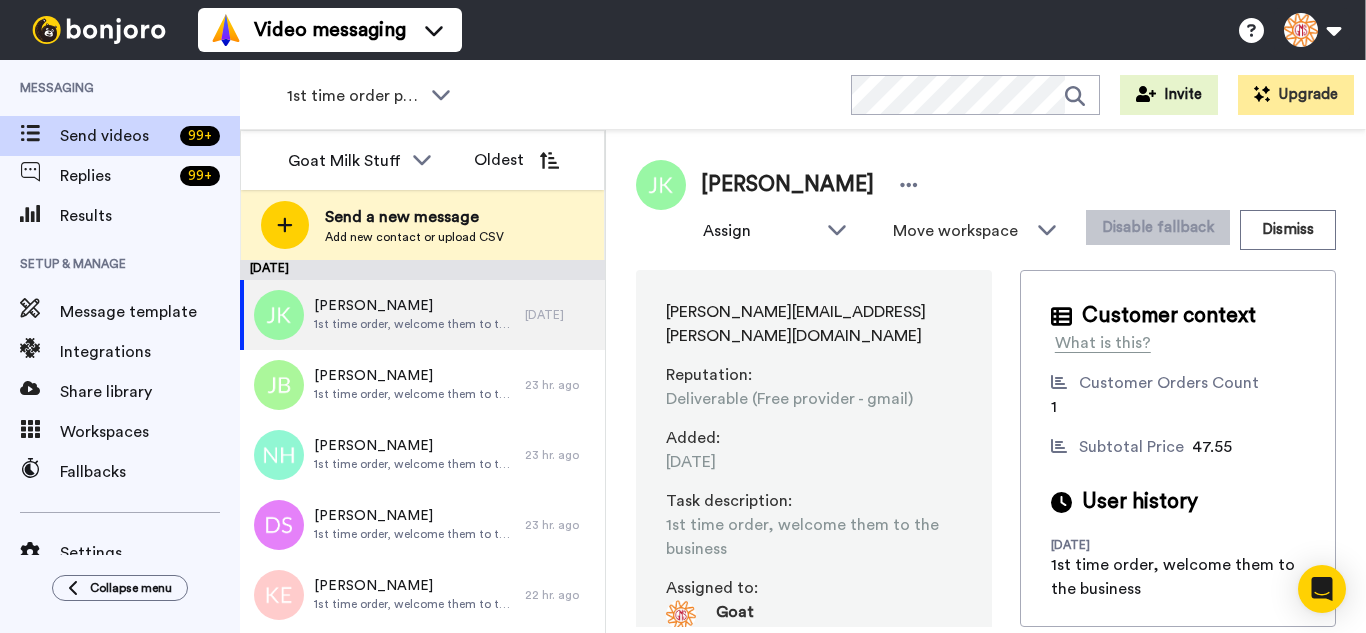 scroll, scrollTop: 0, scrollLeft: 0, axis: both 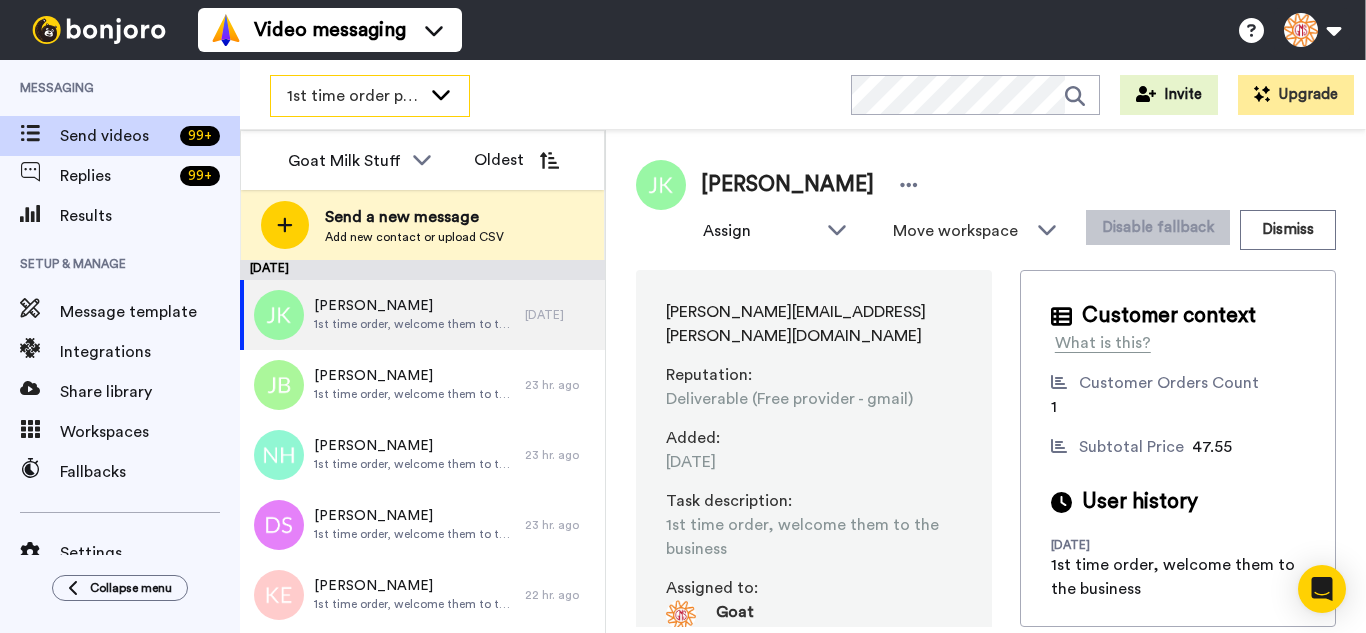 click on "1st time order people" at bounding box center [354, 96] 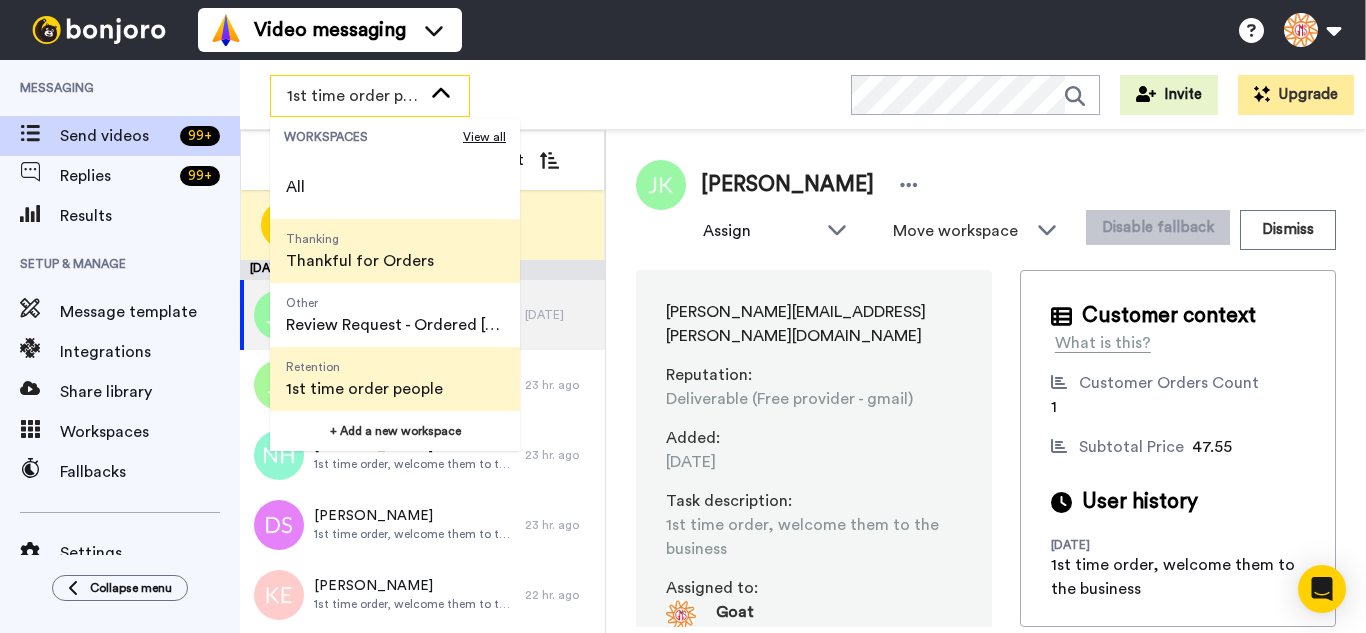 click on "Thankful for Orders" at bounding box center (360, 261) 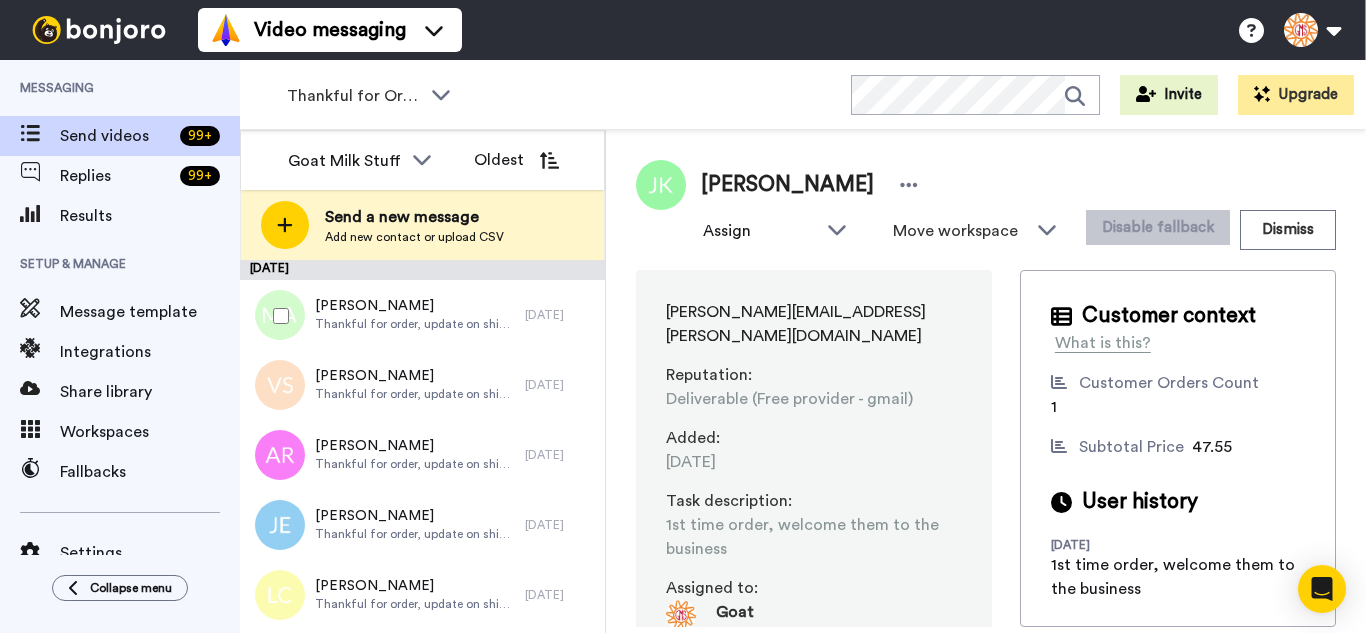 click at bounding box center [277, 316] 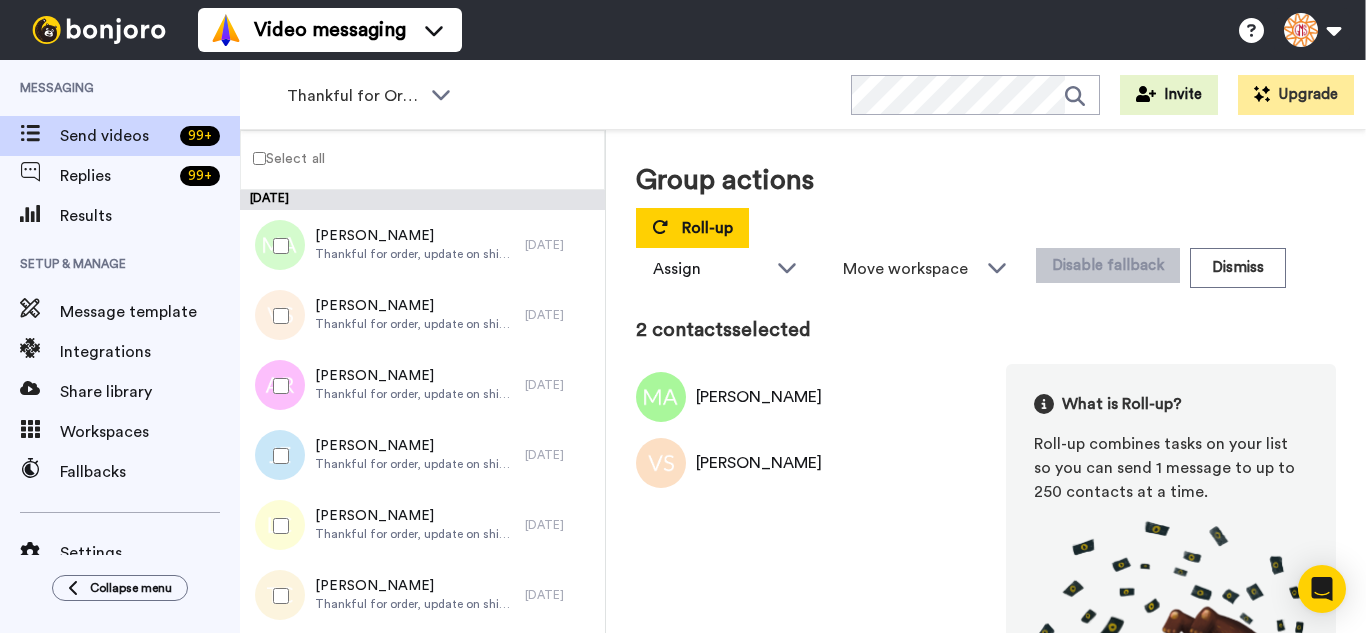 click at bounding box center [277, 386] 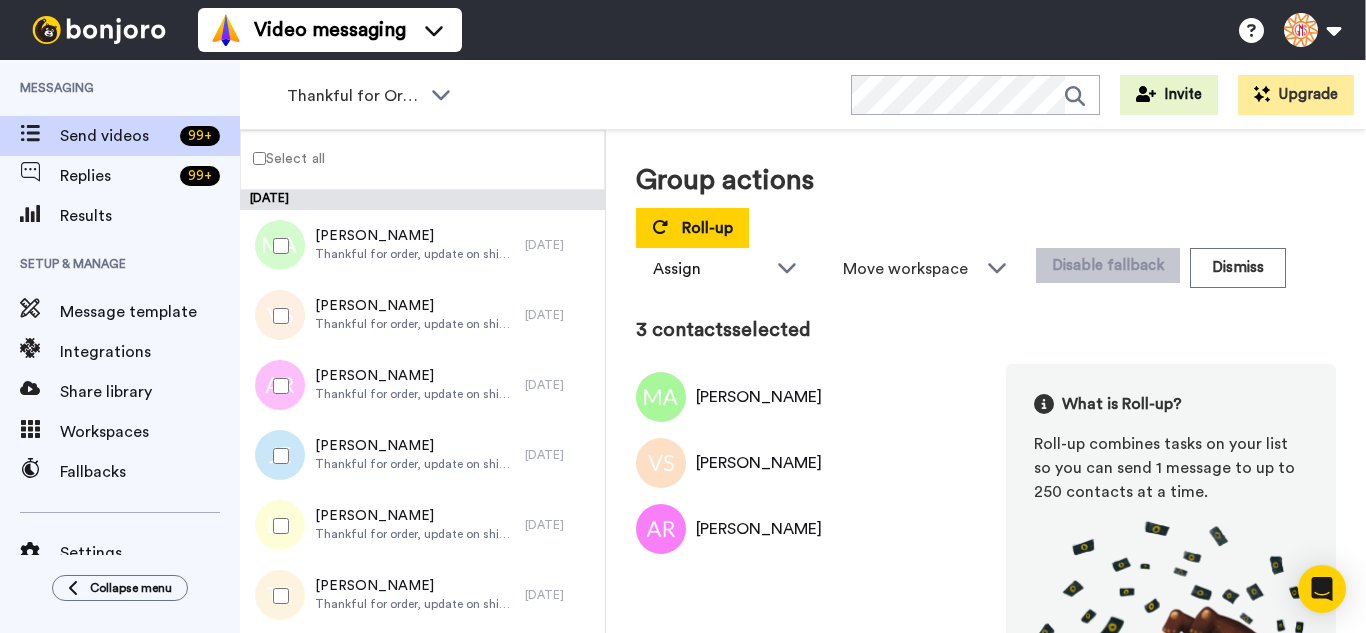 click at bounding box center [277, 526] 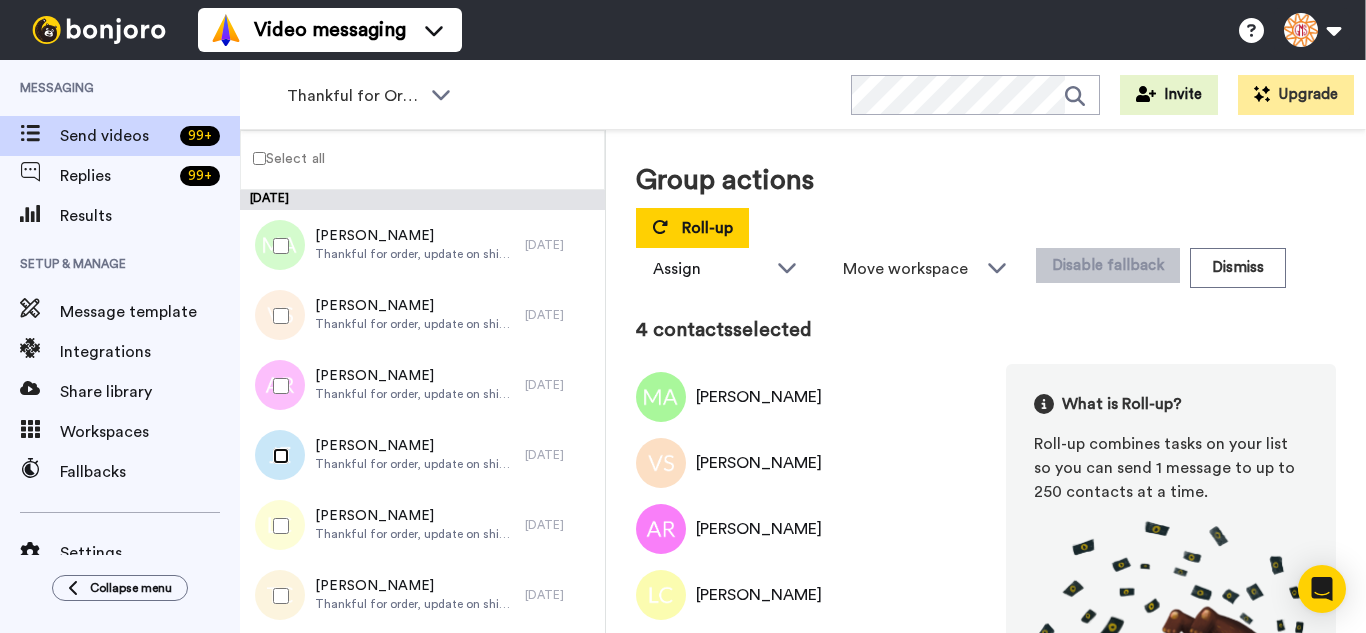 click at bounding box center (277, 456) 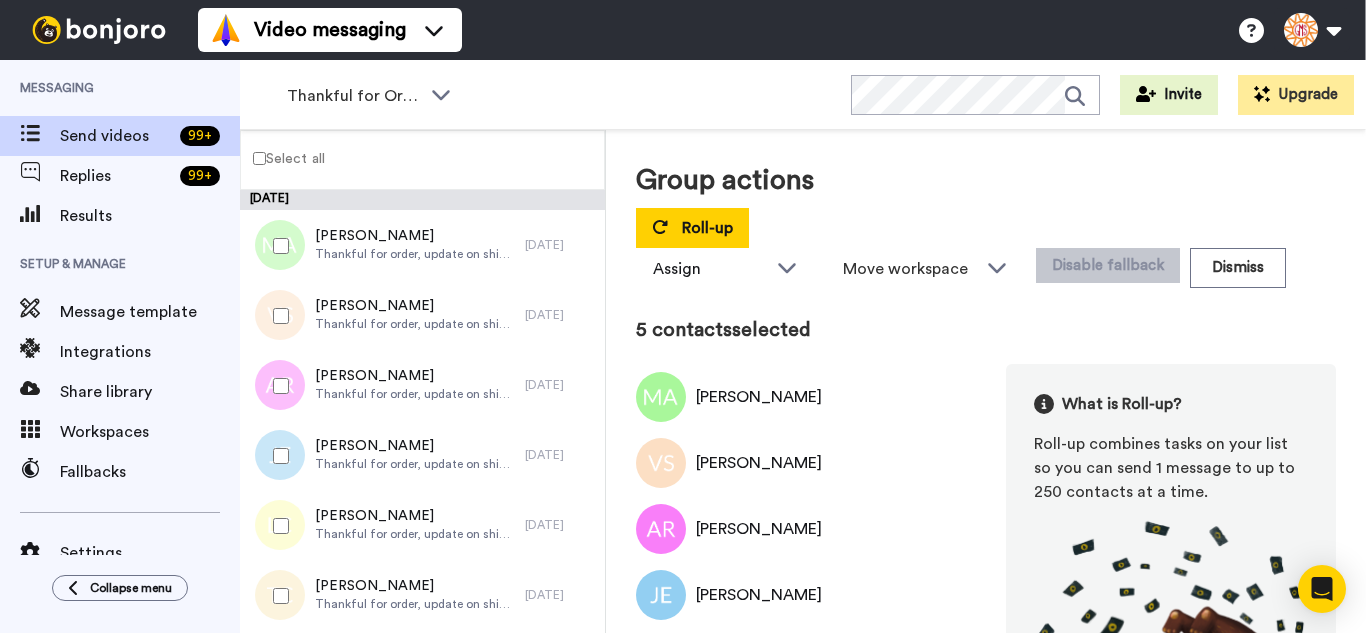 click at bounding box center (277, 596) 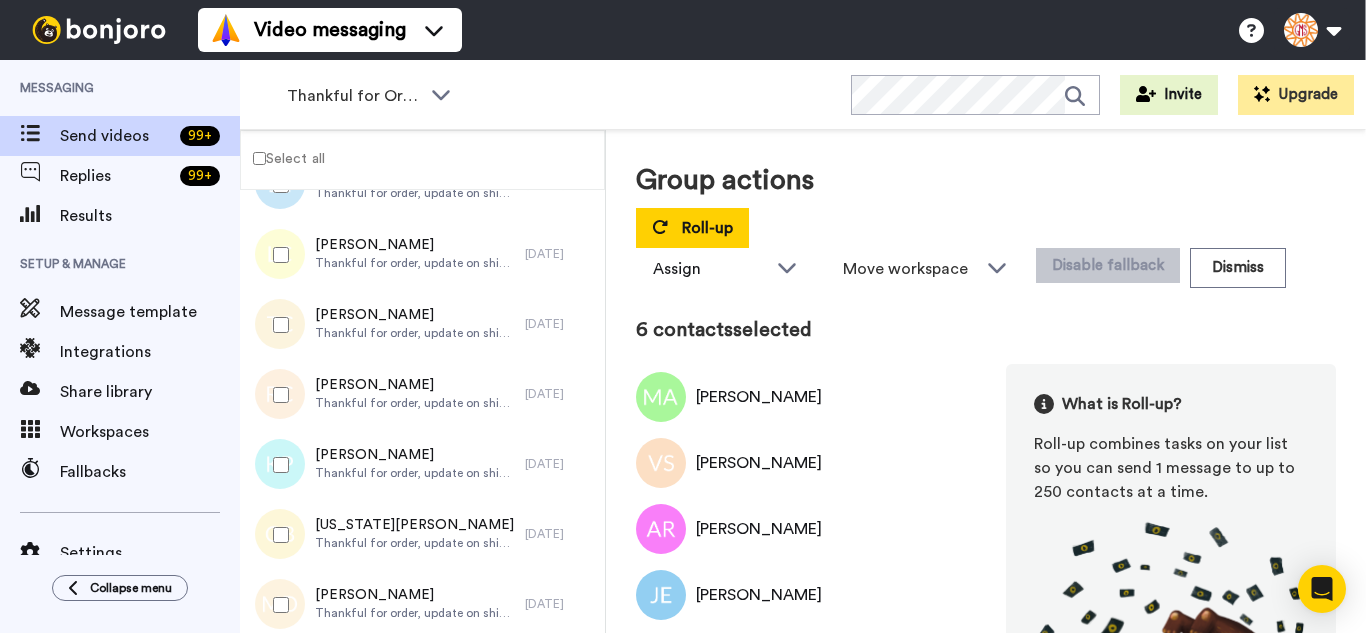 scroll, scrollTop: 300, scrollLeft: 0, axis: vertical 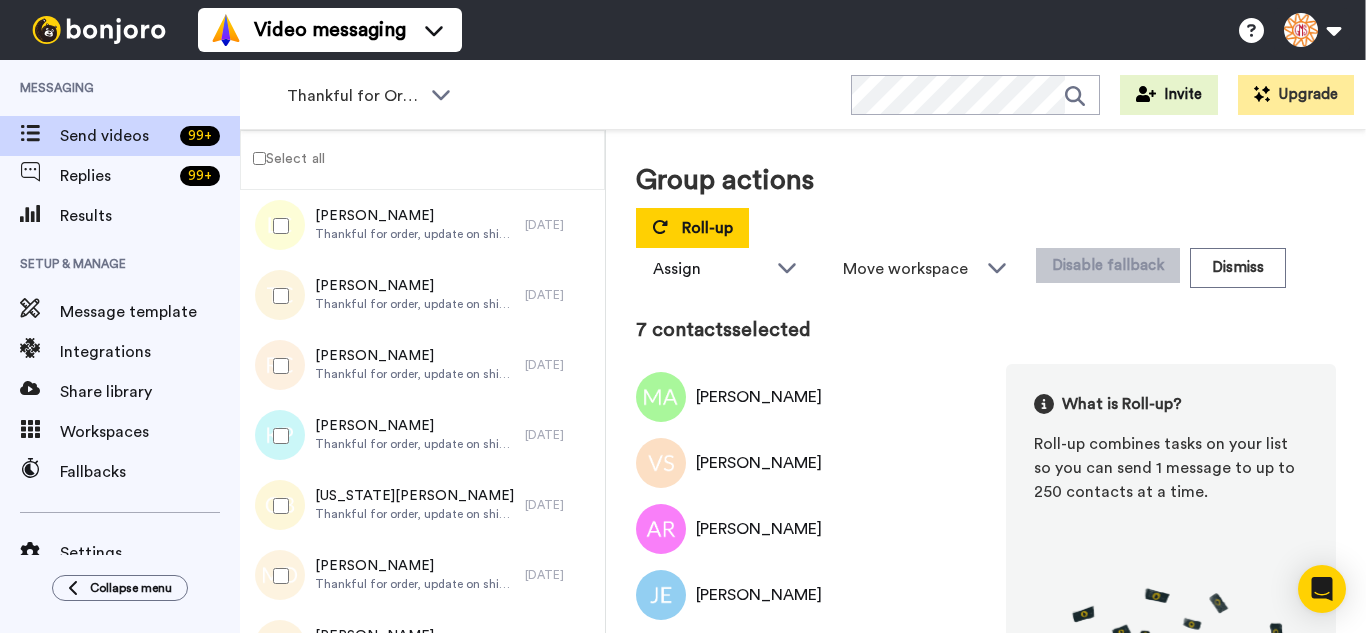 click at bounding box center (277, 436) 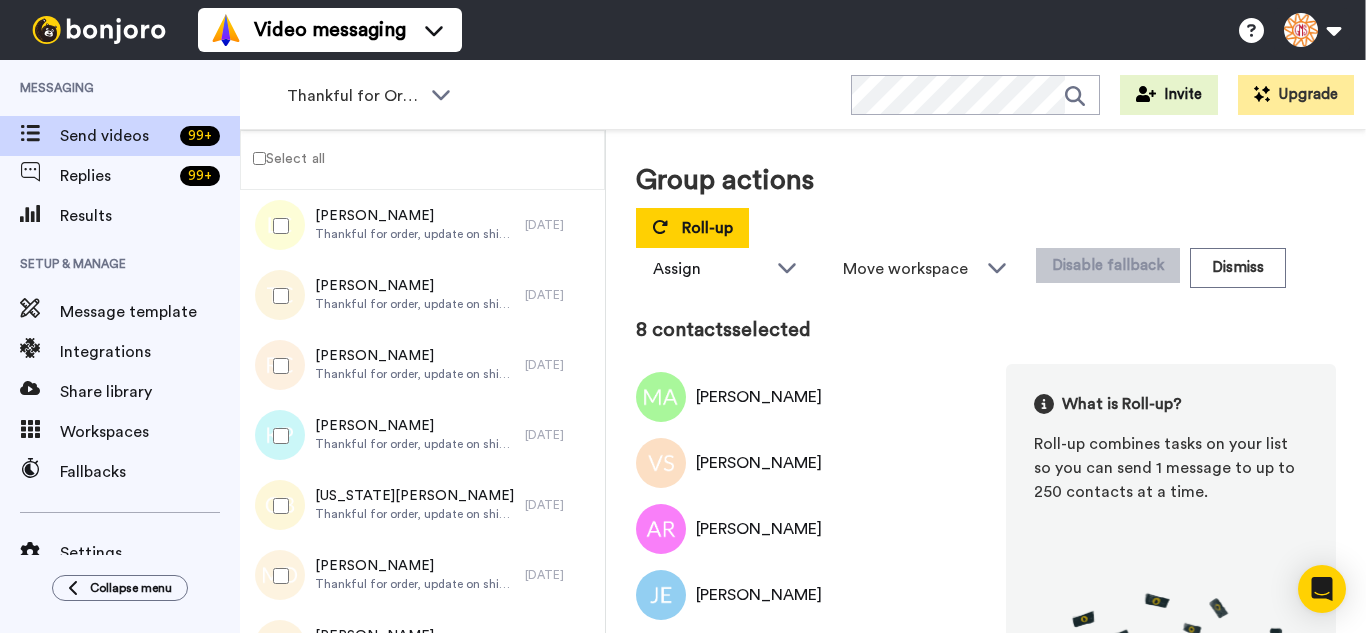 click at bounding box center (277, 506) 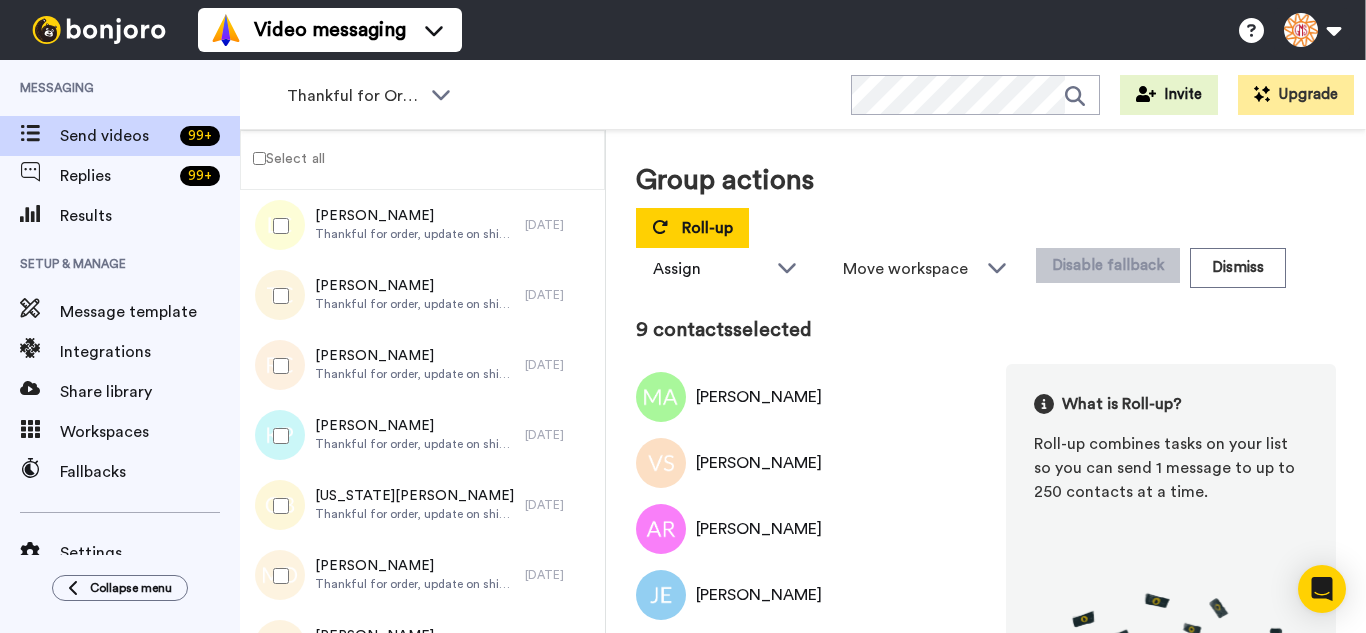 click at bounding box center [277, 576] 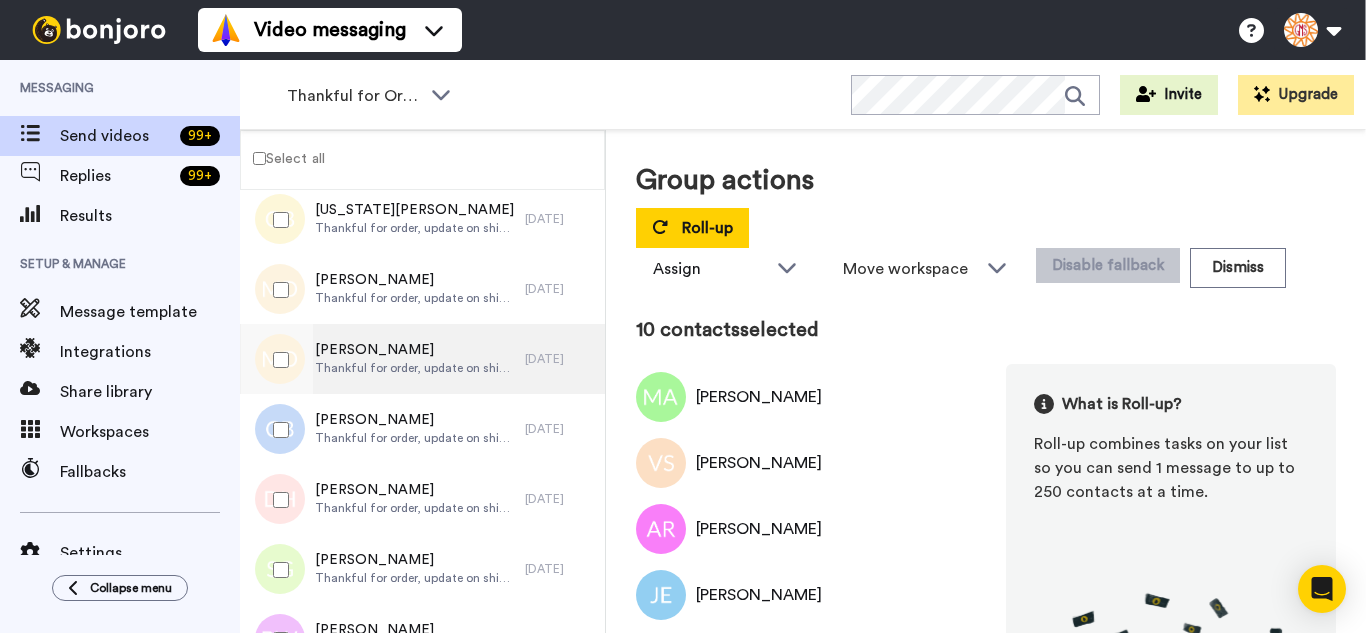 scroll, scrollTop: 600, scrollLeft: 0, axis: vertical 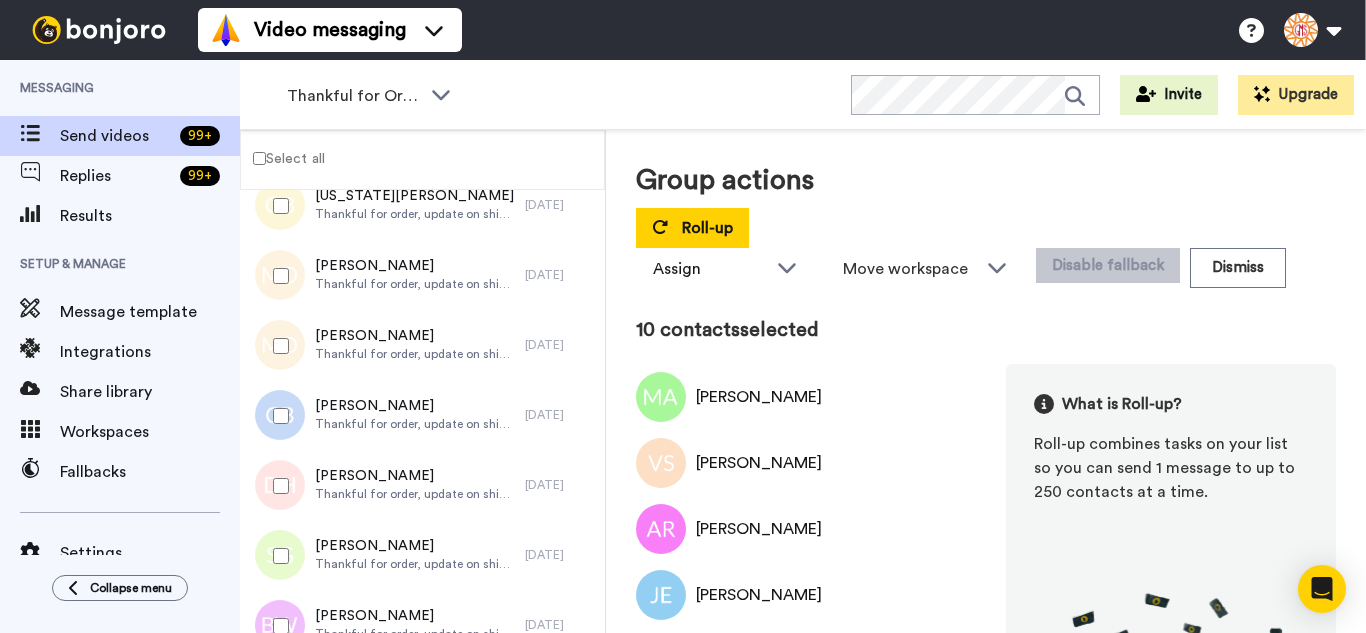 drag, startPoint x: 294, startPoint y: 347, endPoint x: 294, endPoint y: 377, distance: 30 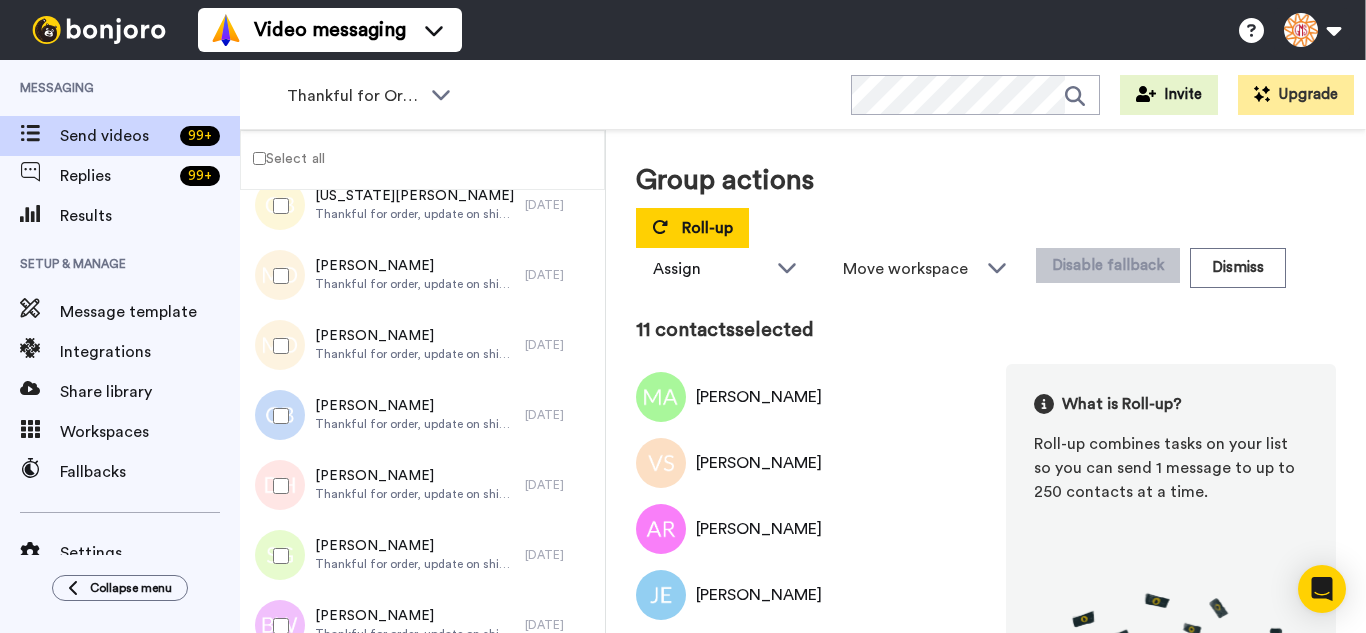click at bounding box center [277, 416] 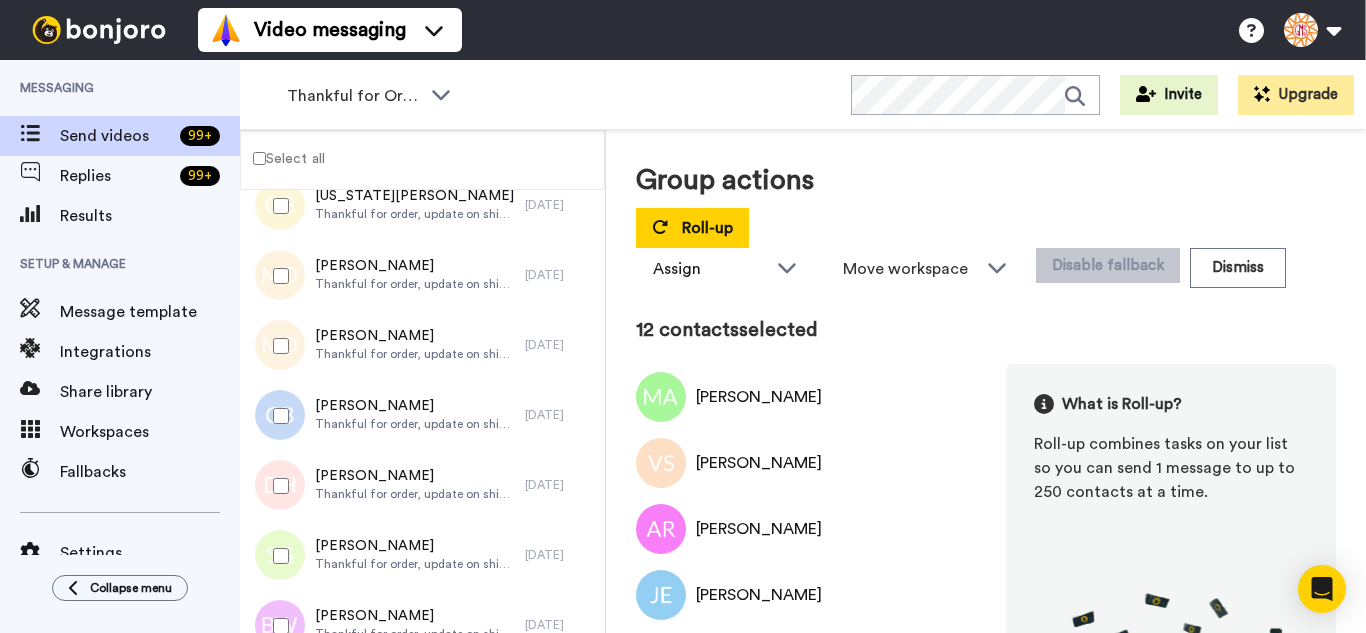 drag, startPoint x: 299, startPoint y: 479, endPoint x: 289, endPoint y: 538, distance: 59.841457 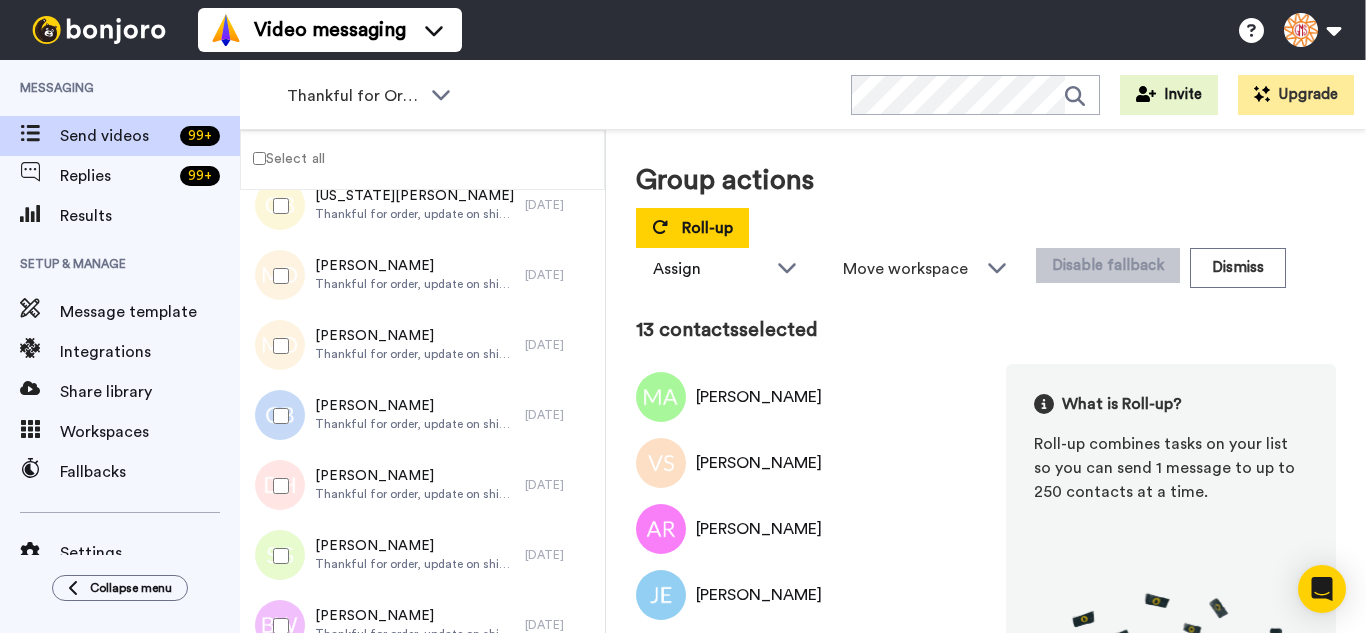 drag, startPoint x: 289, startPoint y: 538, endPoint x: 300, endPoint y: 613, distance: 75.802376 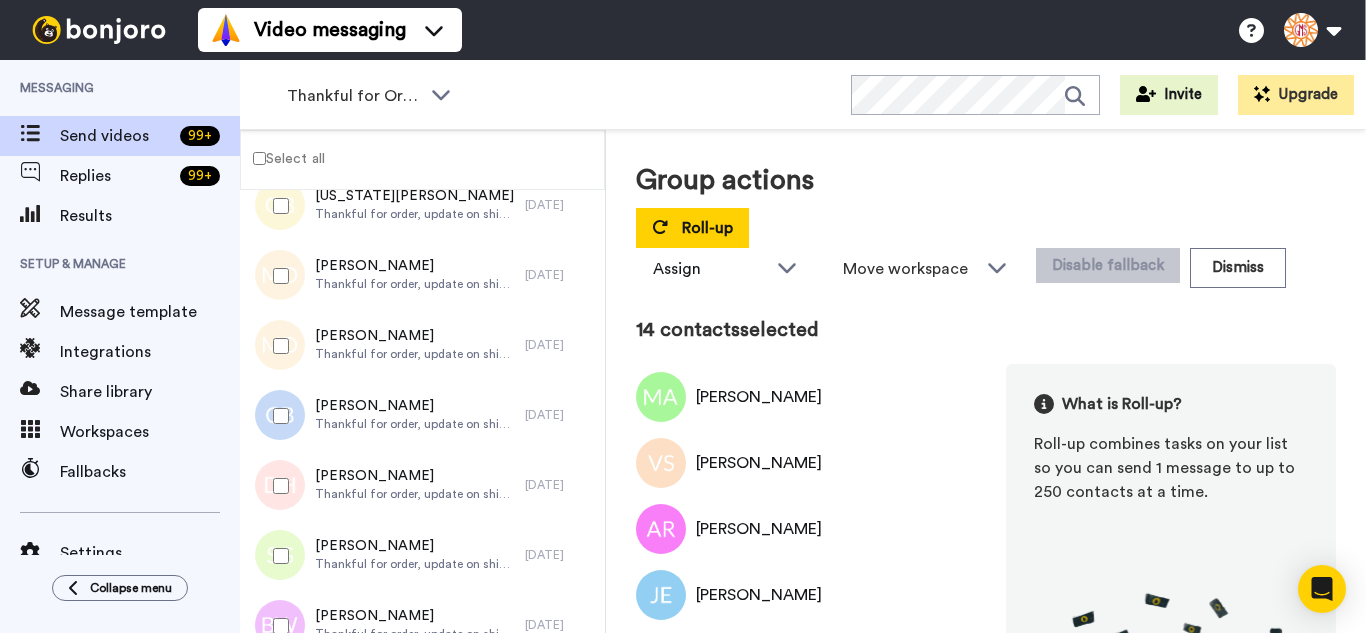 click at bounding box center [277, 626] 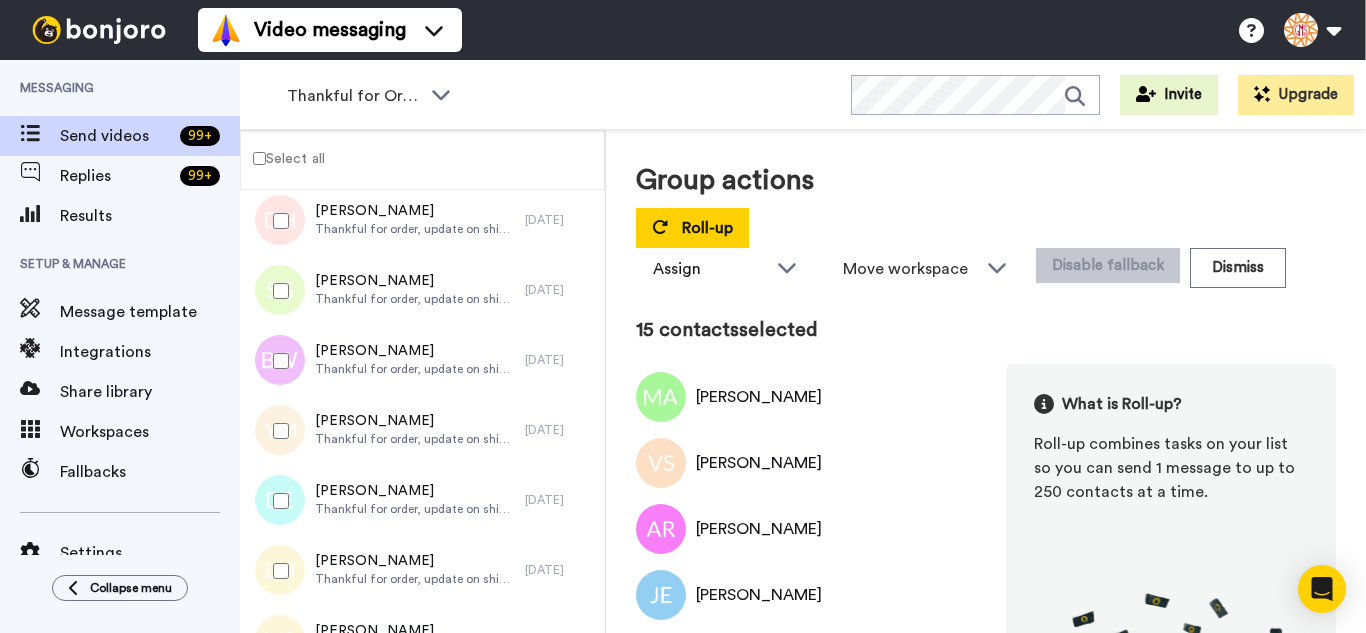 scroll, scrollTop: 900, scrollLeft: 0, axis: vertical 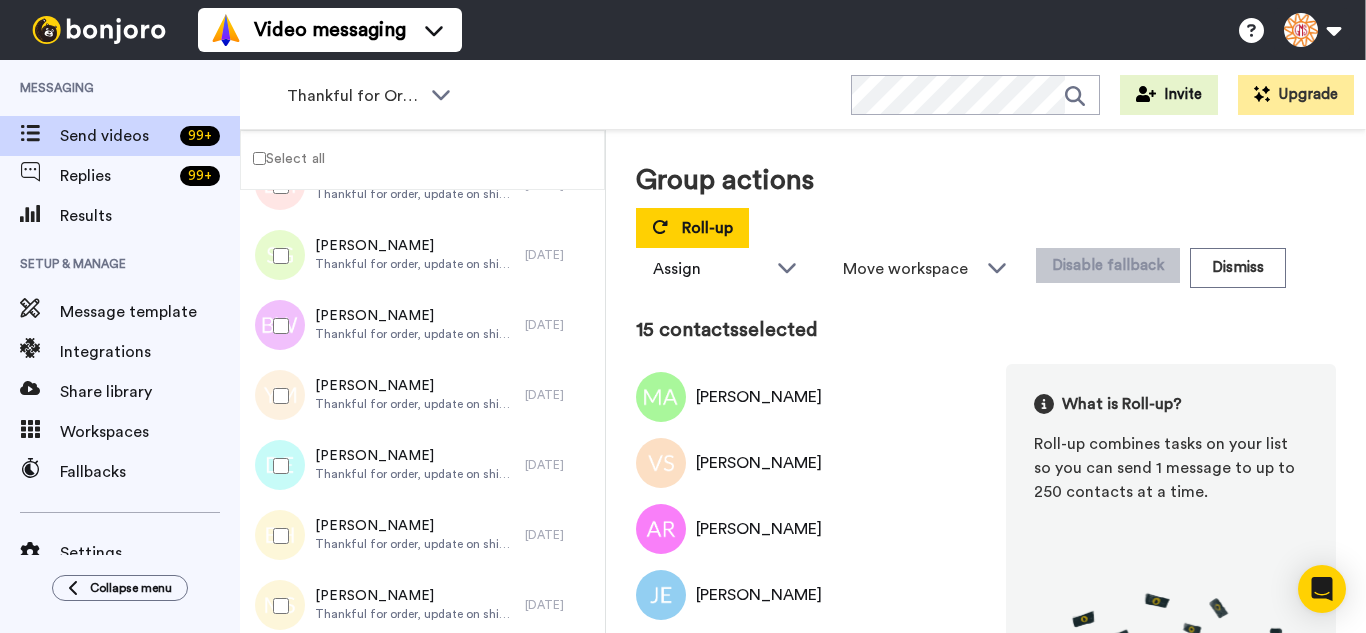 click at bounding box center (277, 396) 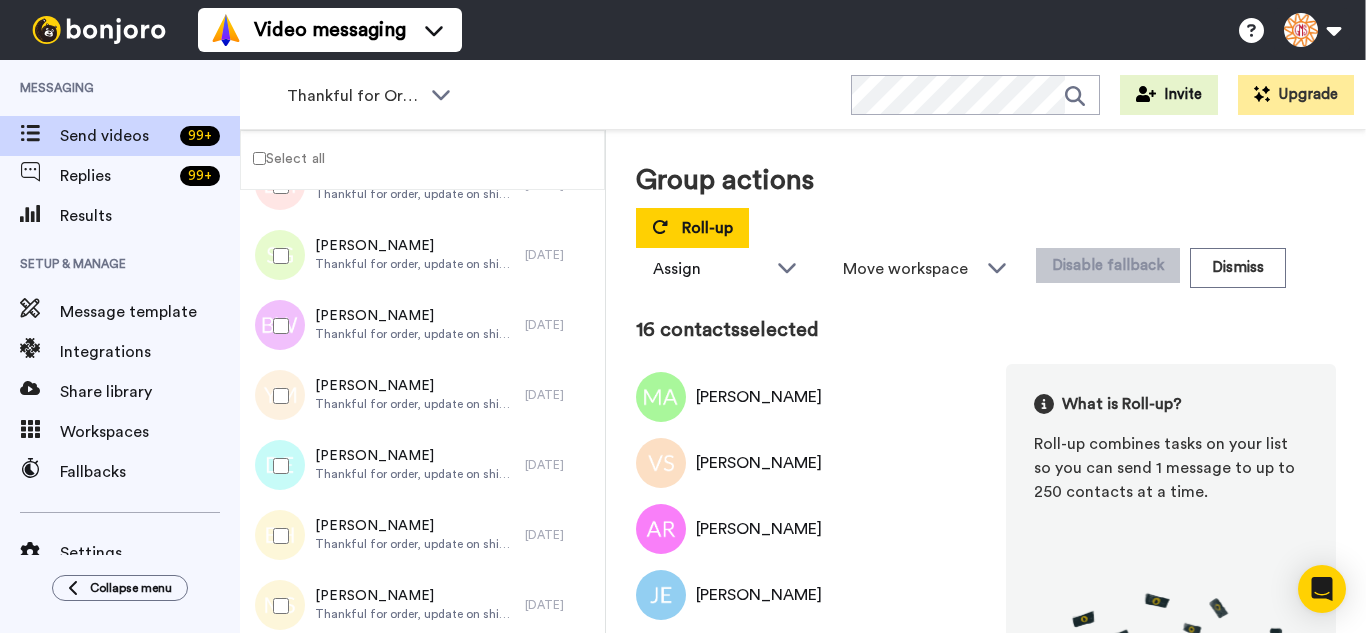 click at bounding box center (277, 466) 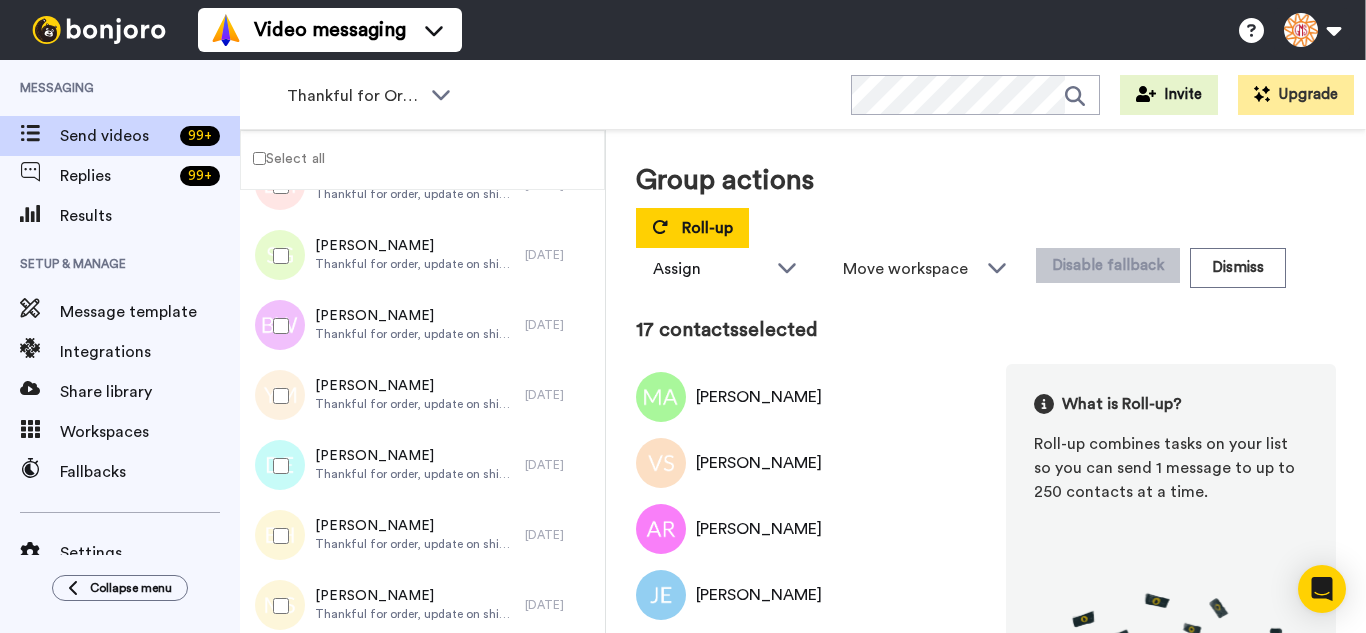 click at bounding box center (277, 606) 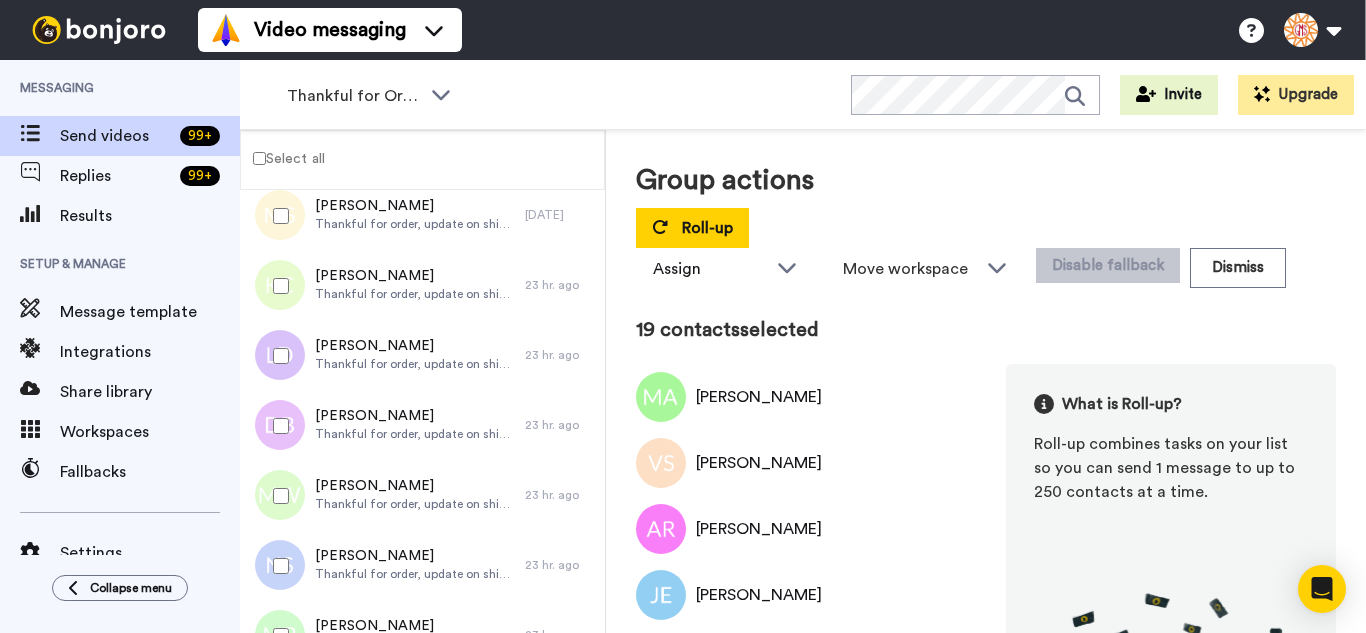 scroll, scrollTop: 1300, scrollLeft: 0, axis: vertical 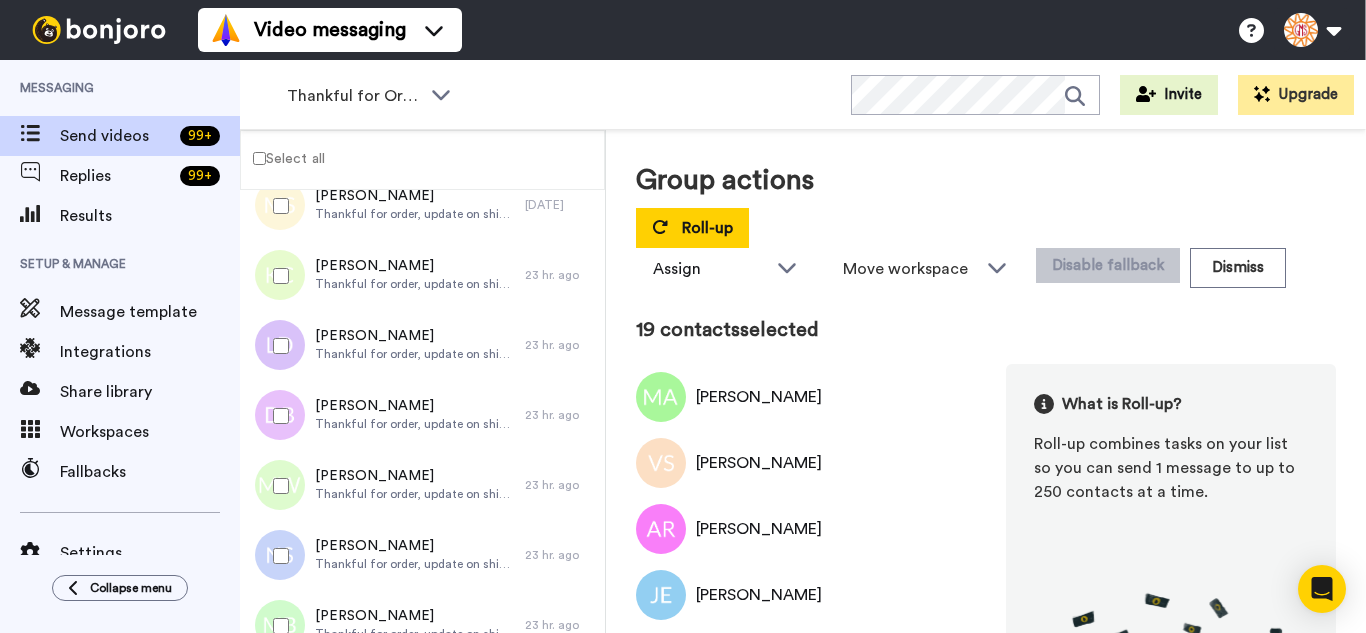 click at bounding box center (277, 276) 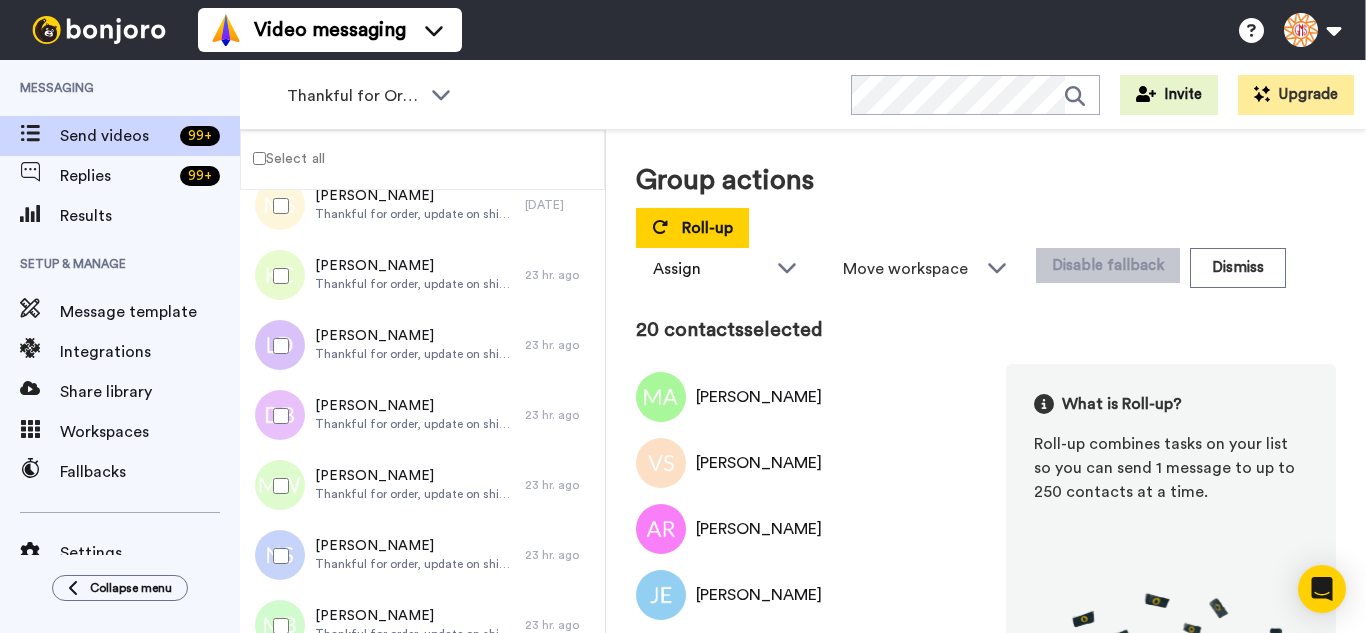 drag, startPoint x: 292, startPoint y: 397, endPoint x: 293, endPoint y: 429, distance: 32.01562 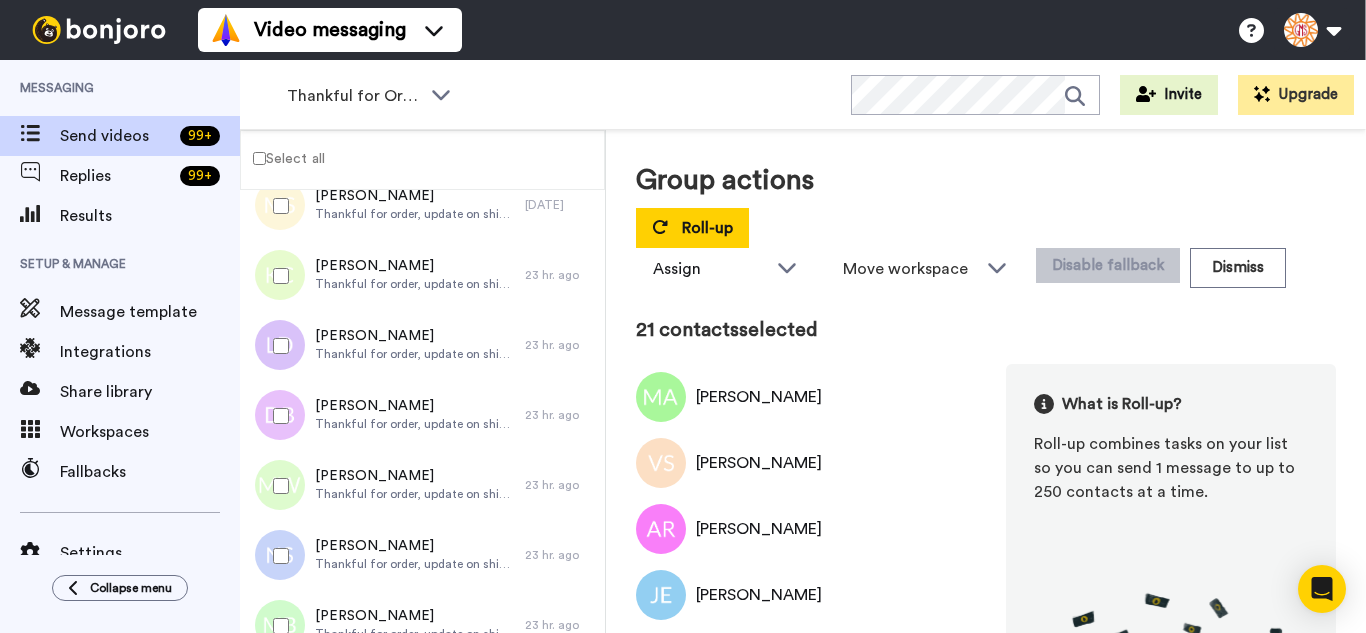 click at bounding box center [277, 486] 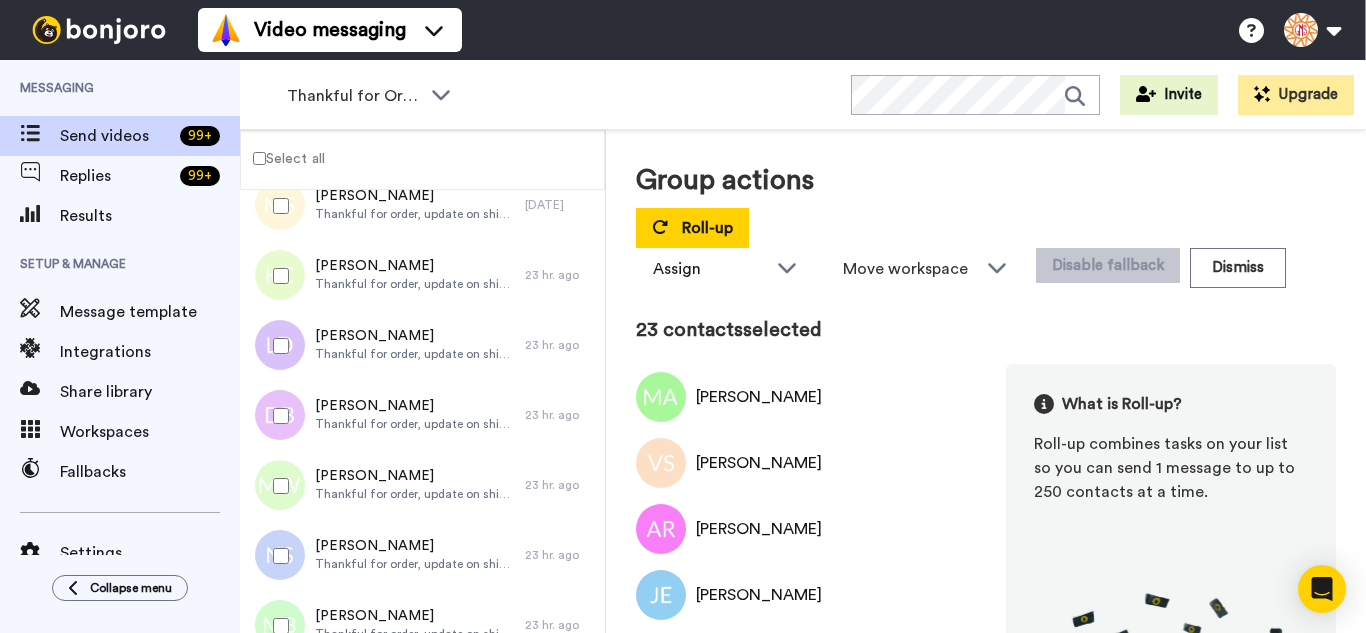 drag, startPoint x: 292, startPoint y: 552, endPoint x: 297, endPoint y: 595, distance: 43.289722 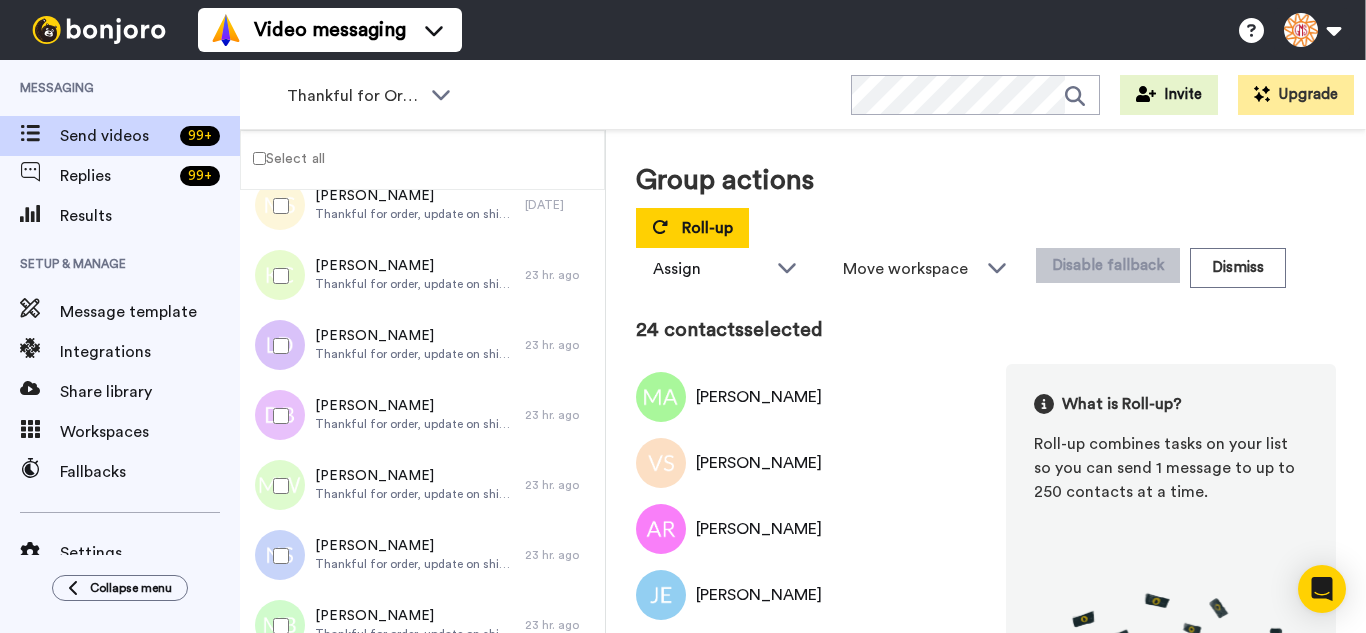 click at bounding box center (277, 626) 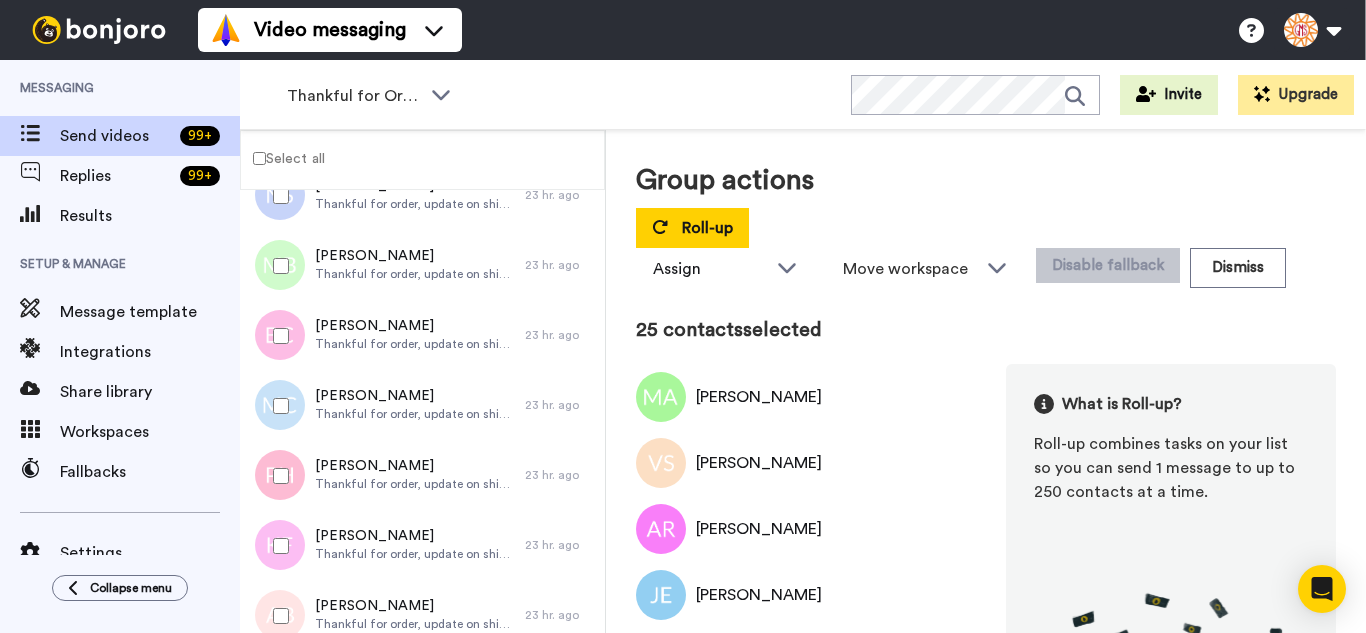 scroll, scrollTop: 1700, scrollLeft: 0, axis: vertical 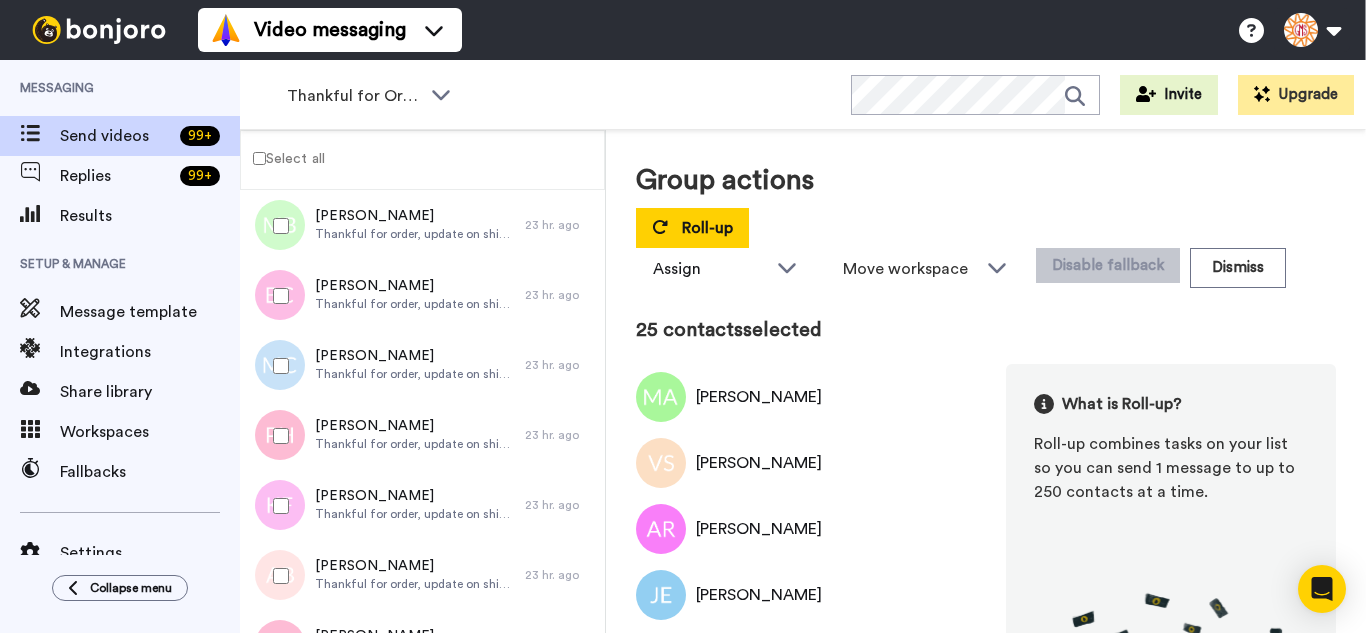 drag, startPoint x: 250, startPoint y: 285, endPoint x: 266, endPoint y: 334, distance: 51.546097 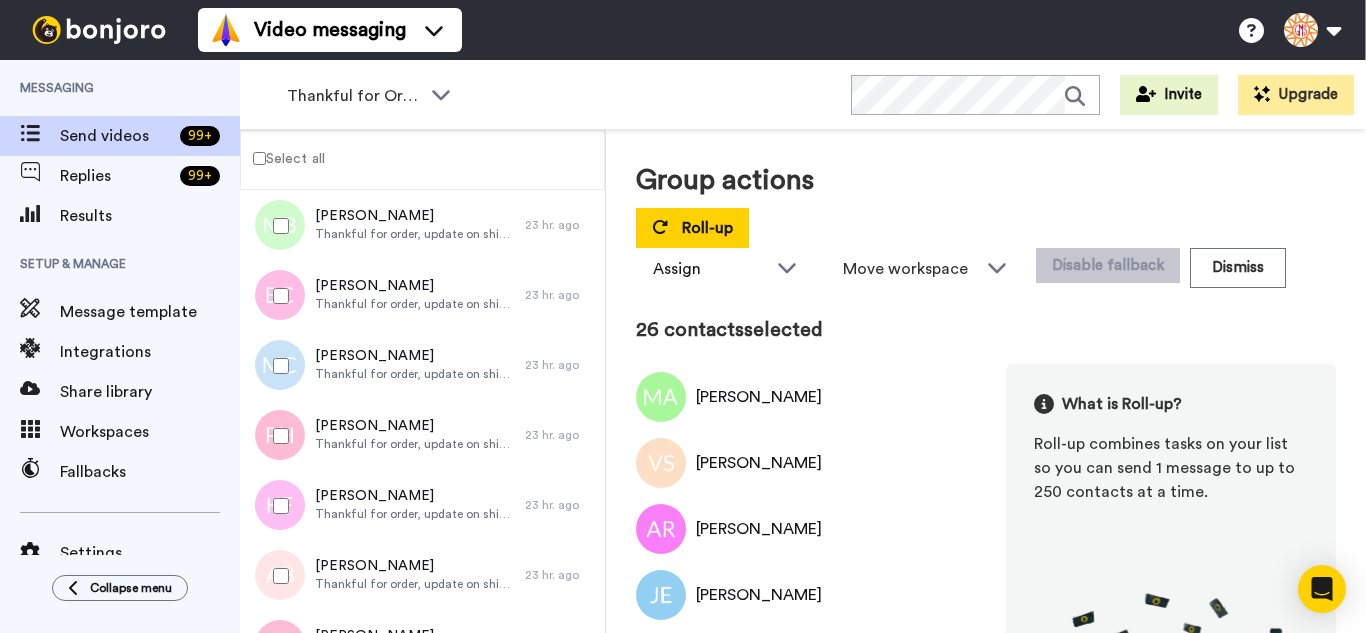 click at bounding box center [277, 366] 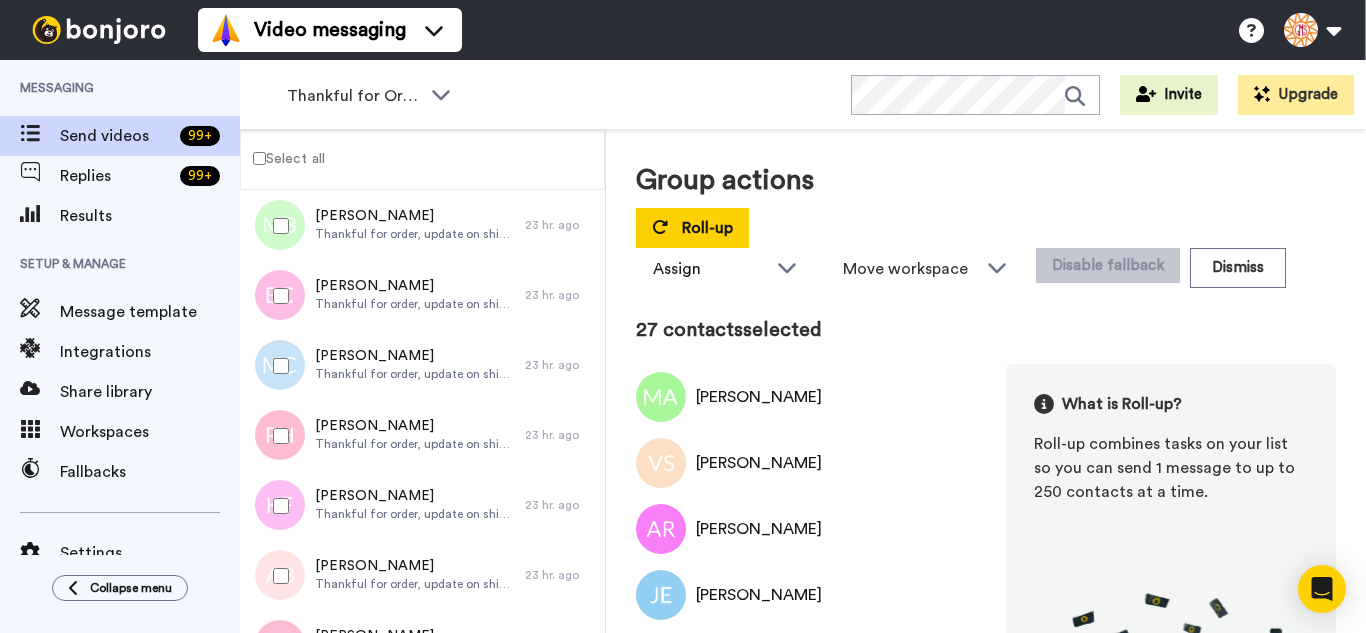 click at bounding box center [277, 436] 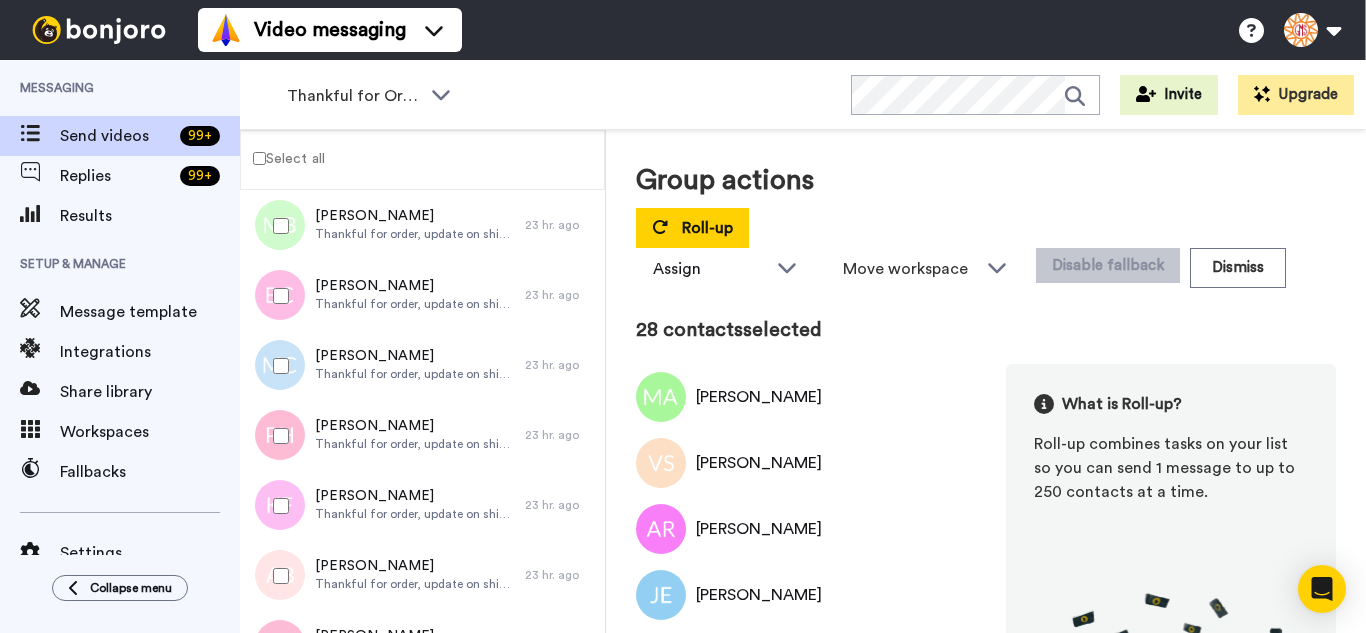 drag, startPoint x: 292, startPoint y: 506, endPoint x: 298, endPoint y: 561, distance: 55.326305 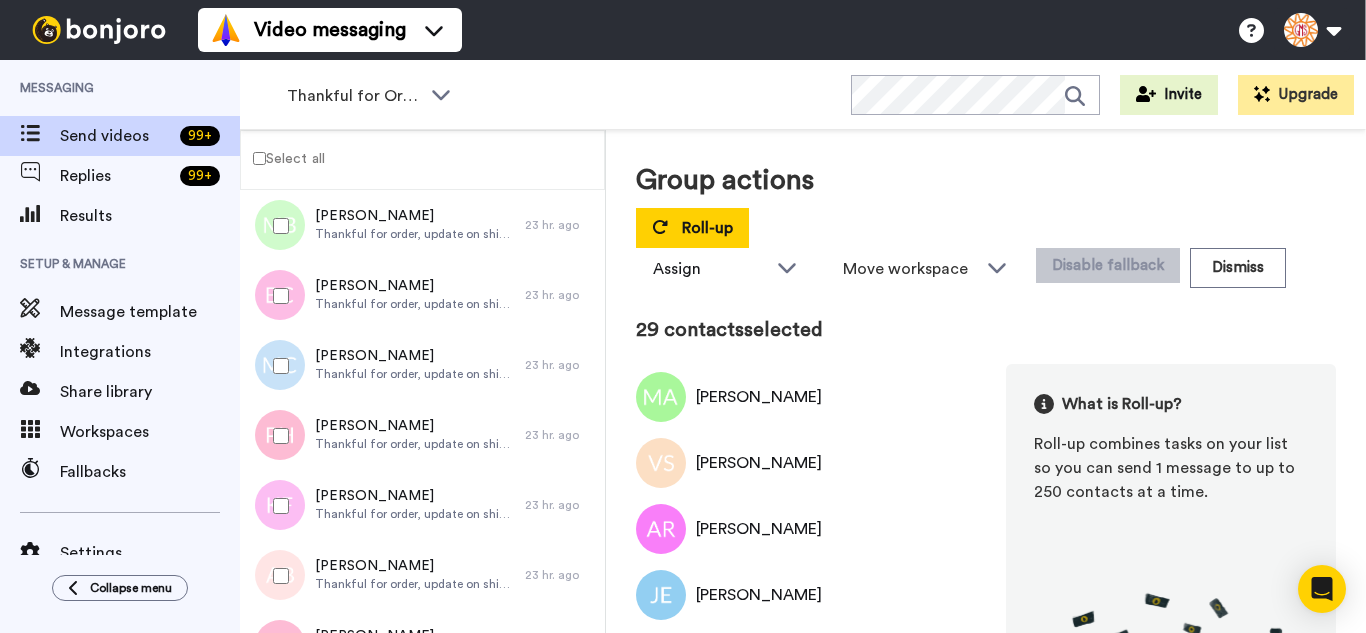 click at bounding box center [277, 576] 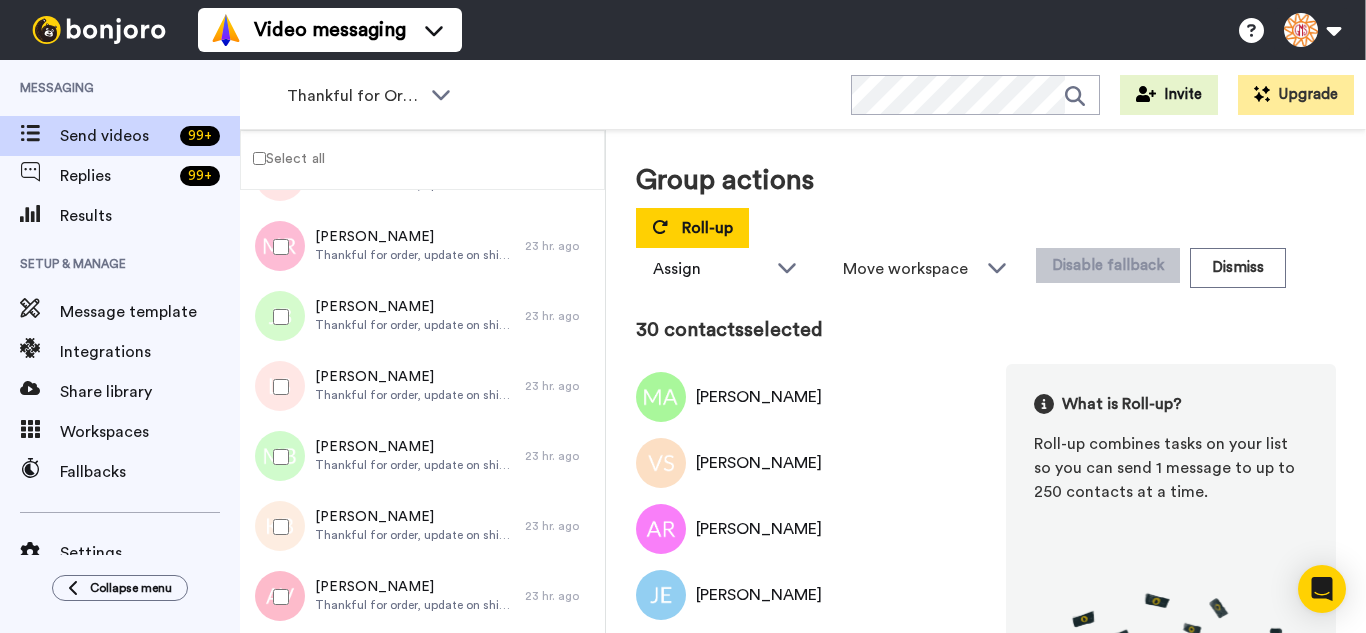 scroll, scrollTop: 2100, scrollLeft: 0, axis: vertical 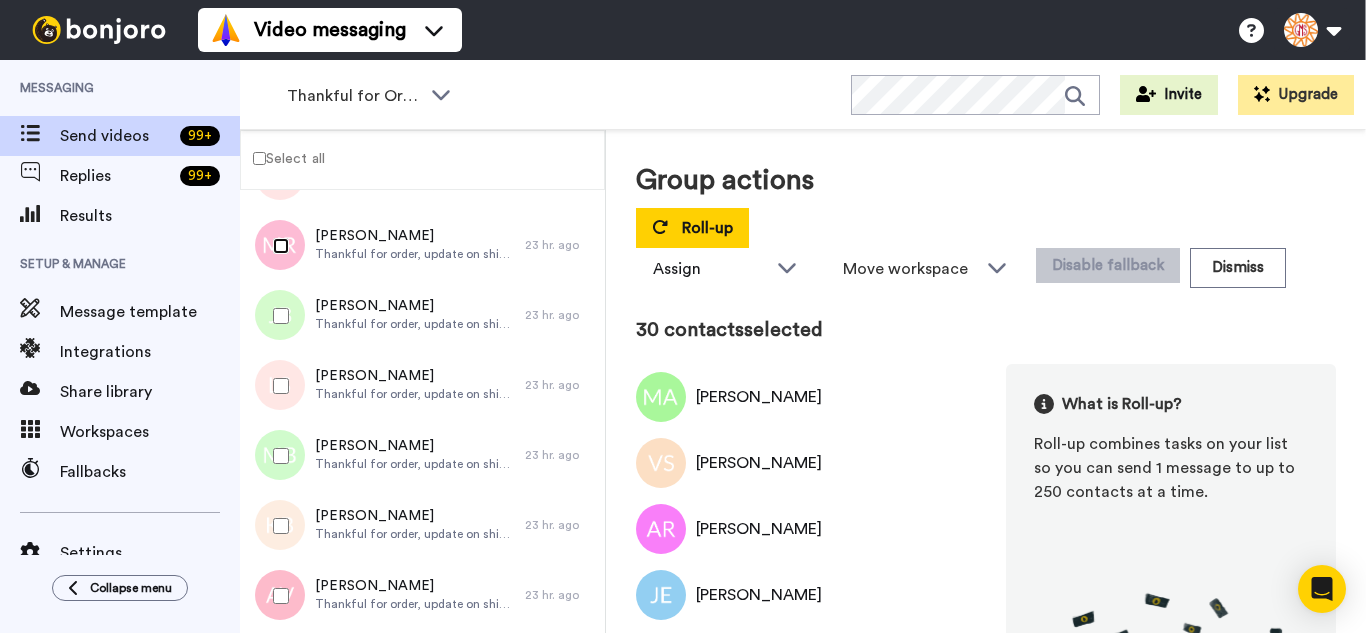 click at bounding box center (277, 246) 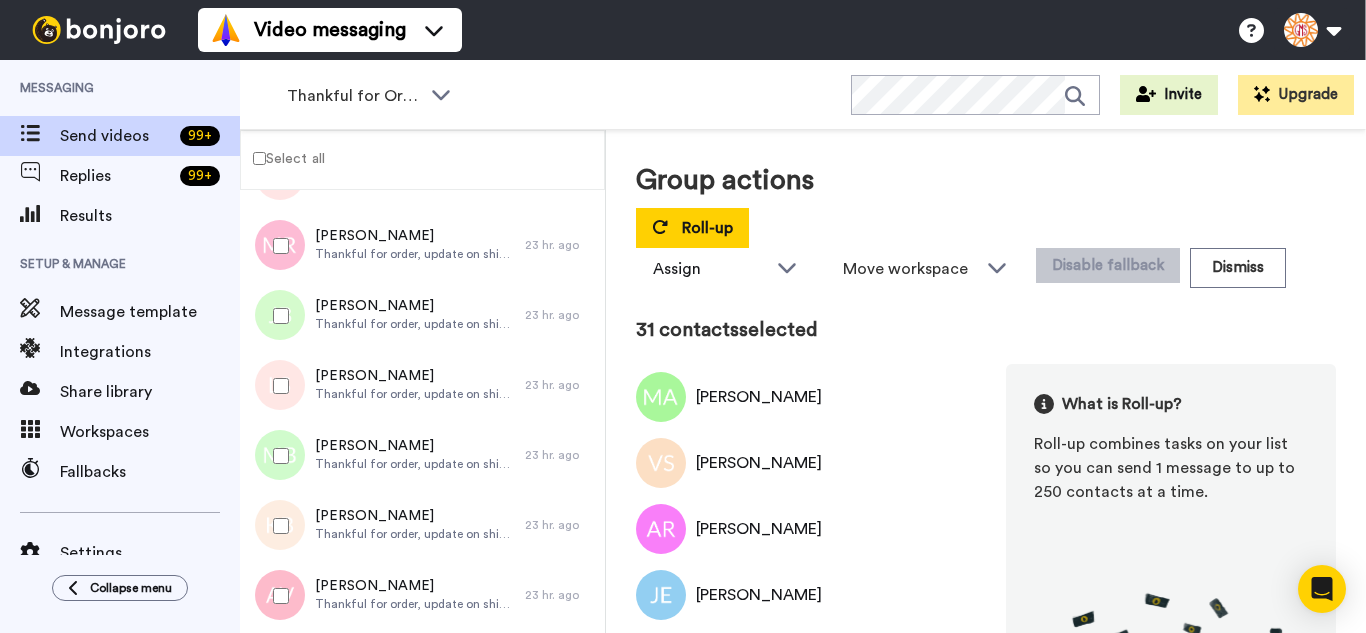 click at bounding box center [277, 316] 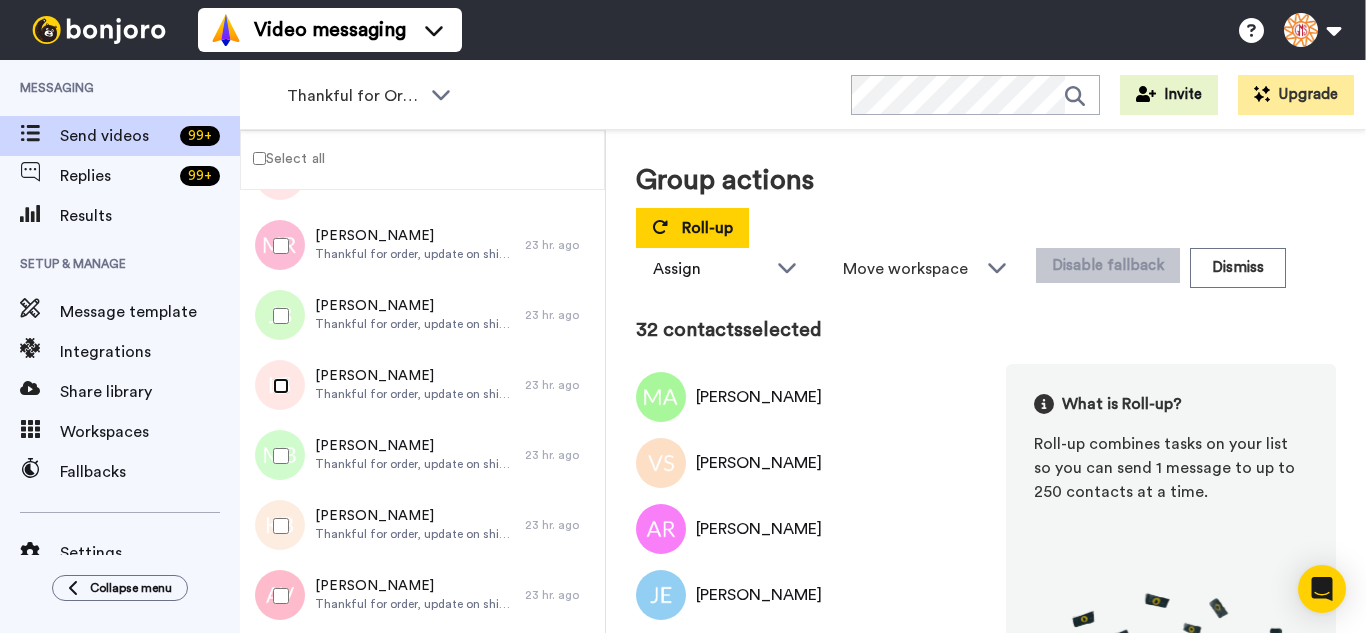 click at bounding box center [277, 386] 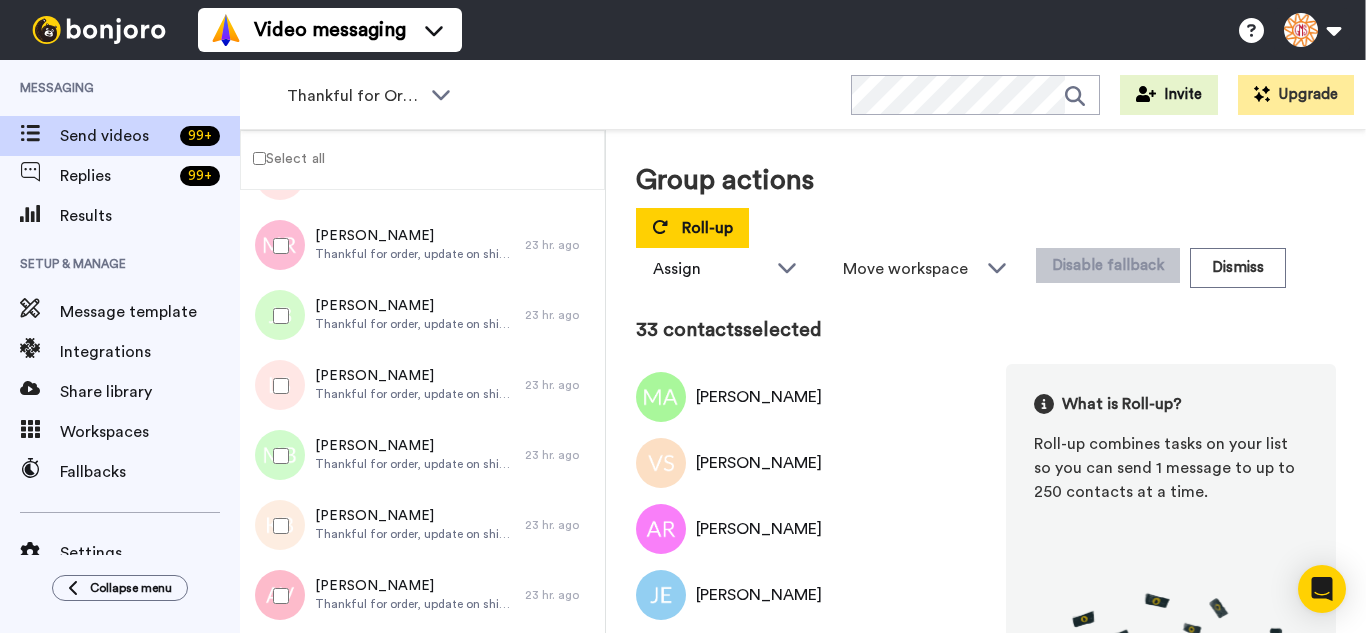 drag, startPoint x: 276, startPoint y: 439, endPoint x: 303, endPoint y: 532, distance: 96.84007 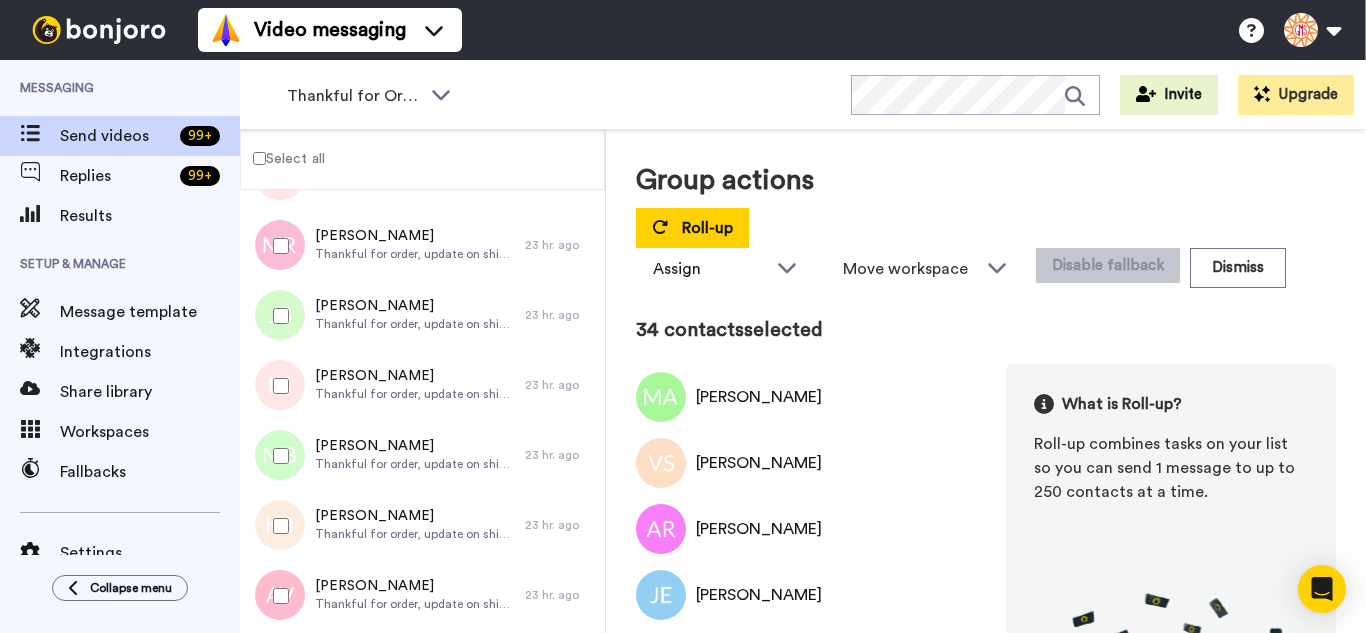drag, startPoint x: 303, startPoint y: 532, endPoint x: 294, endPoint y: 578, distance: 46.872166 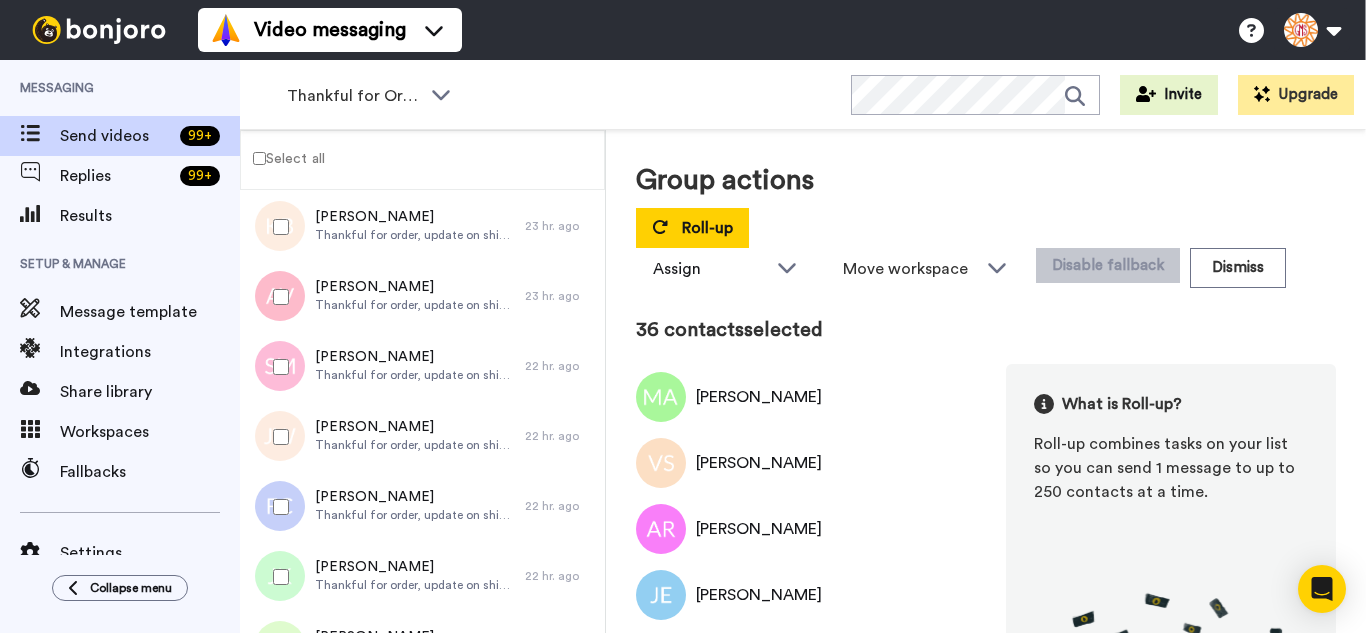scroll, scrollTop: 2400, scrollLeft: 0, axis: vertical 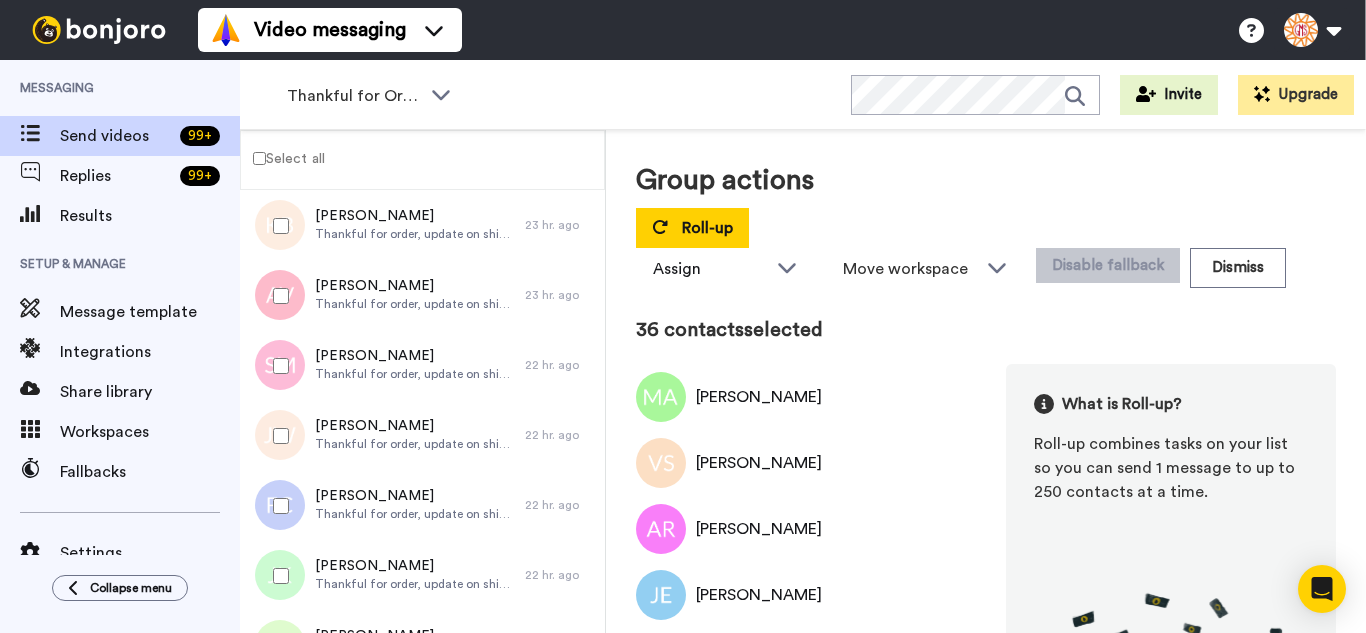 drag, startPoint x: 294, startPoint y: 376, endPoint x: 290, endPoint y: 395, distance: 19.416489 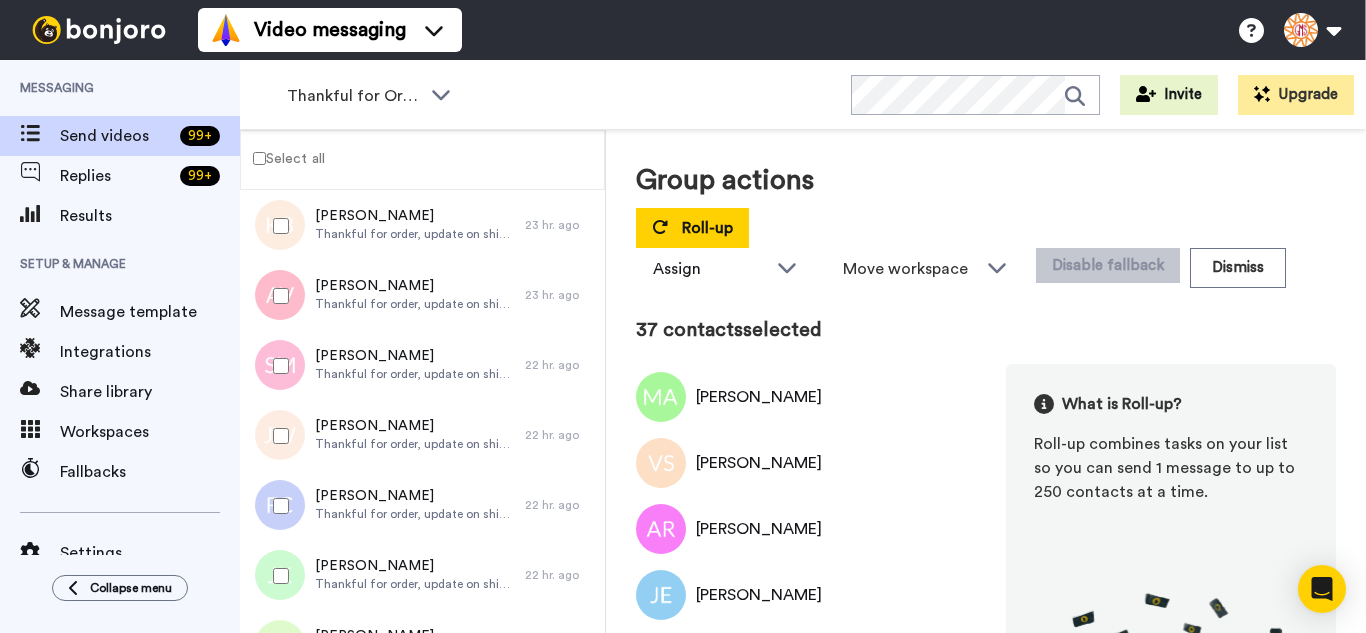 click at bounding box center (277, 506) 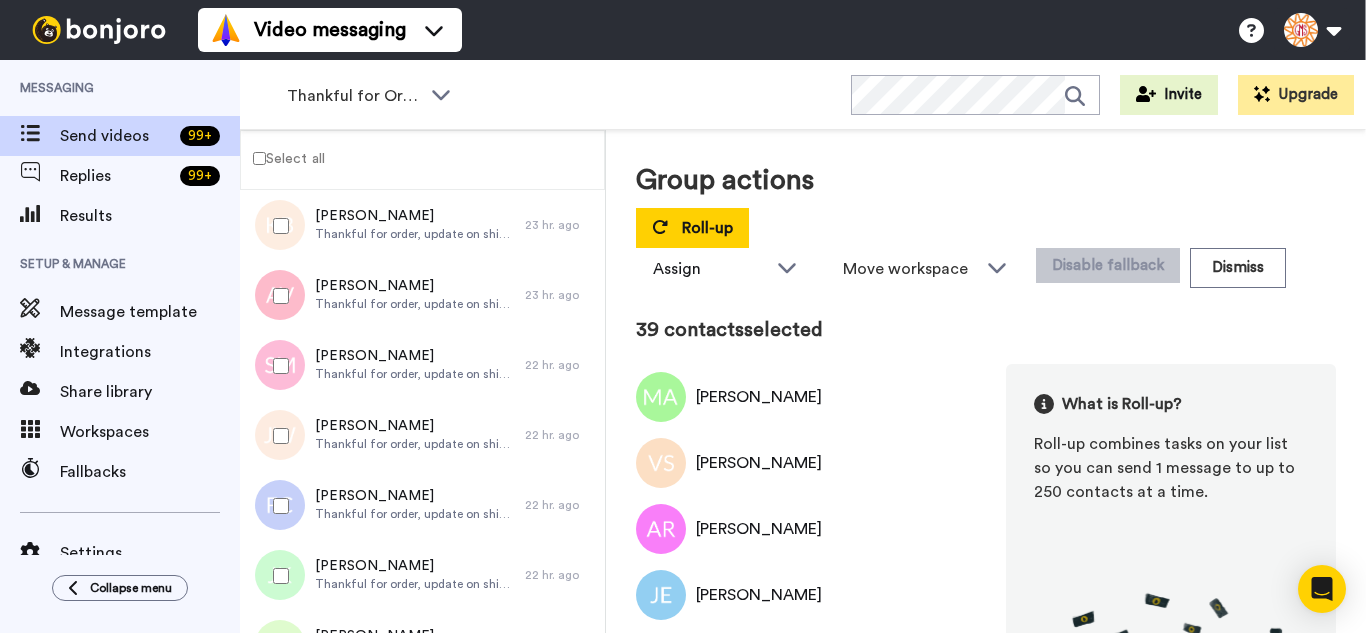 click at bounding box center (277, 576) 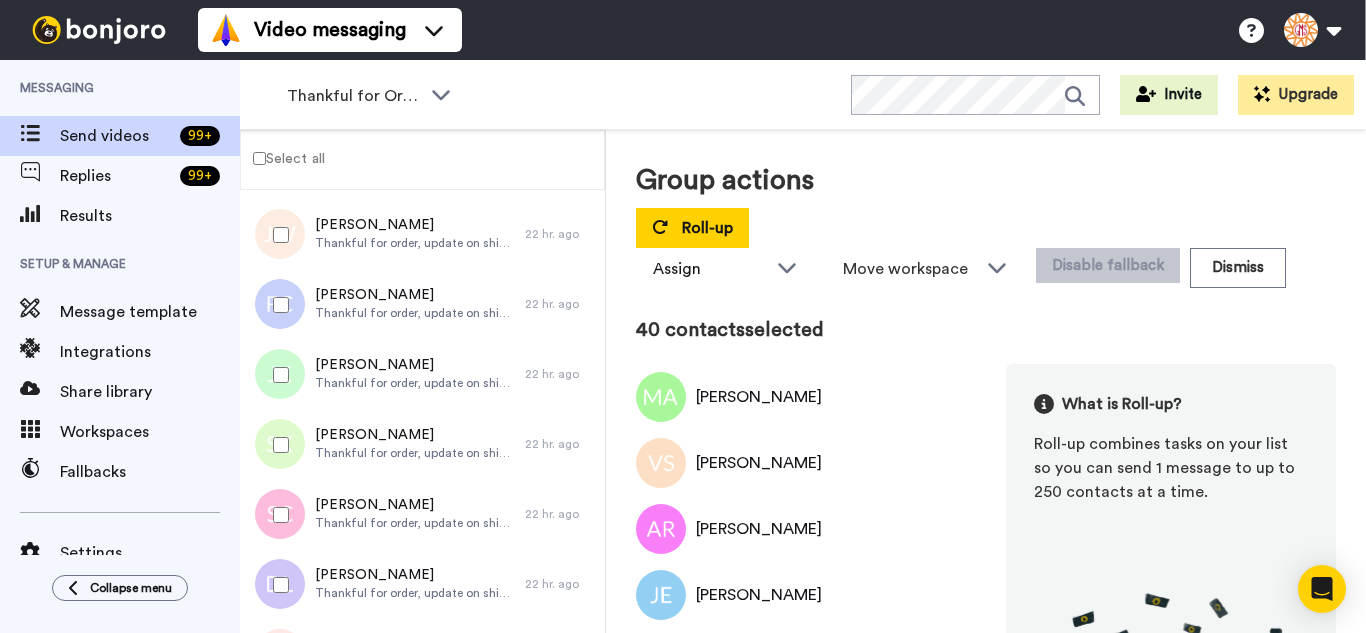 scroll, scrollTop: 2700, scrollLeft: 0, axis: vertical 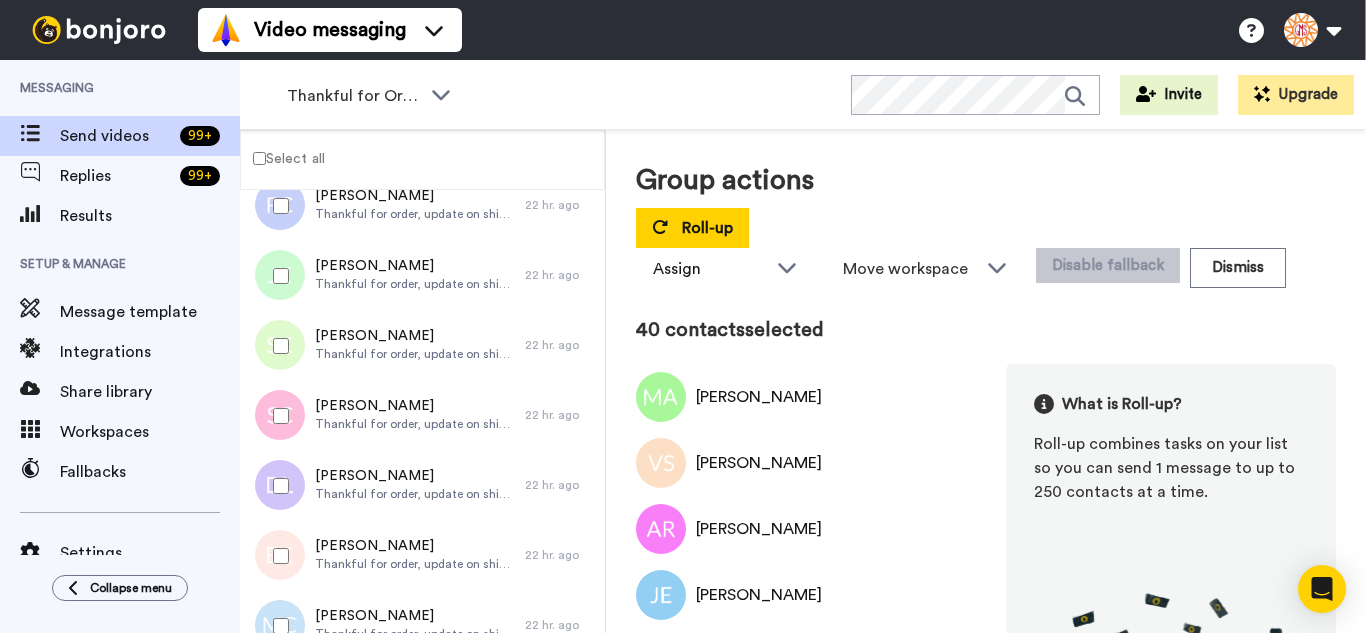 drag, startPoint x: 271, startPoint y: 339, endPoint x: 288, endPoint y: 427, distance: 89.62701 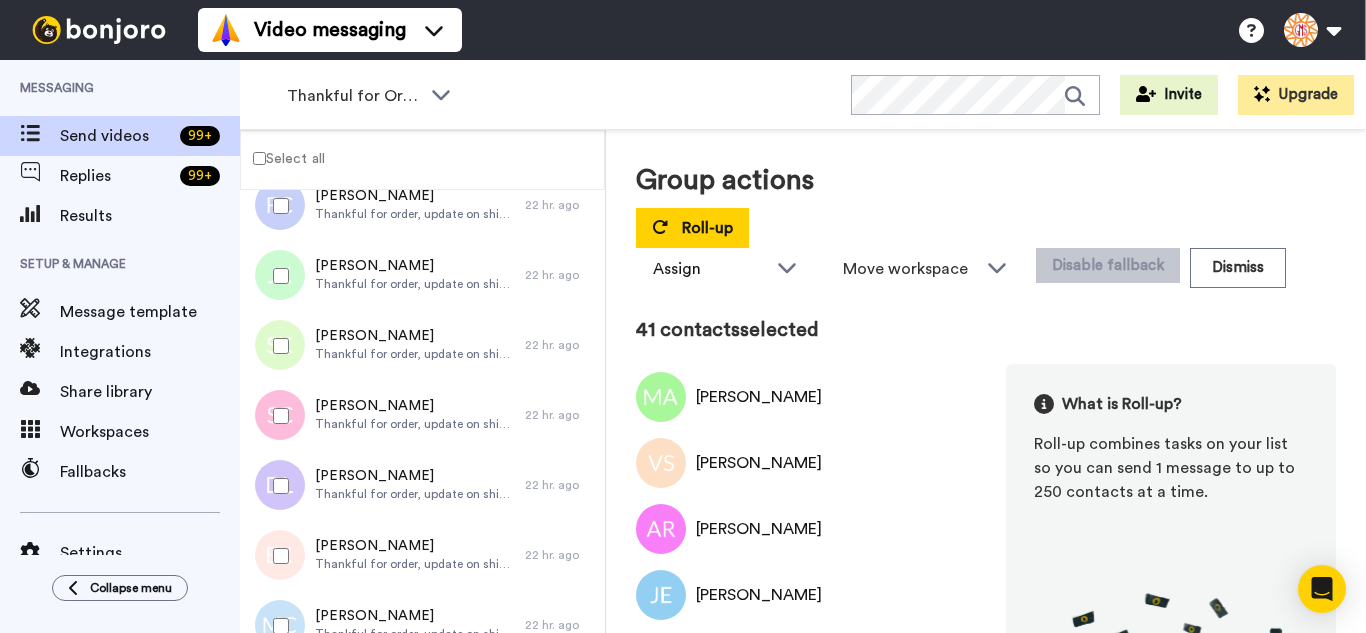 click at bounding box center [277, 416] 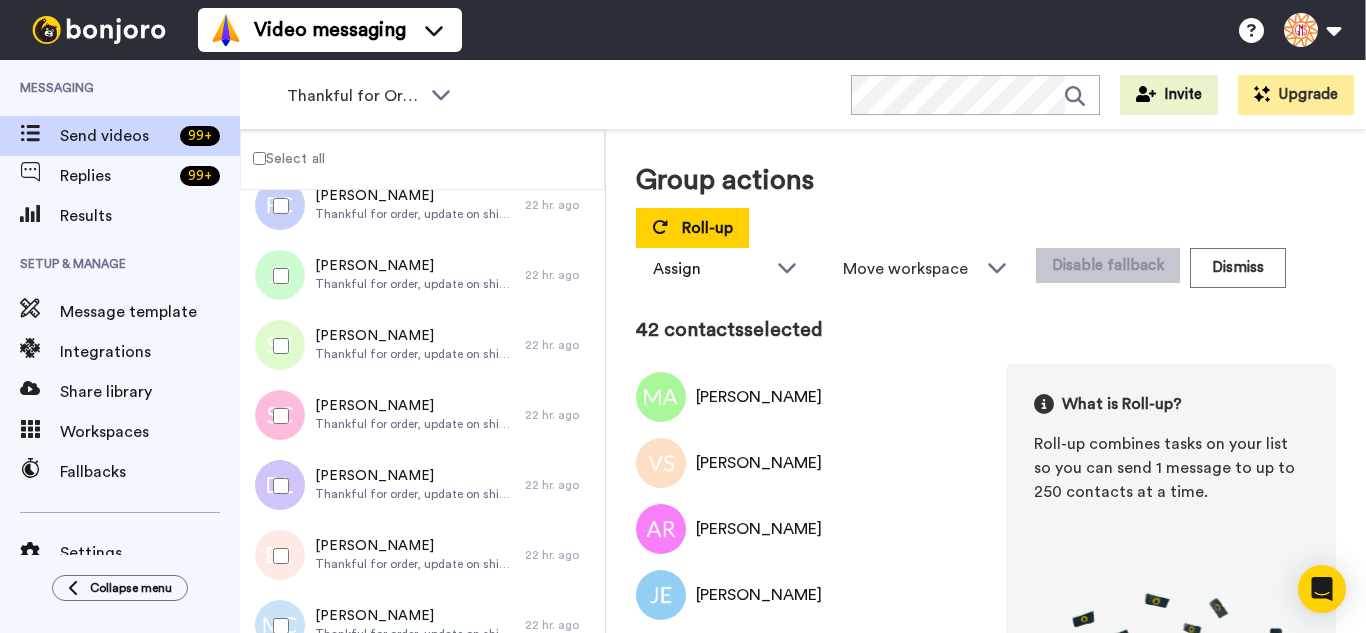 drag, startPoint x: 302, startPoint y: 506, endPoint x: 299, endPoint y: 534, distance: 28.160255 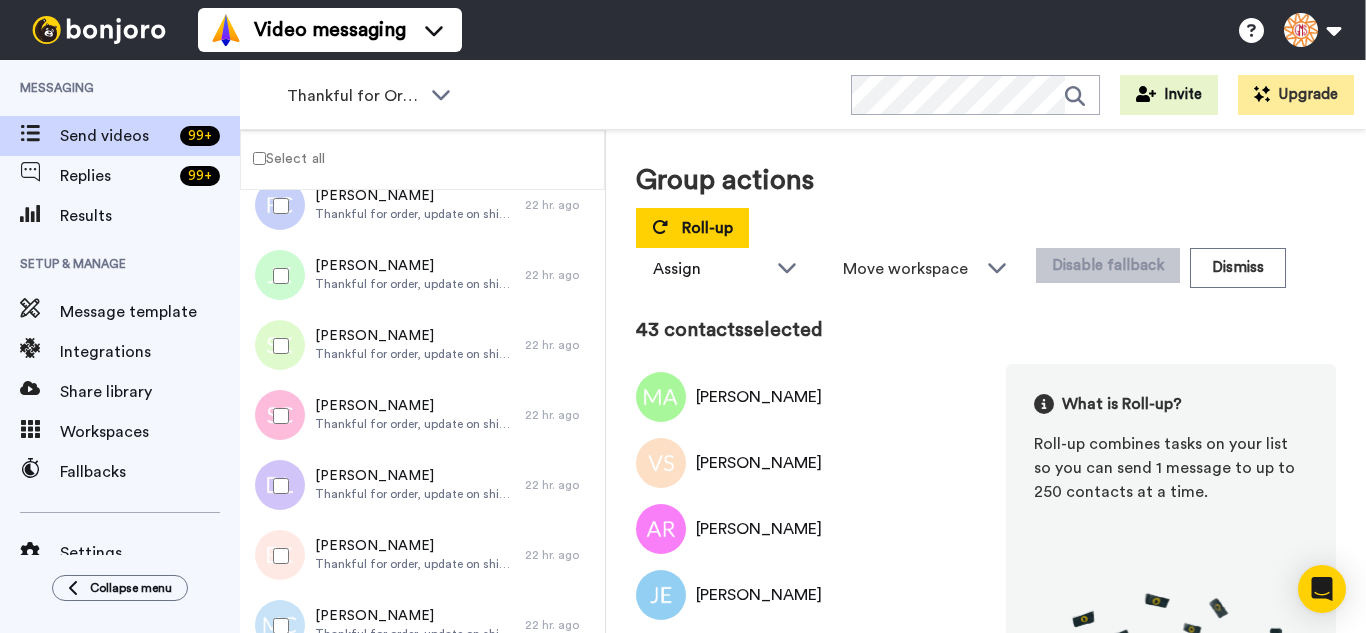drag, startPoint x: 295, startPoint y: 571, endPoint x: 298, endPoint y: 632, distance: 61.073727 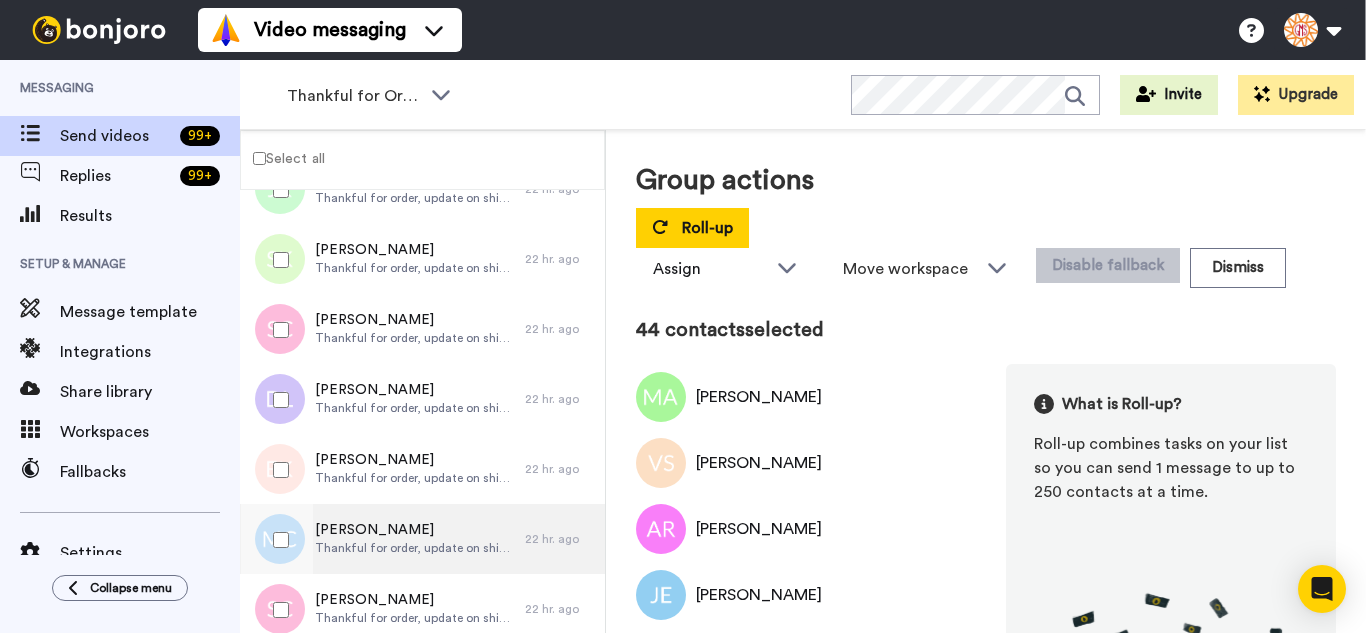 scroll, scrollTop: 3000, scrollLeft: 0, axis: vertical 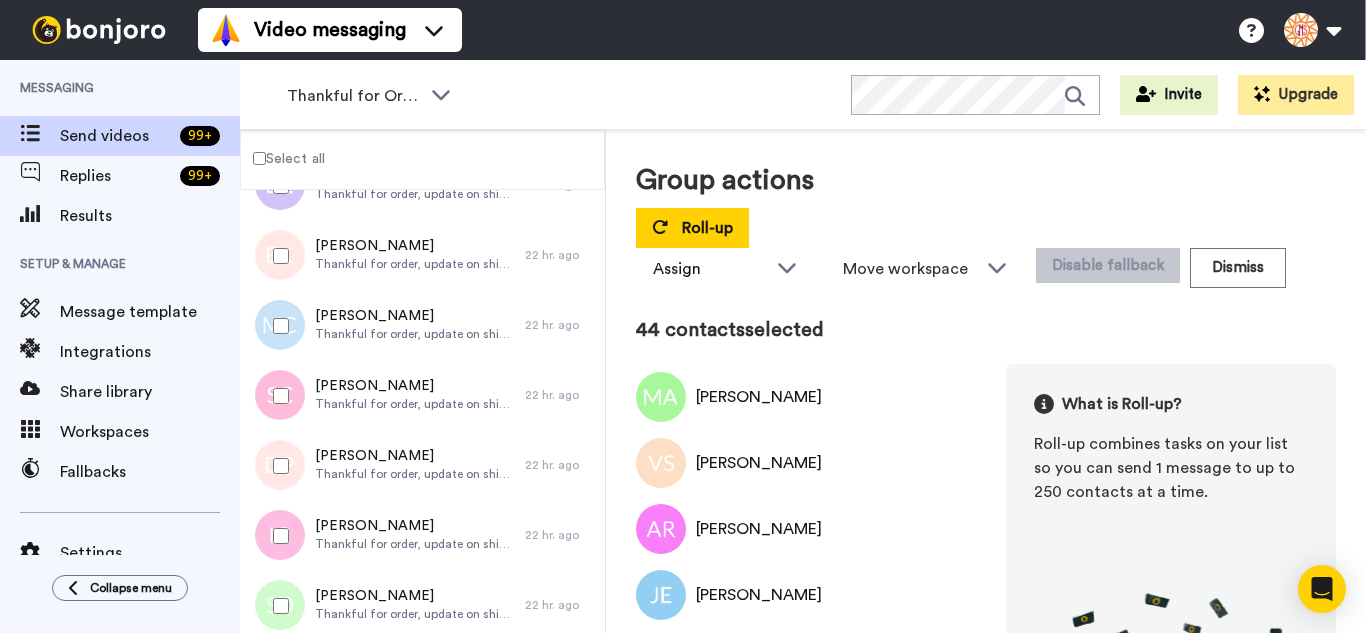 click at bounding box center [277, 326] 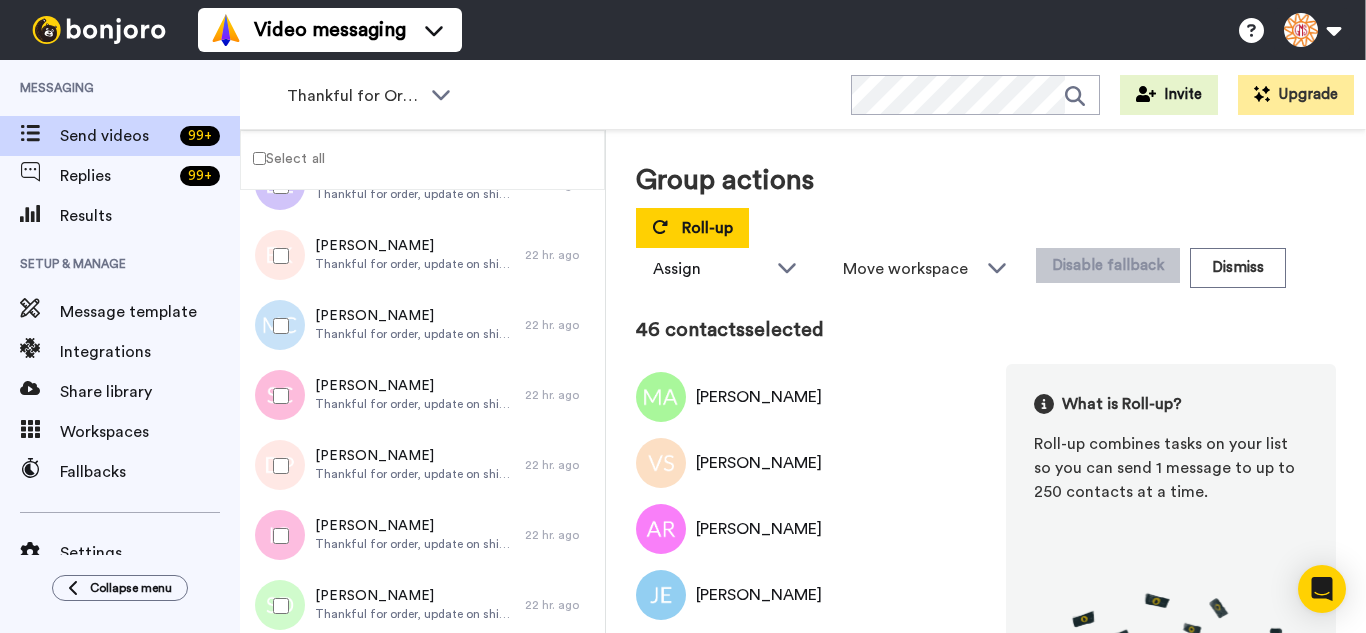 drag, startPoint x: 284, startPoint y: 455, endPoint x: 285, endPoint y: 512, distance: 57.00877 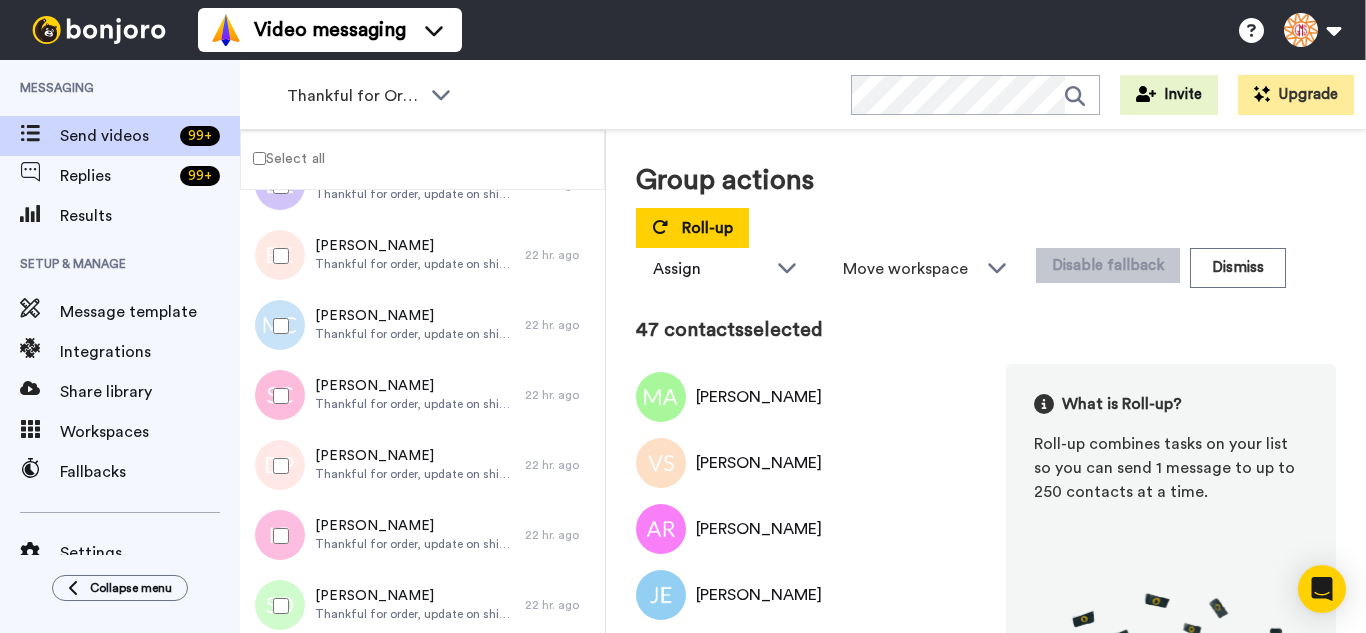 click at bounding box center (277, 536) 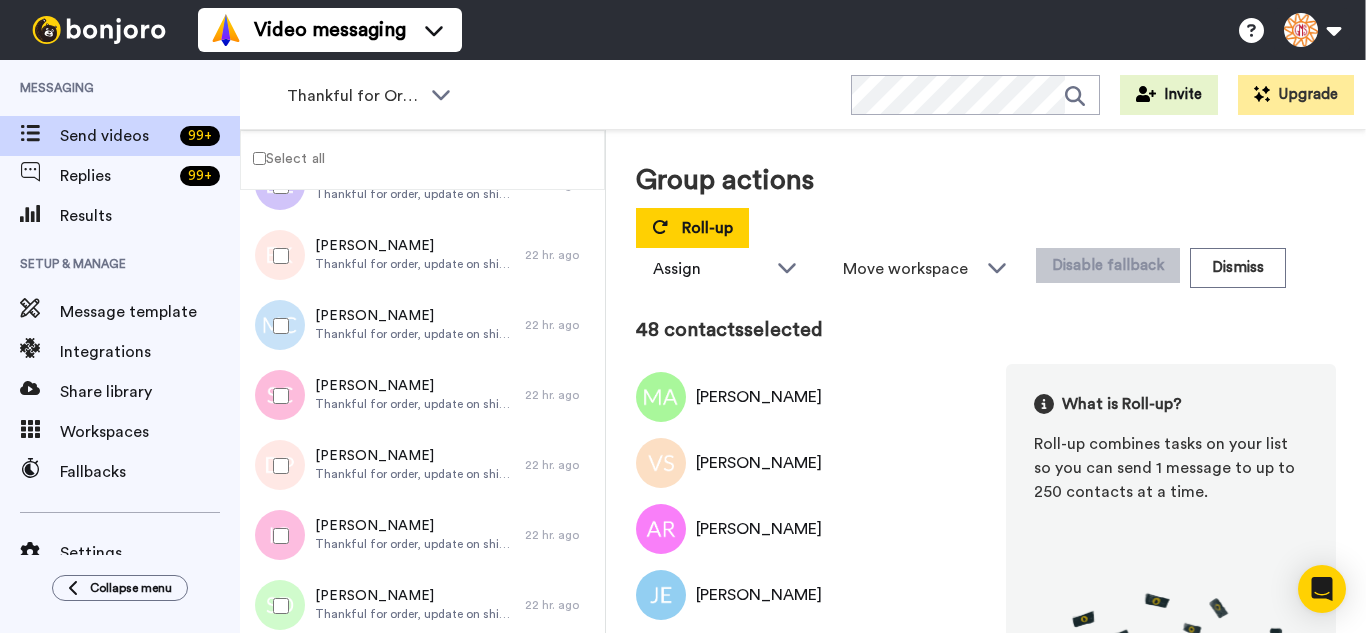 click at bounding box center [277, 606] 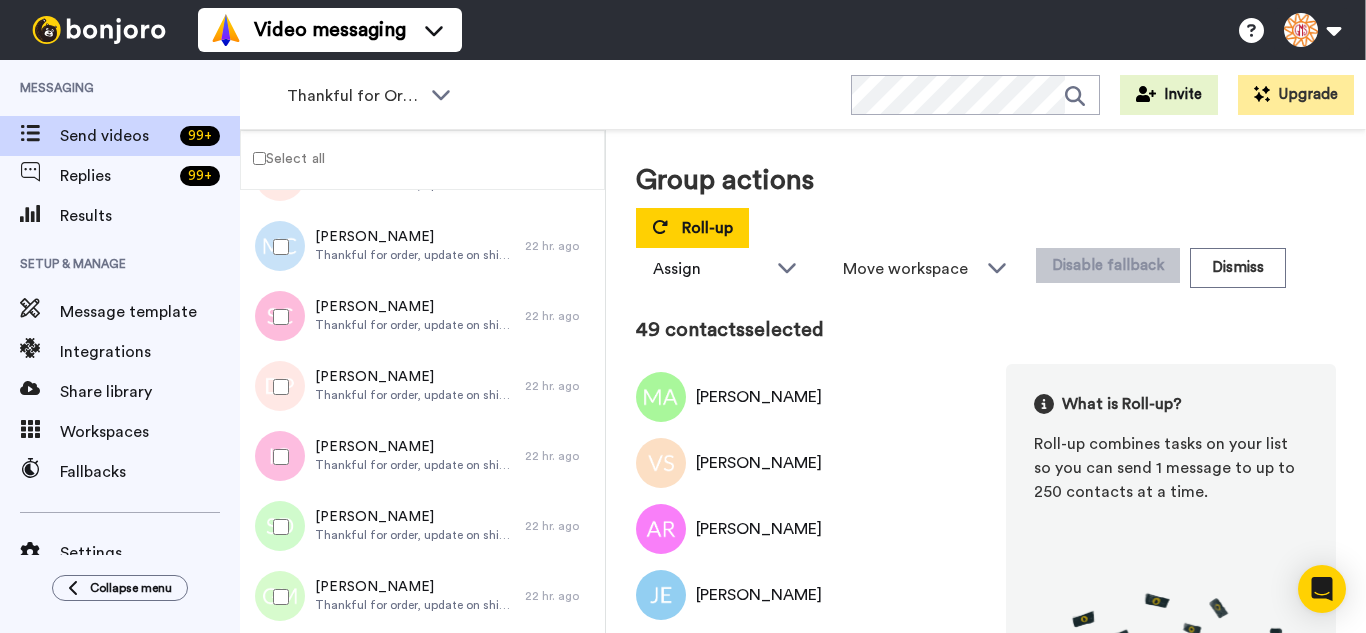 scroll, scrollTop: 3300, scrollLeft: 0, axis: vertical 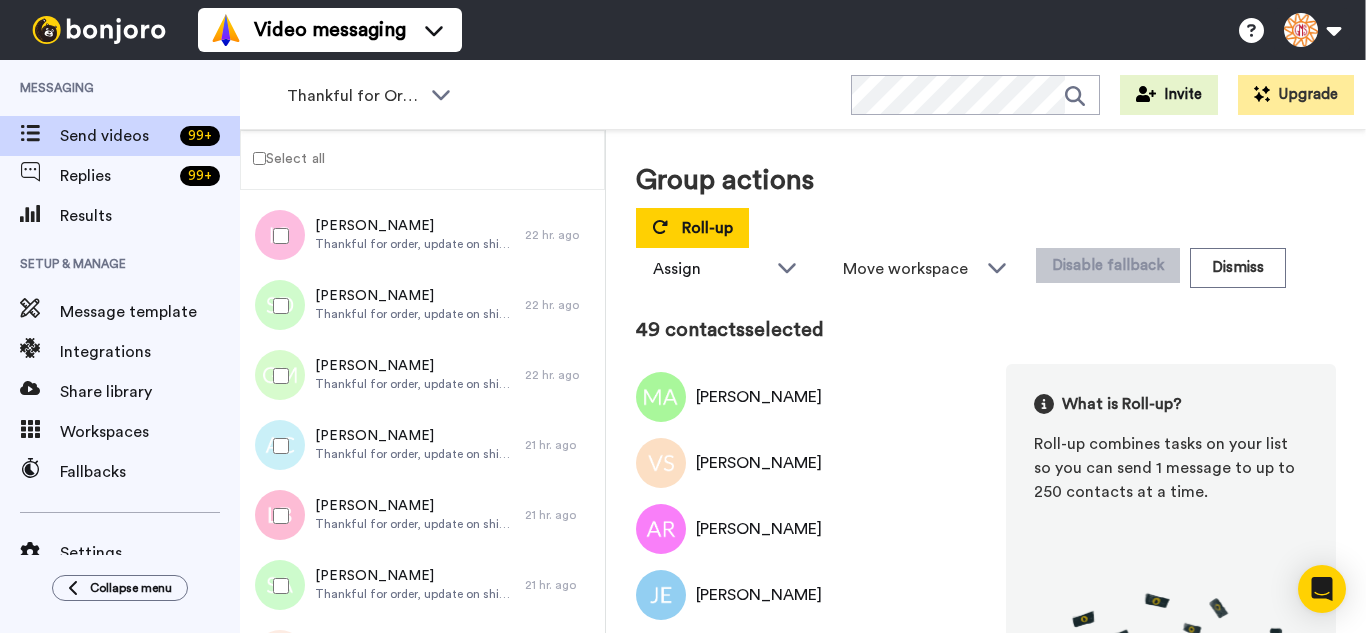 click at bounding box center [277, 376] 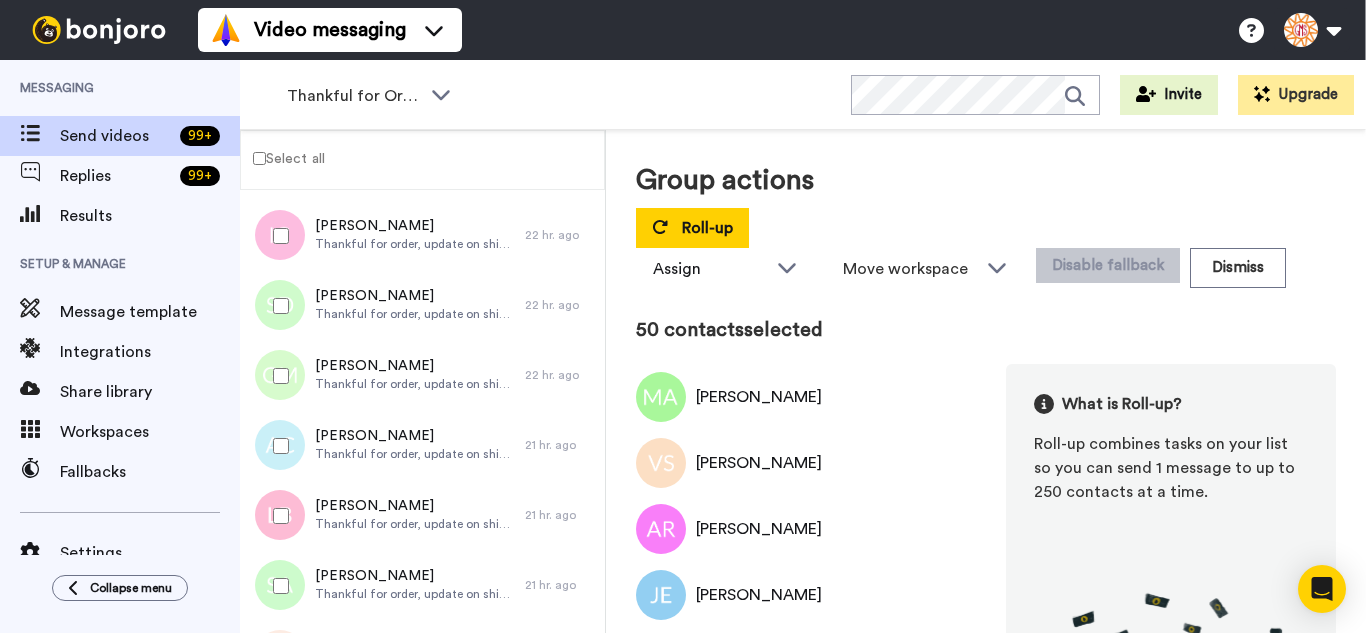 drag, startPoint x: 310, startPoint y: 432, endPoint x: 302, endPoint y: 471, distance: 39.812057 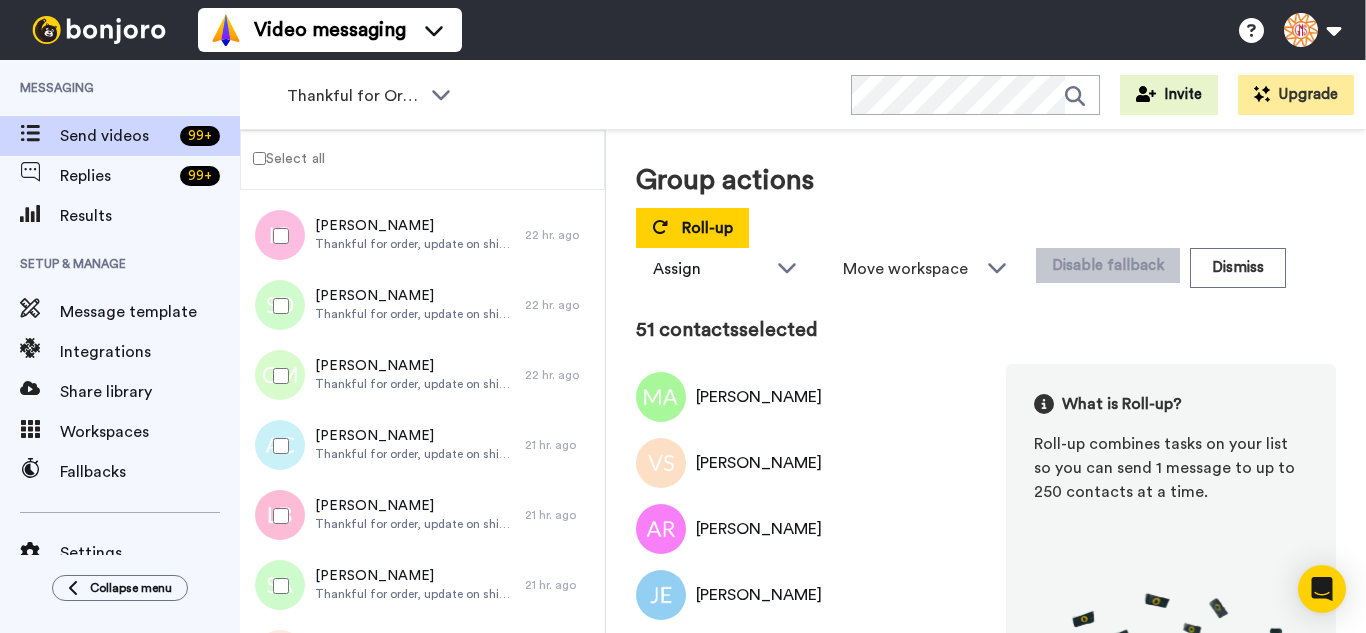 drag, startPoint x: 302, startPoint y: 471, endPoint x: 291, endPoint y: 537, distance: 66.910385 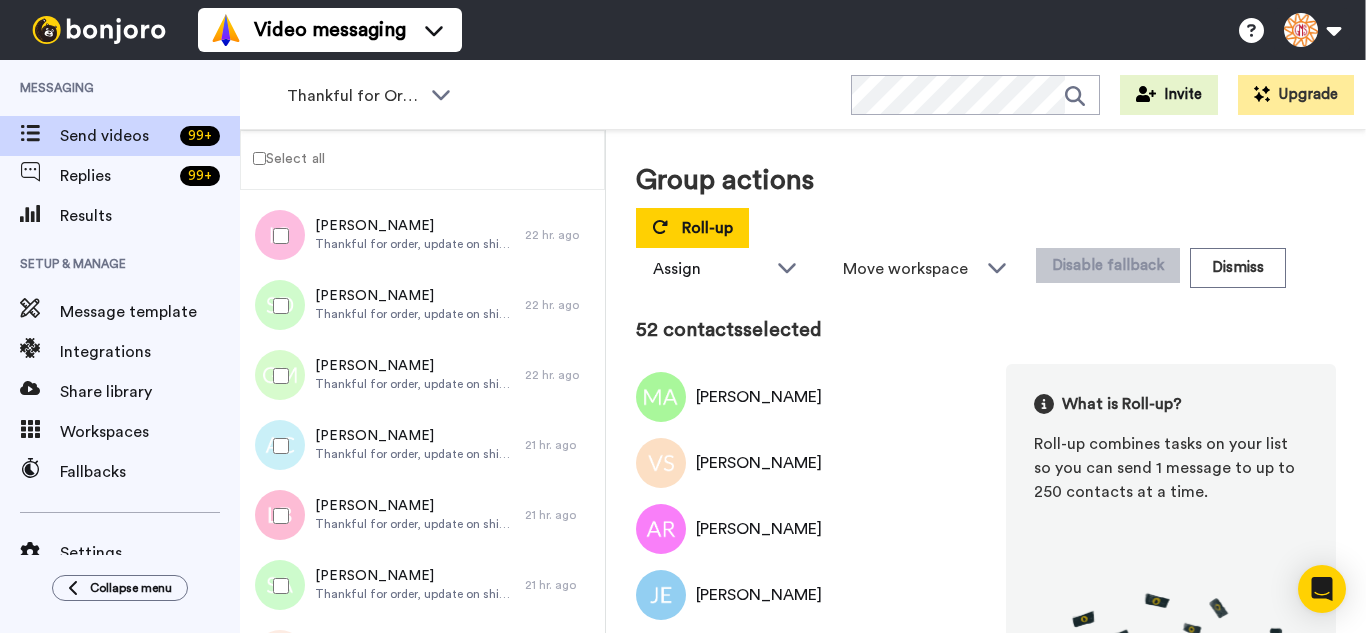 click at bounding box center (277, 516) 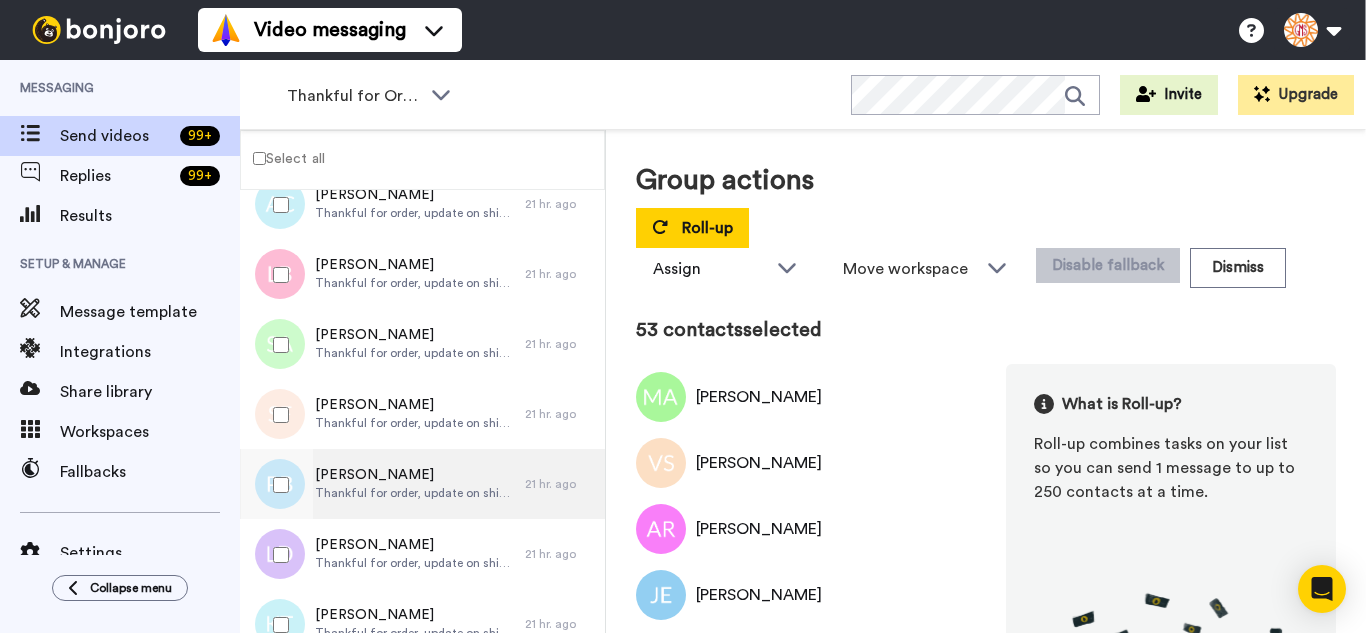 scroll, scrollTop: 3600, scrollLeft: 0, axis: vertical 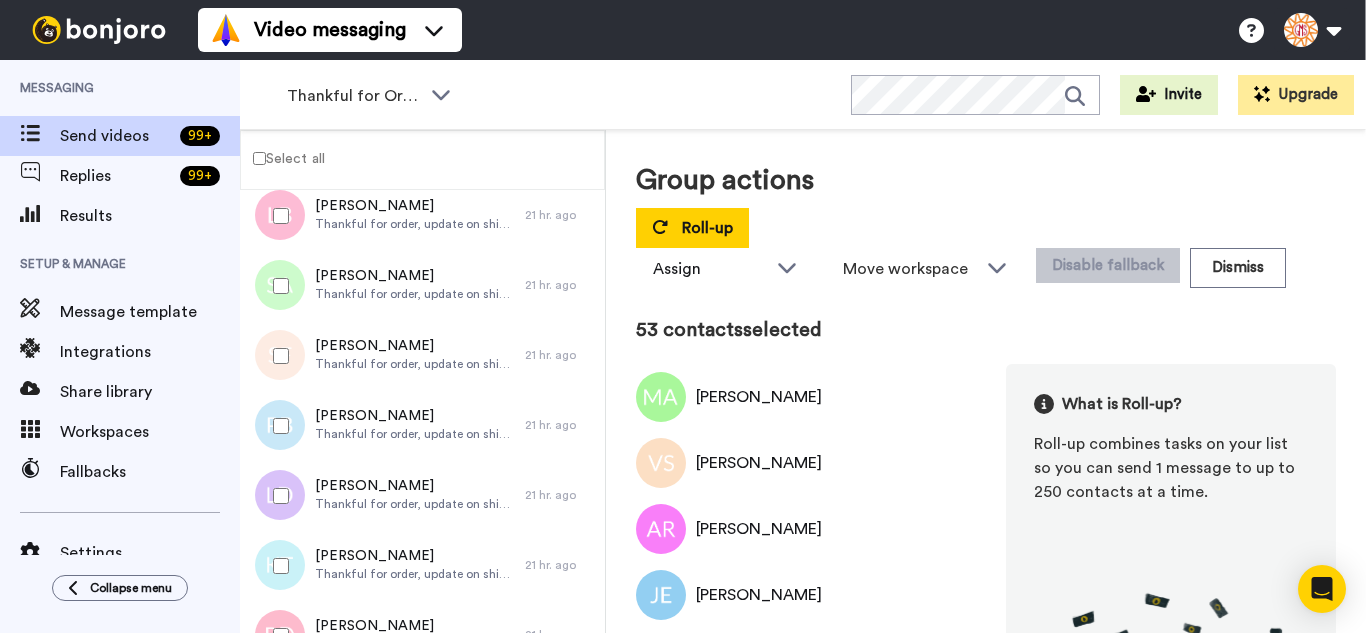 click at bounding box center [277, 426] 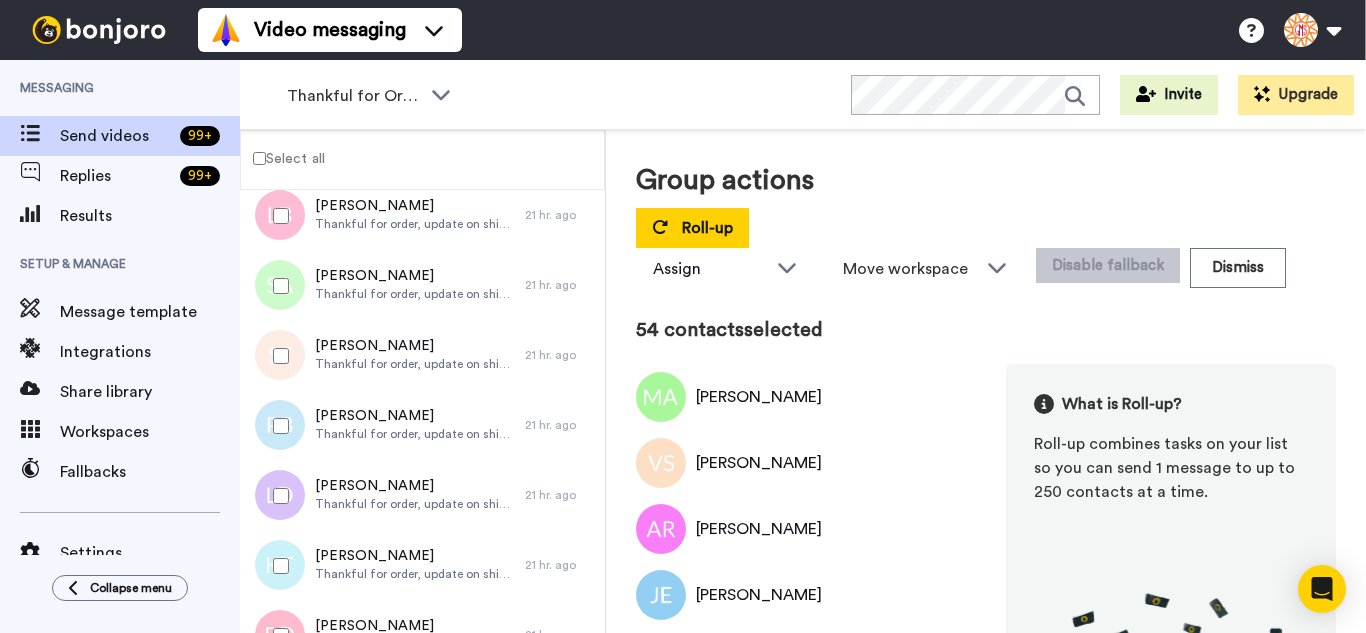 drag, startPoint x: 285, startPoint y: 451, endPoint x: 276, endPoint y: 507, distance: 56.718605 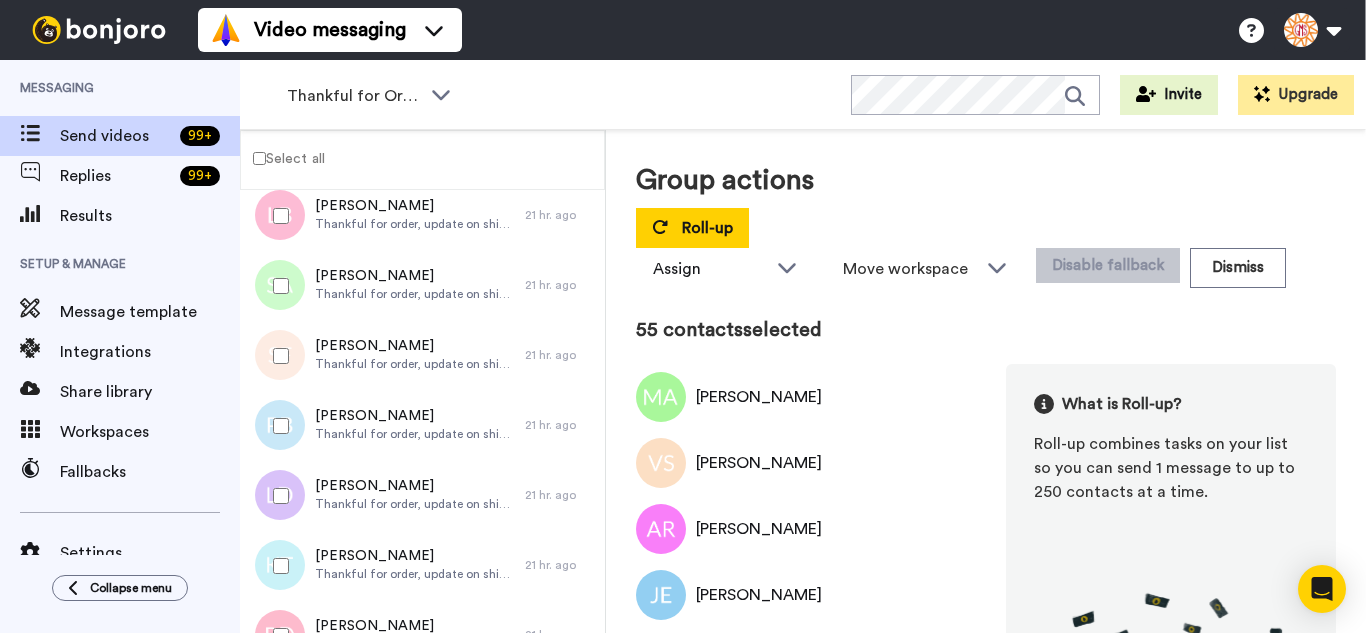 click at bounding box center (277, 566) 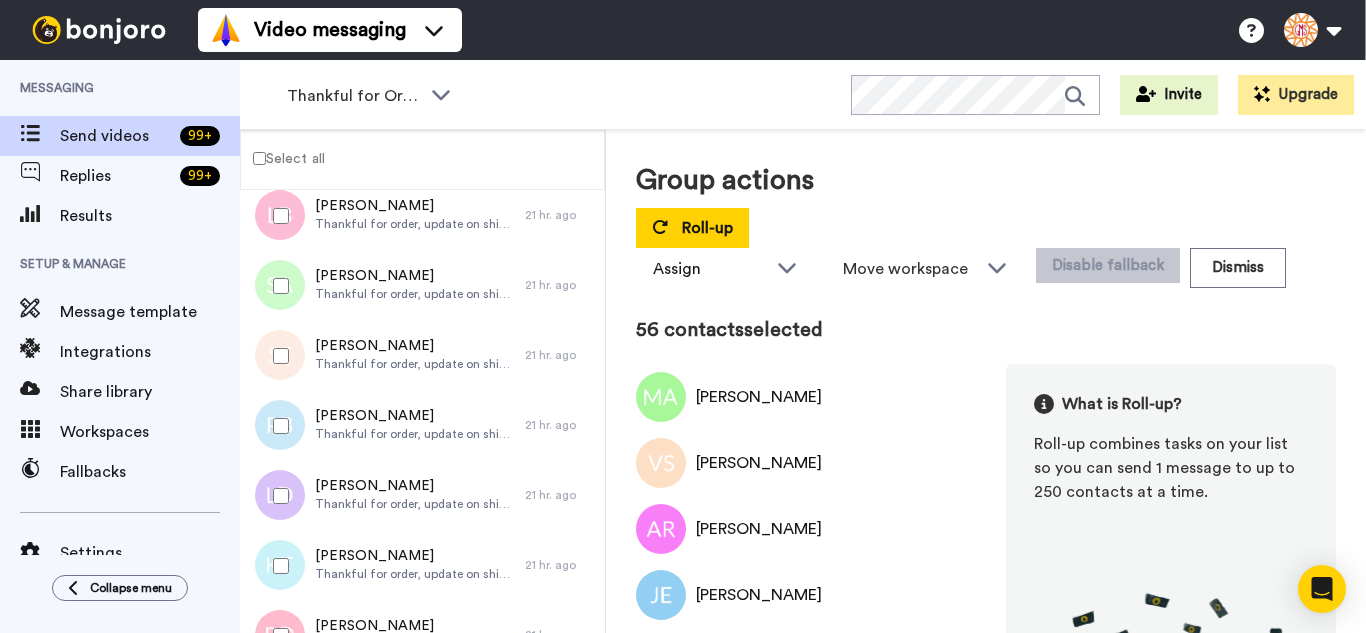 click at bounding box center [277, 496] 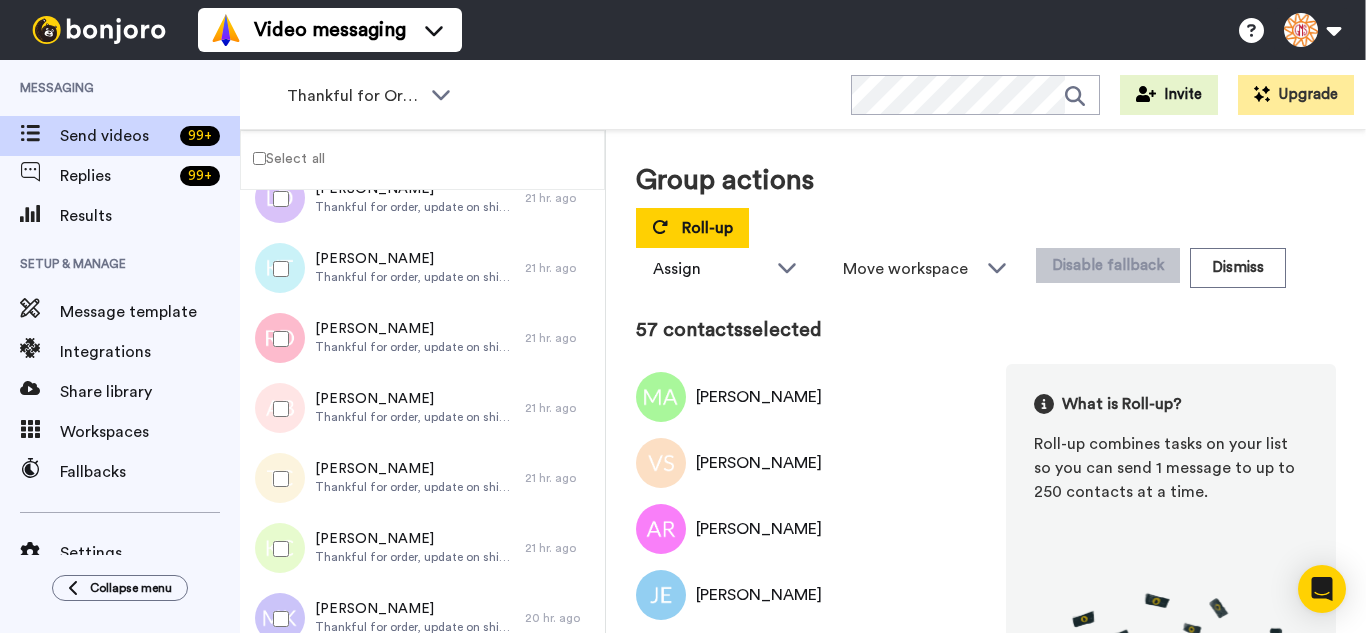 scroll, scrollTop: 3900, scrollLeft: 0, axis: vertical 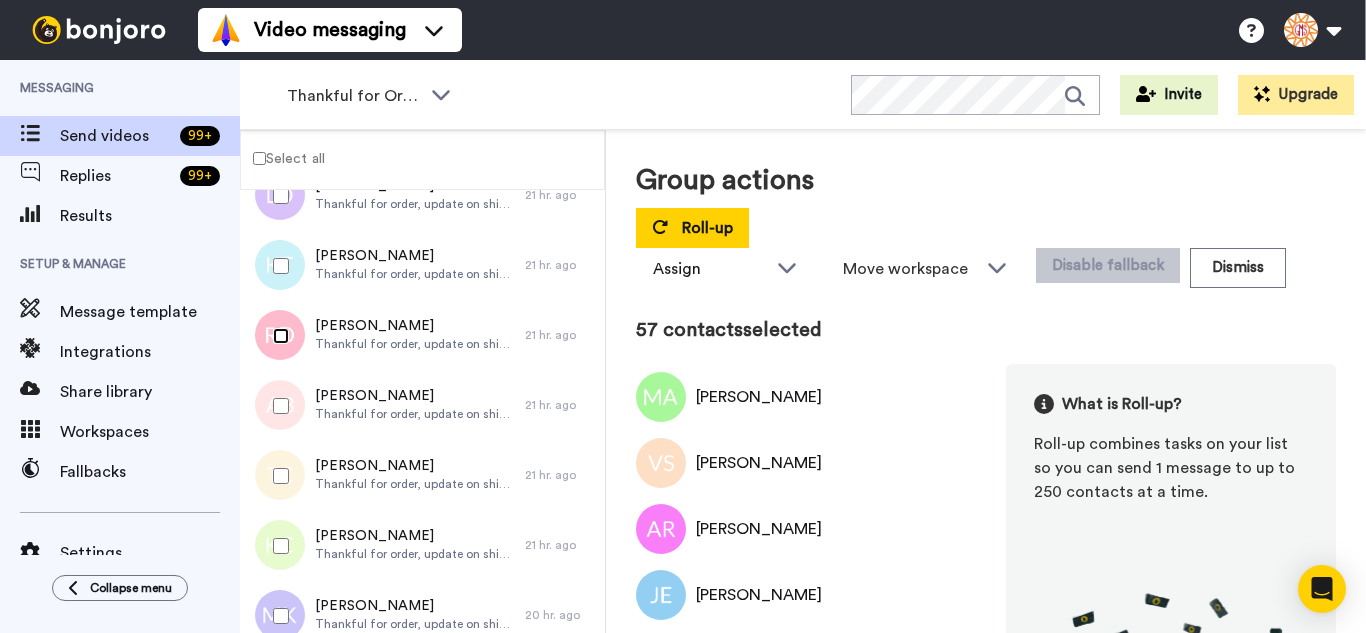 click at bounding box center [277, 336] 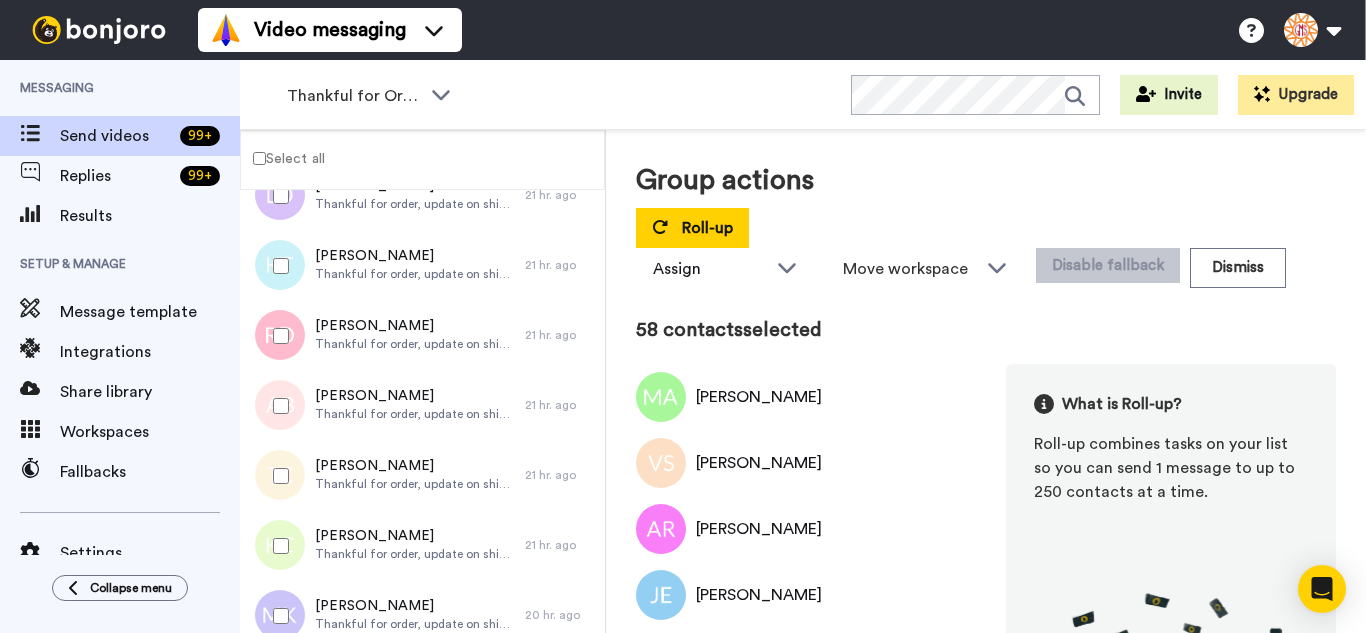 click at bounding box center (277, 406) 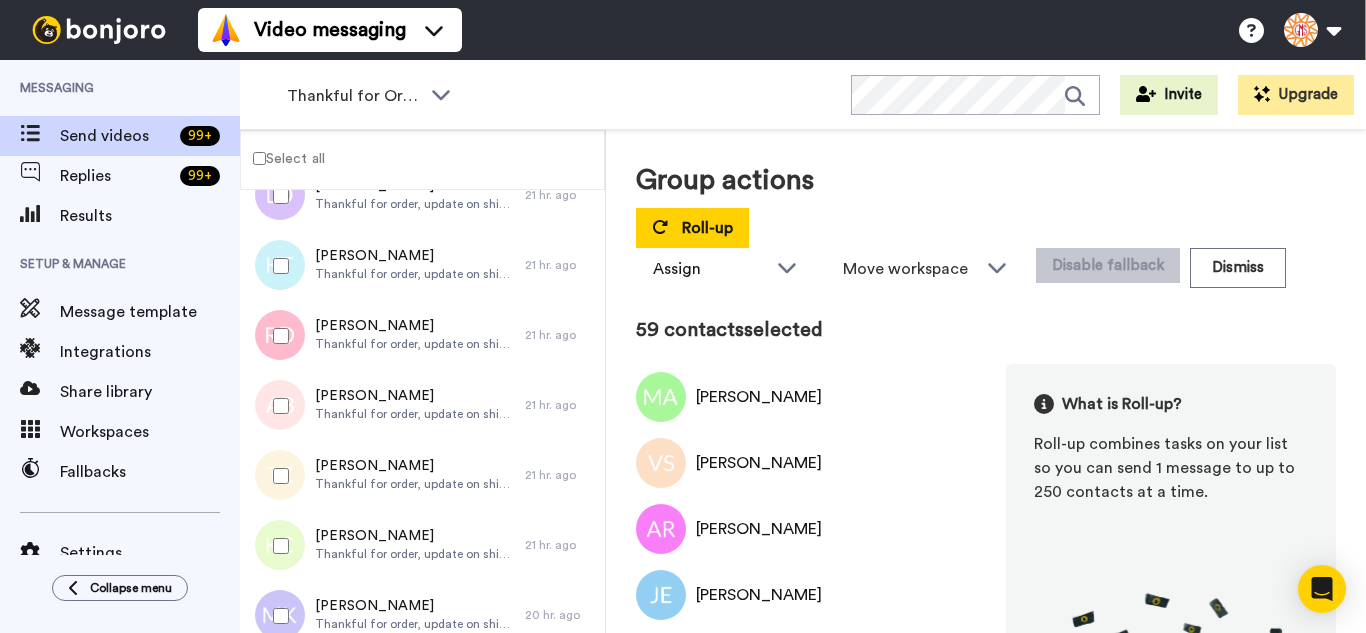 click at bounding box center [277, 546] 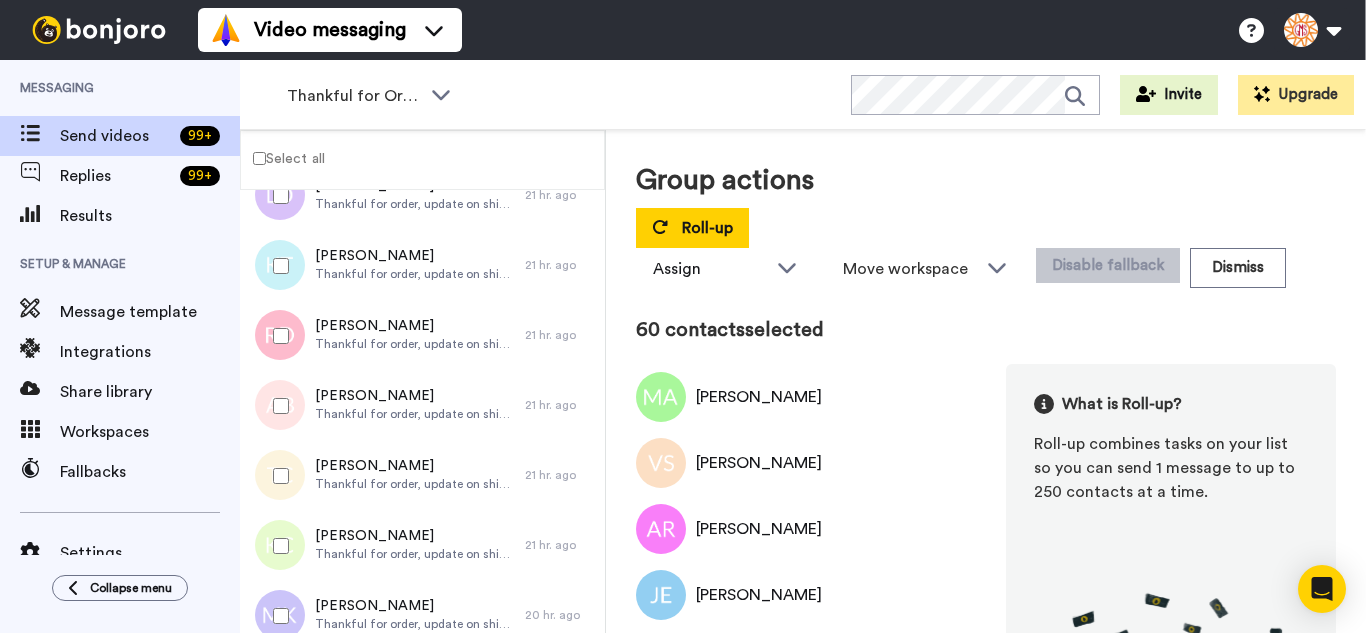 click at bounding box center (277, 616) 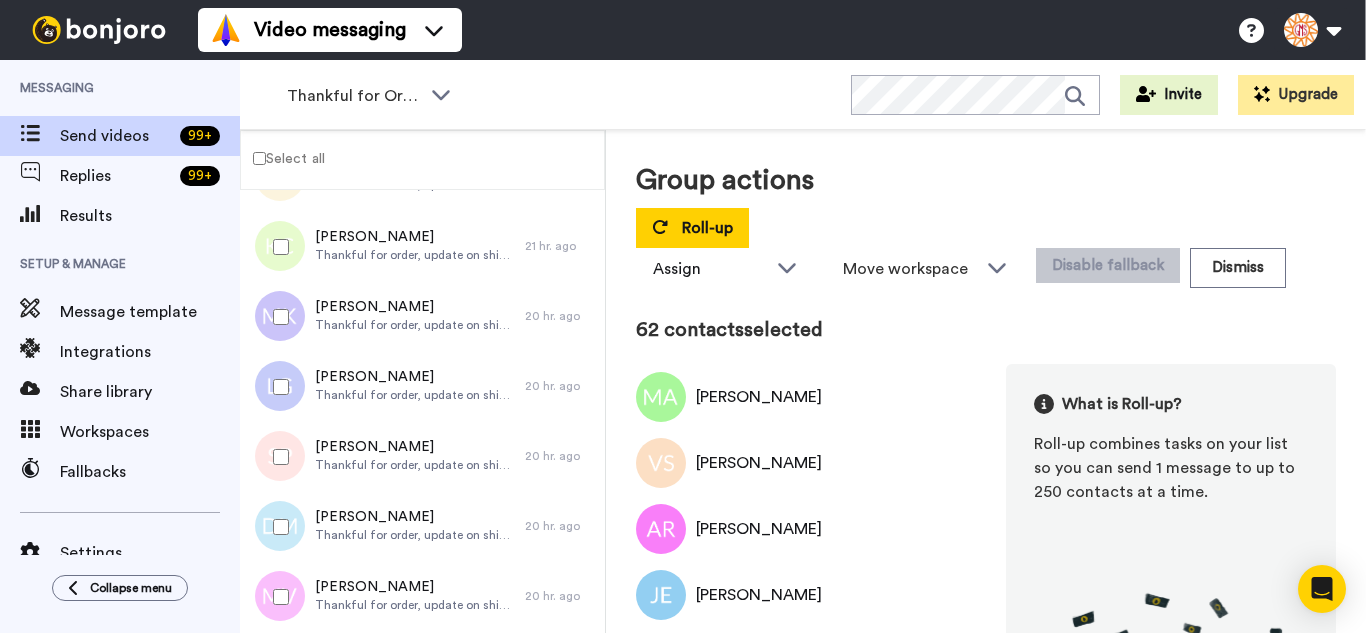 scroll, scrollTop: 4200, scrollLeft: 0, axis: vertical 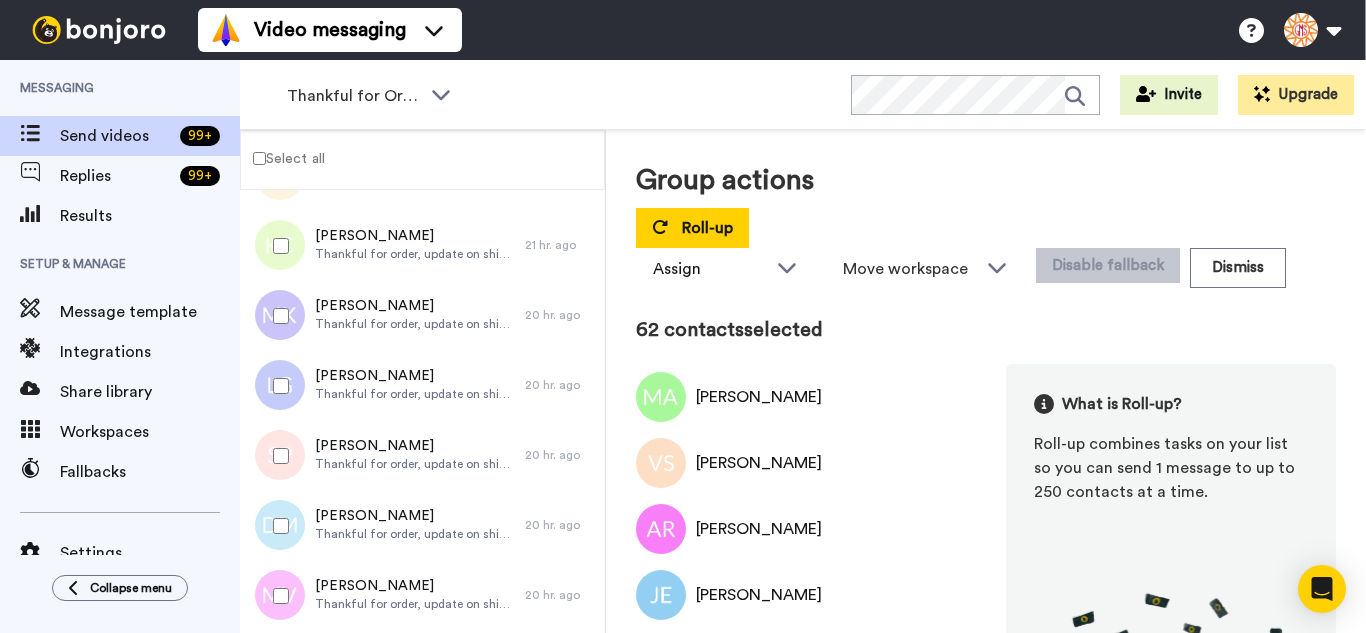 click at bounding box center [277, 386] 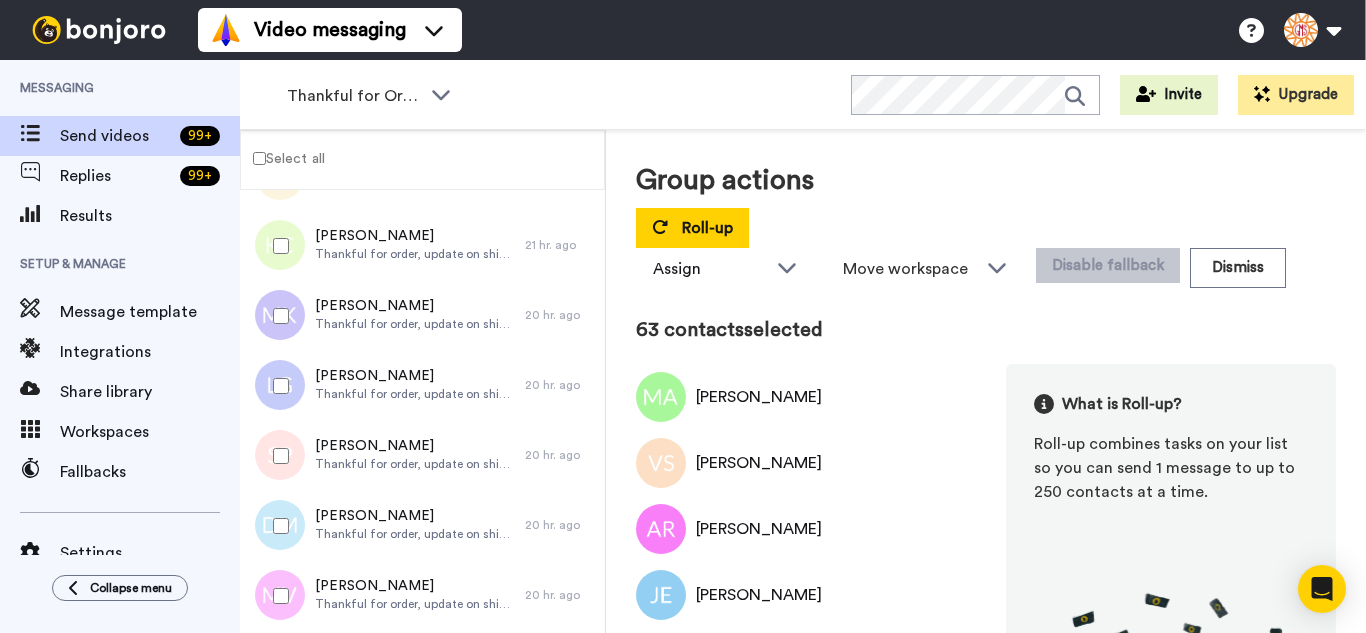 click at bounding box center [277, 456] 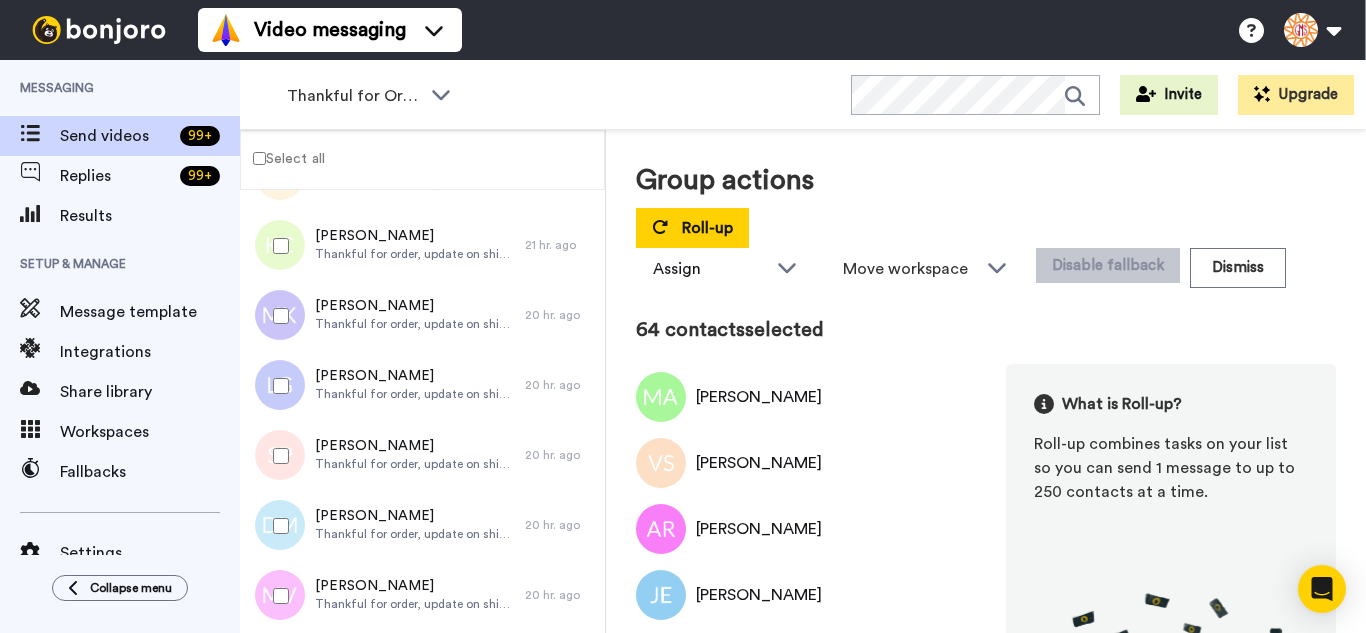 click at bounding box center (277, 596) 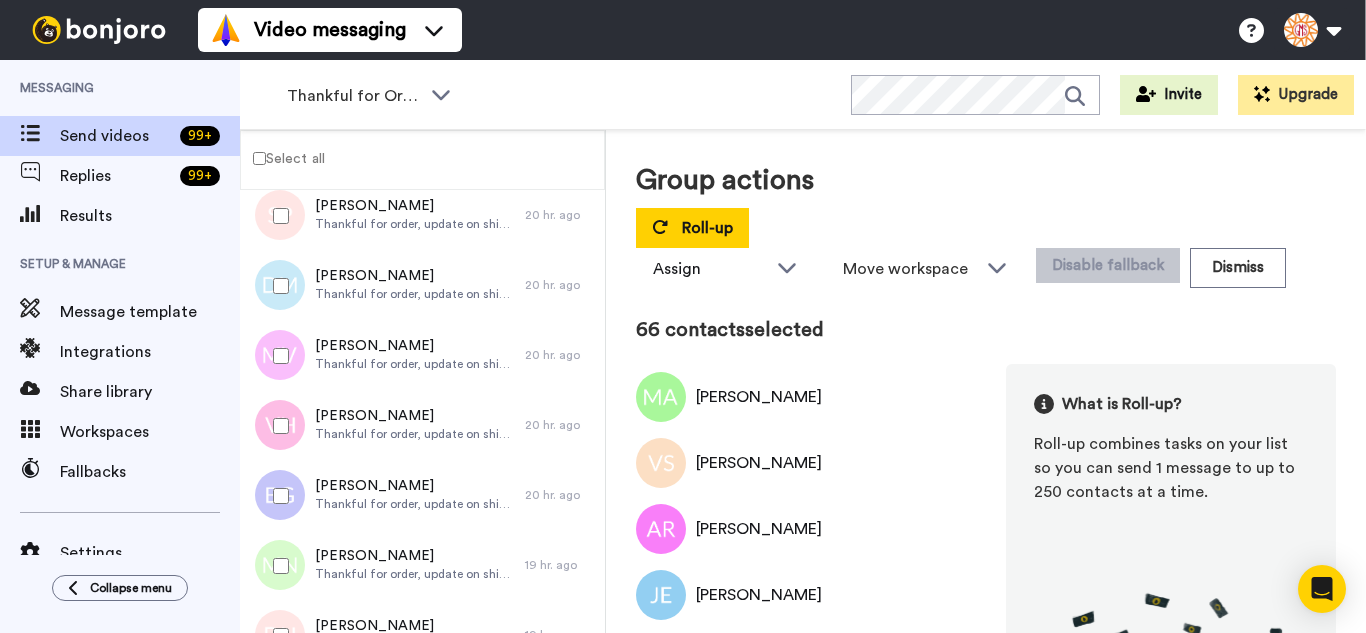 scroll, scrollTop: 4500, scrollLeft: 0, axis: vertical 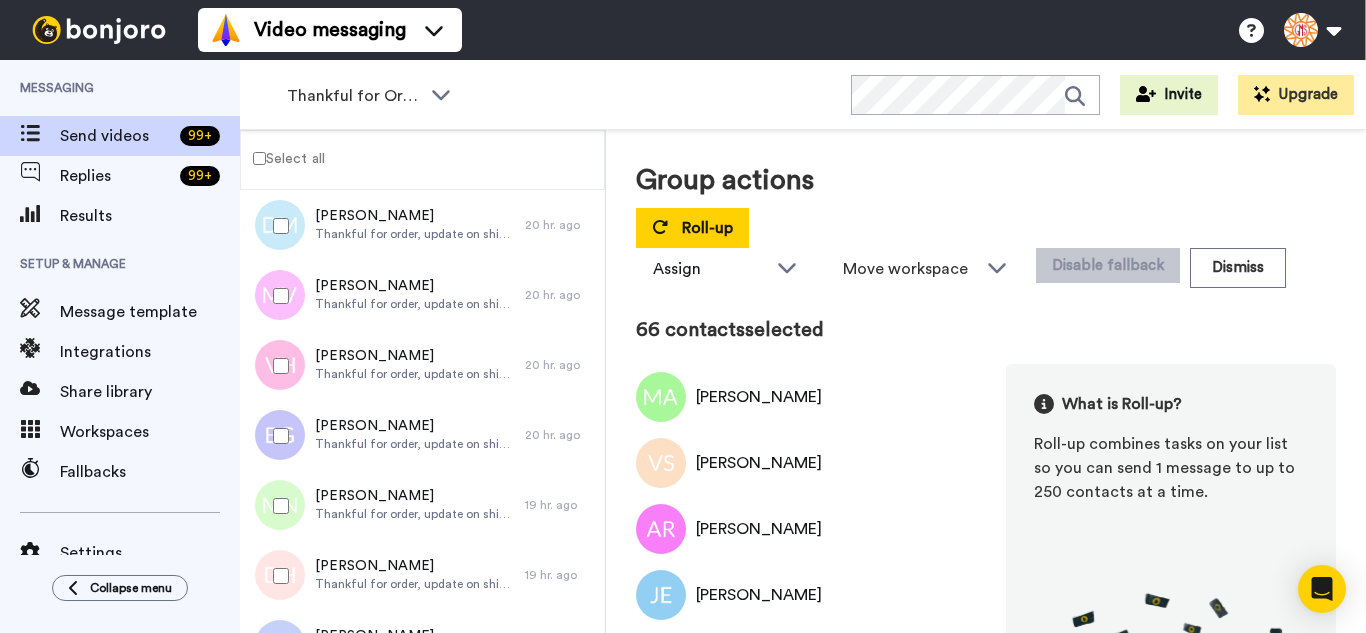 drag, startPoint x: 297, startPoint y: 425, endPoint x: 287, endPoint y: 405, distance: 22.36068 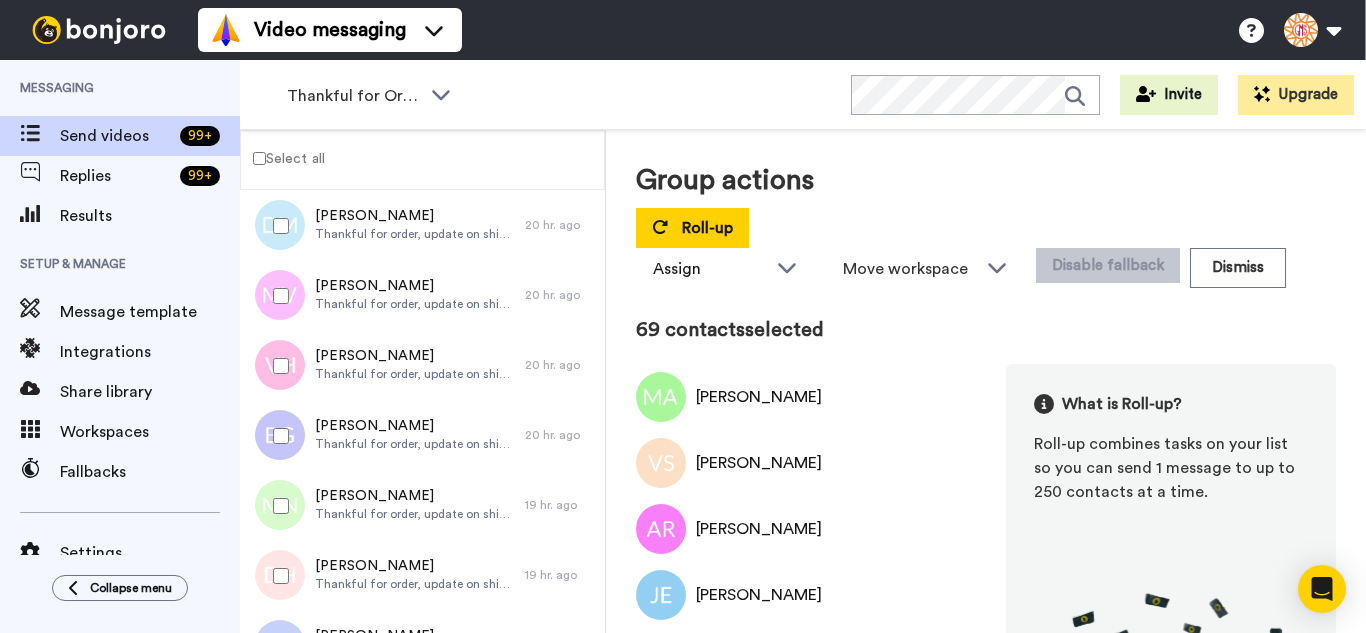 click at bounding box center (277, 576) 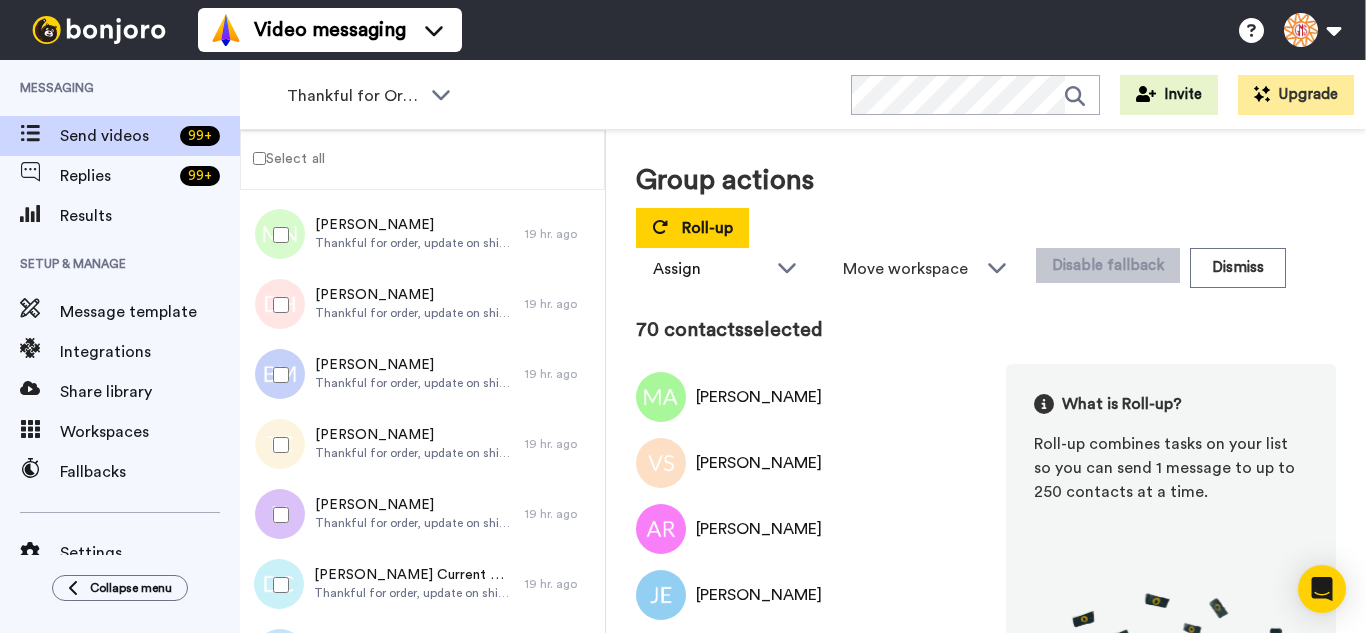 scroll, scrollTop: 4800, scrollLeft: 0, axis: vertical 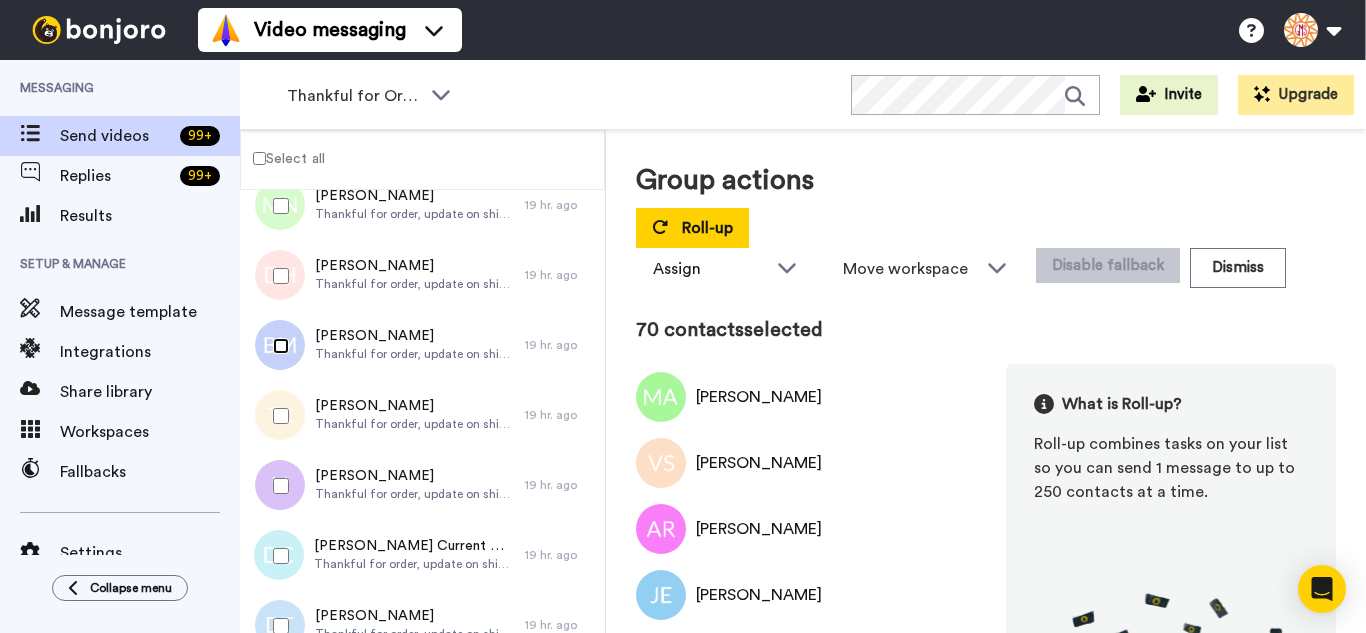 click at bounding box center [277, 346] 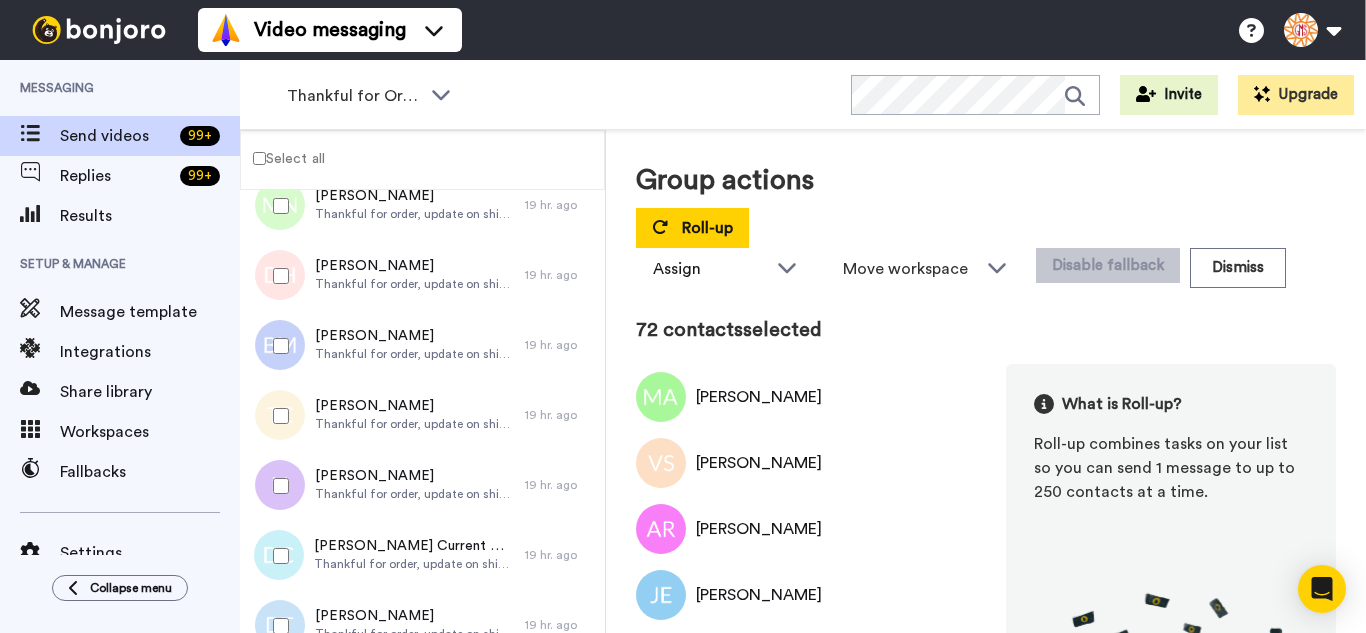 click at bounding box center (277, 486) 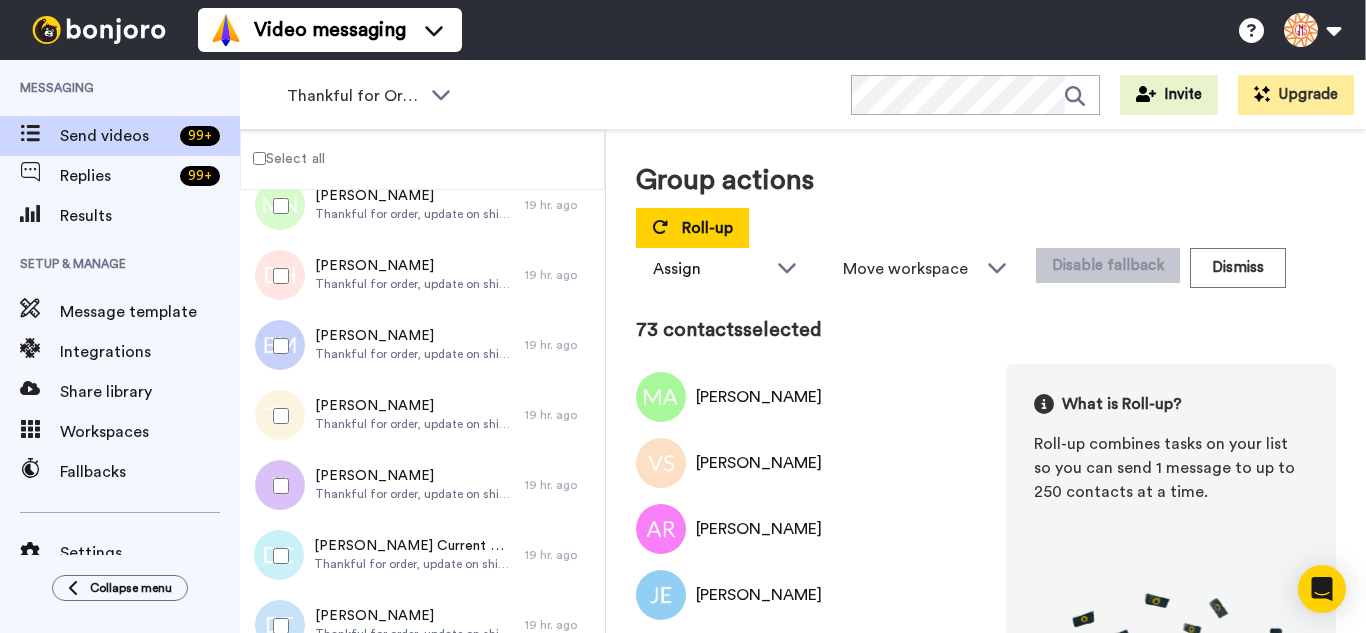 click at bounding box center [277, 556] 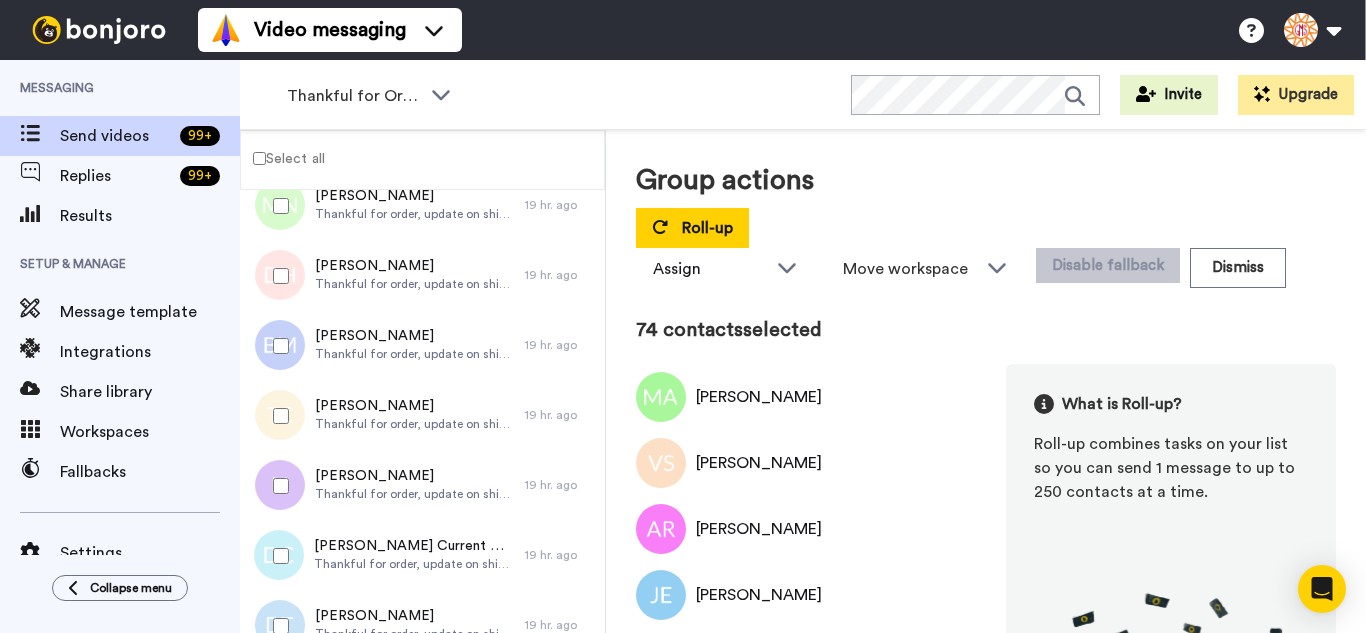 click at bounding box center [277, 626] 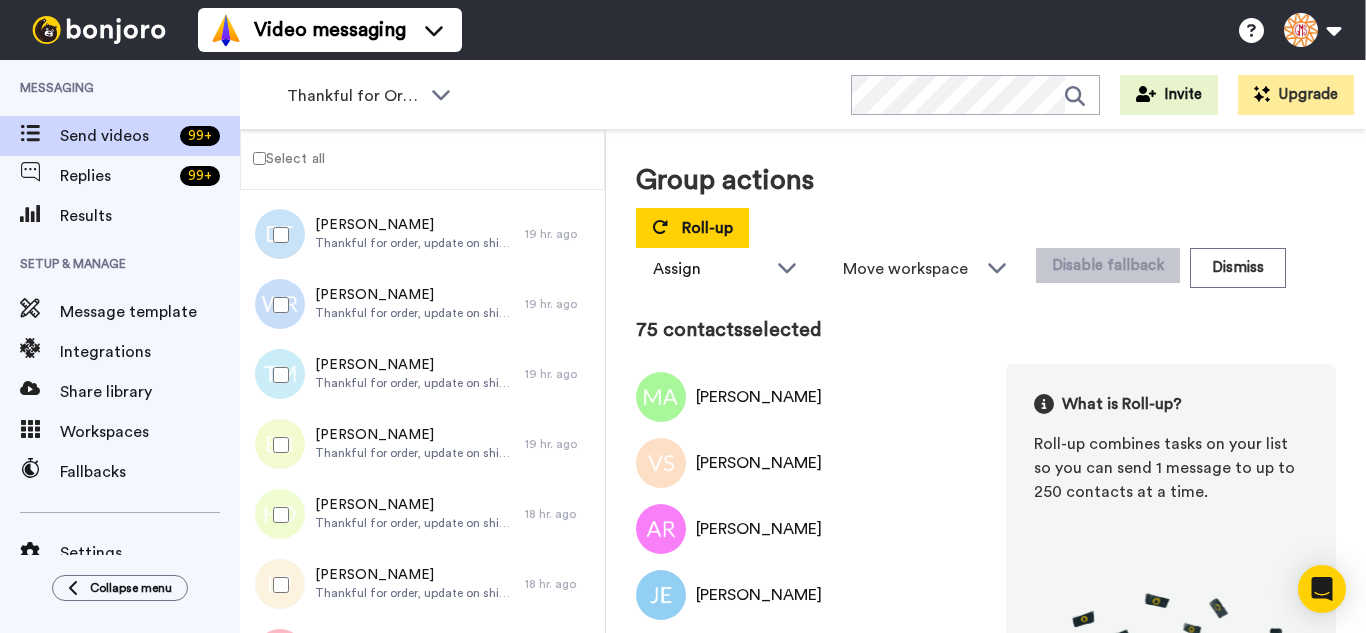 scroll, scrollTop: 5200, scrollLeft: 0, axis: vertical 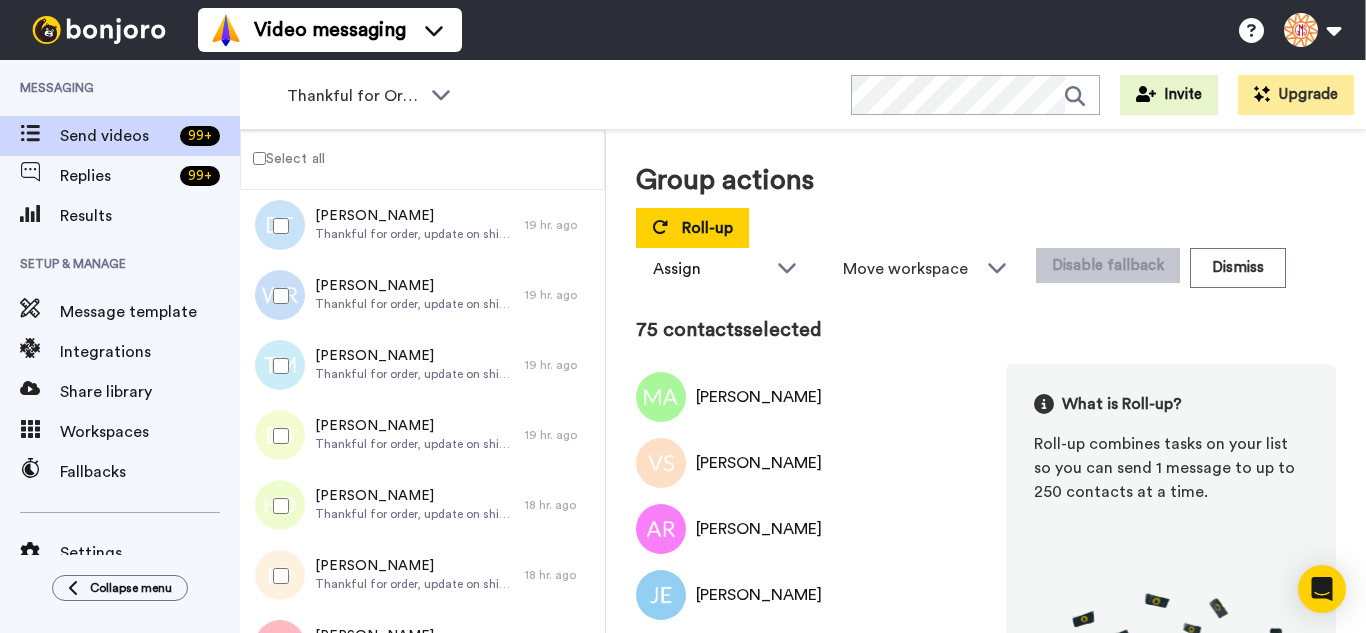 drag, startPoint x: 274, startPoint y: 317, endPoint x: 279, endPoint y: 401, distance: 84.14868 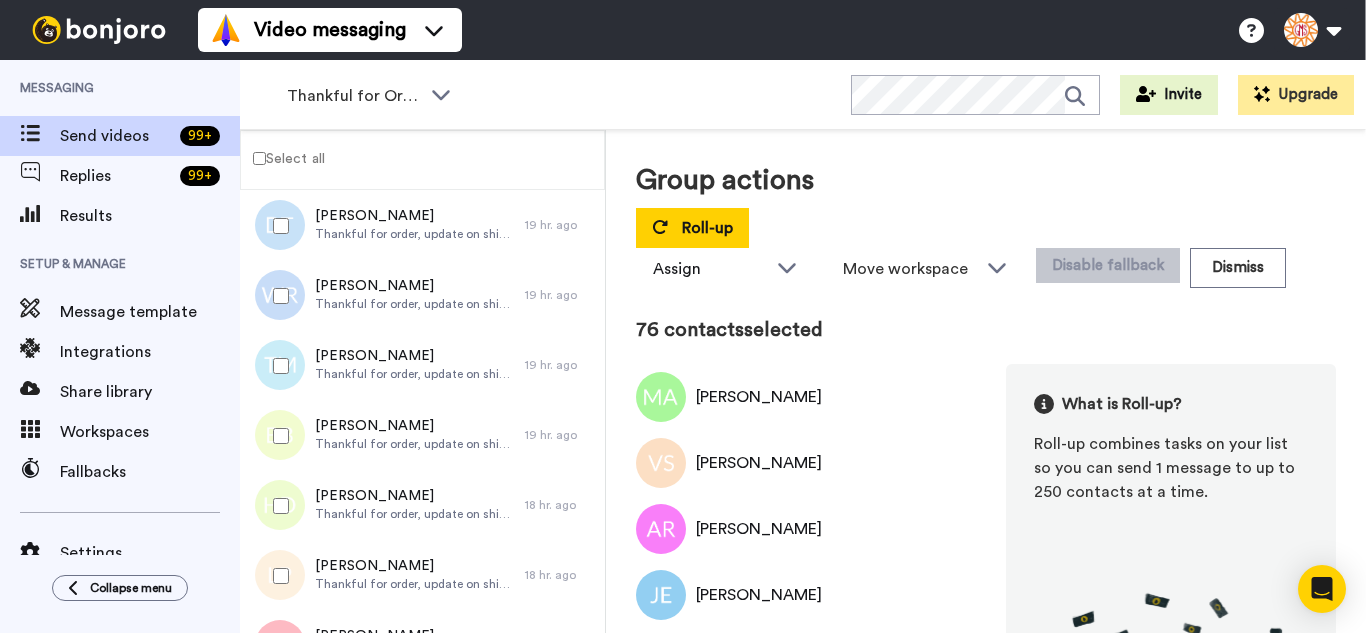 click at bounding box center (277, 366) 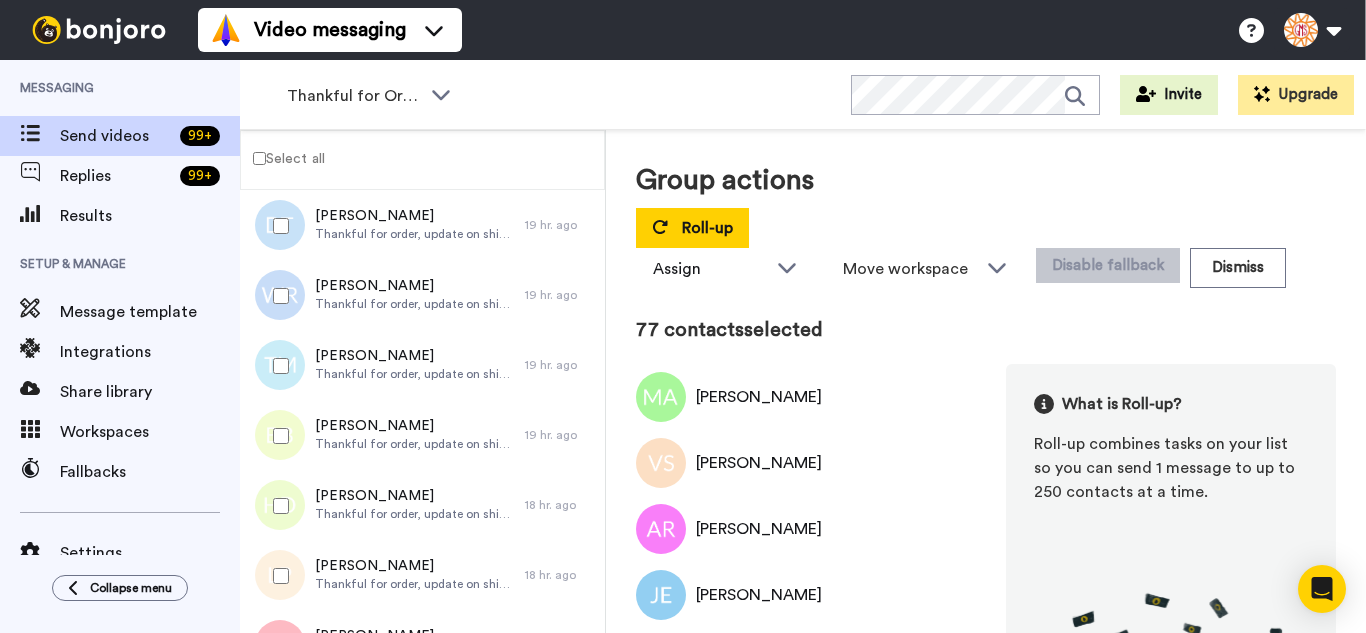 click at bounding box center [277, 436] 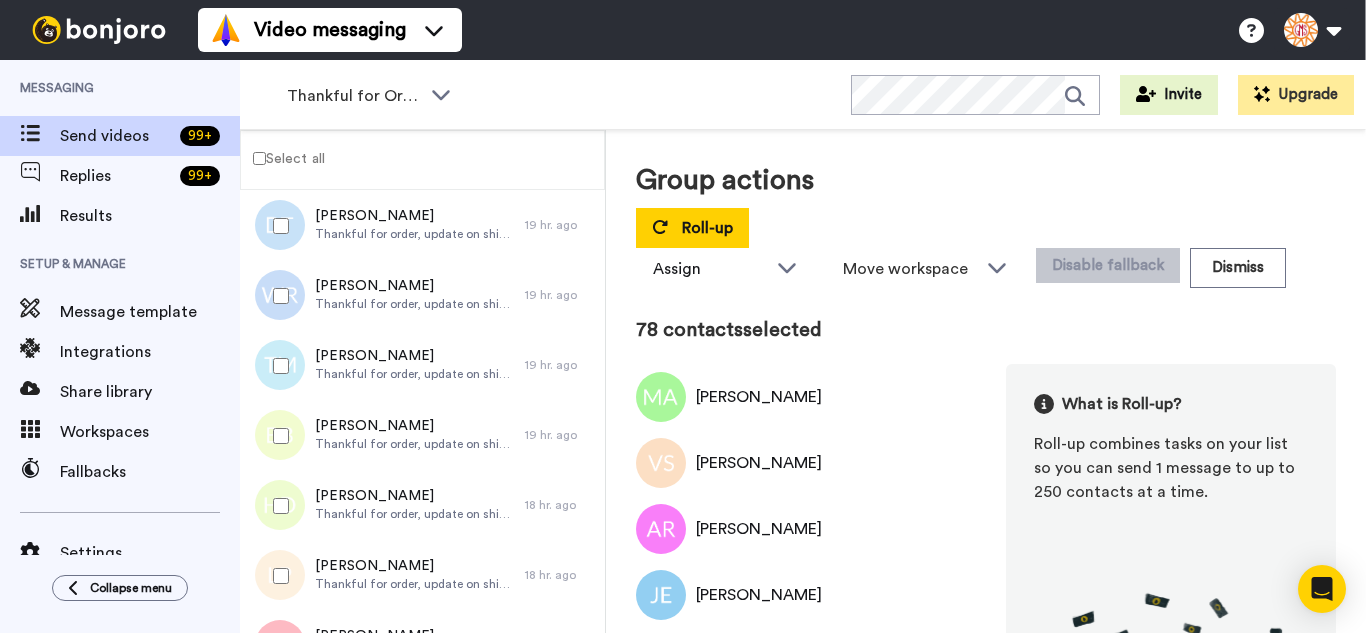 click at bounding box center [277, 506] 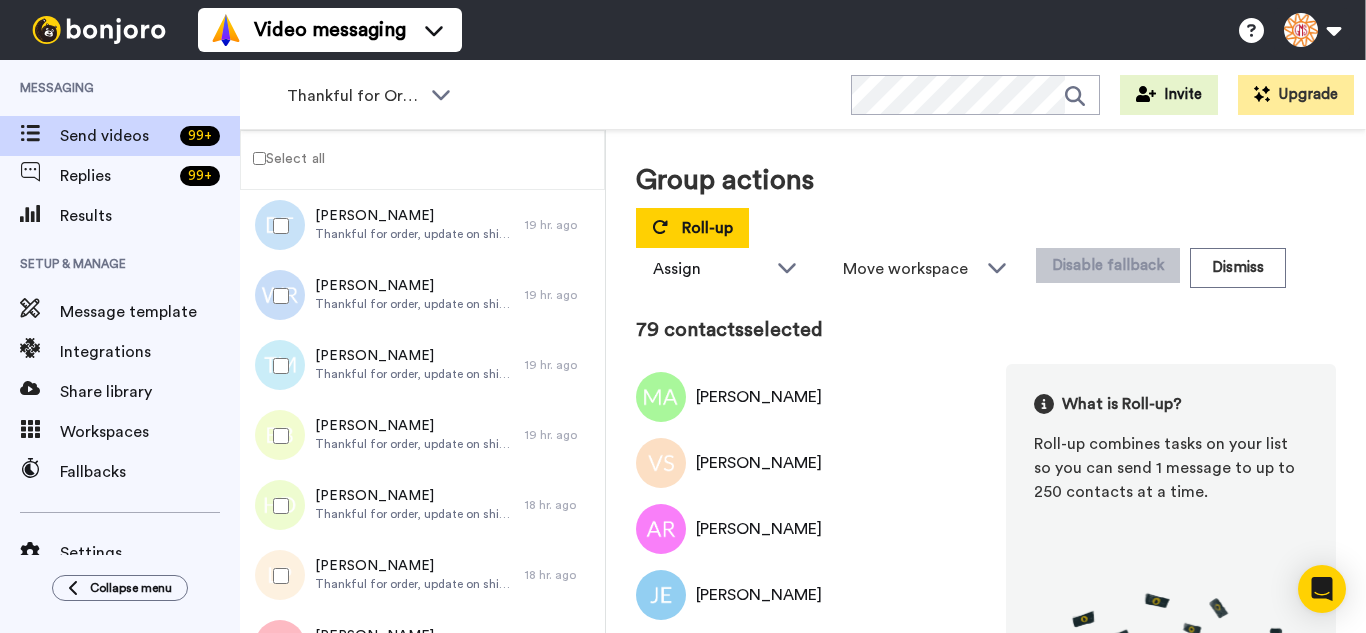 drag, startPoint x: 298, startPoint y: 545, endPoint x: 299, endPoint y: 575, distance: 30.016663 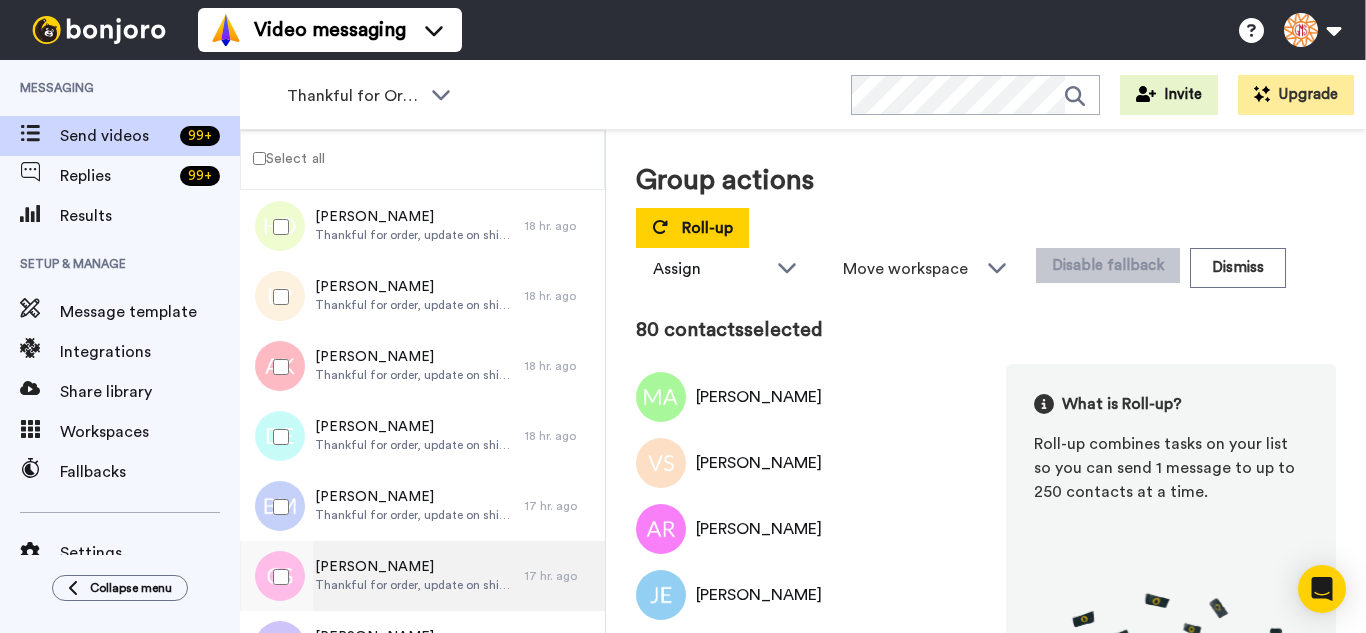 scroll, scrollTop: 5600, scrollLeft: 0, axis: vertical 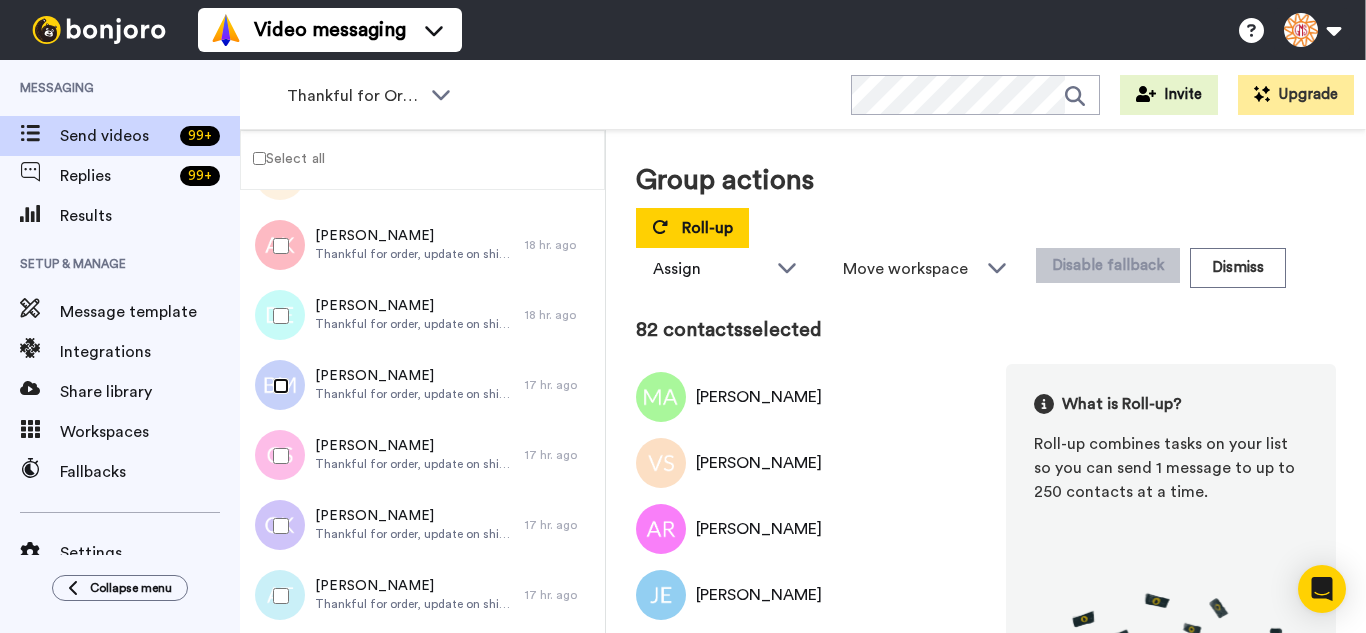 click at bounding box center (277, 386) 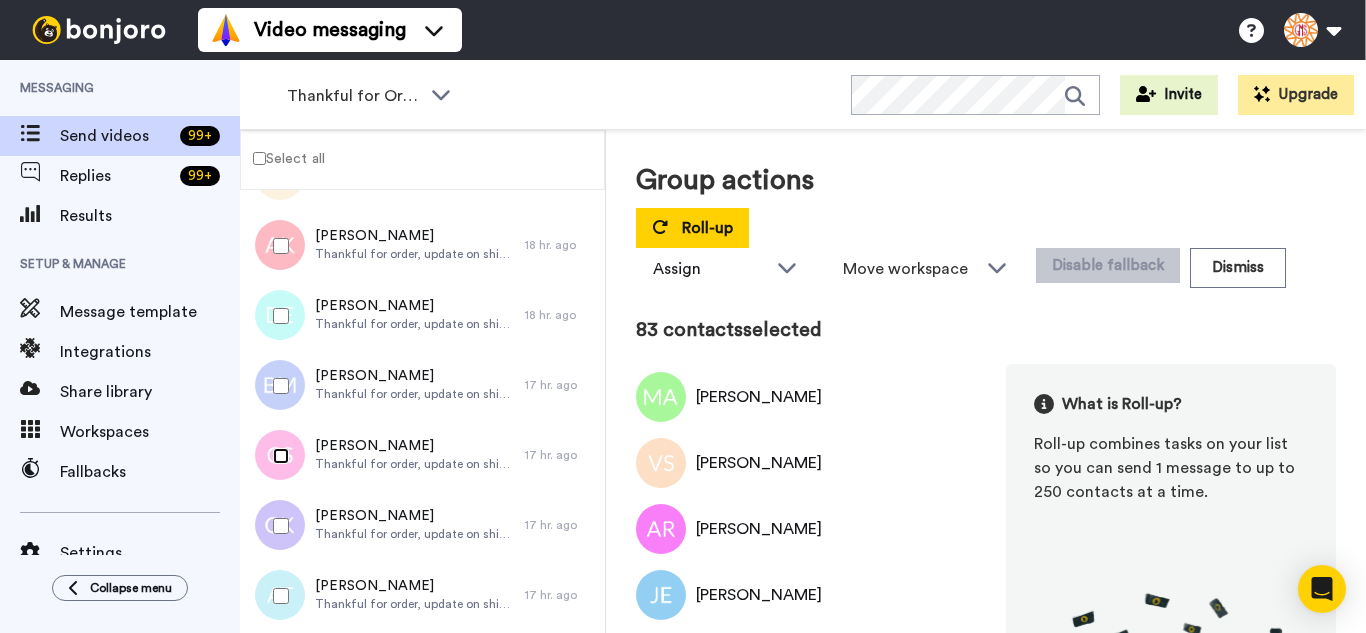 click at bounding box center [277, 456] 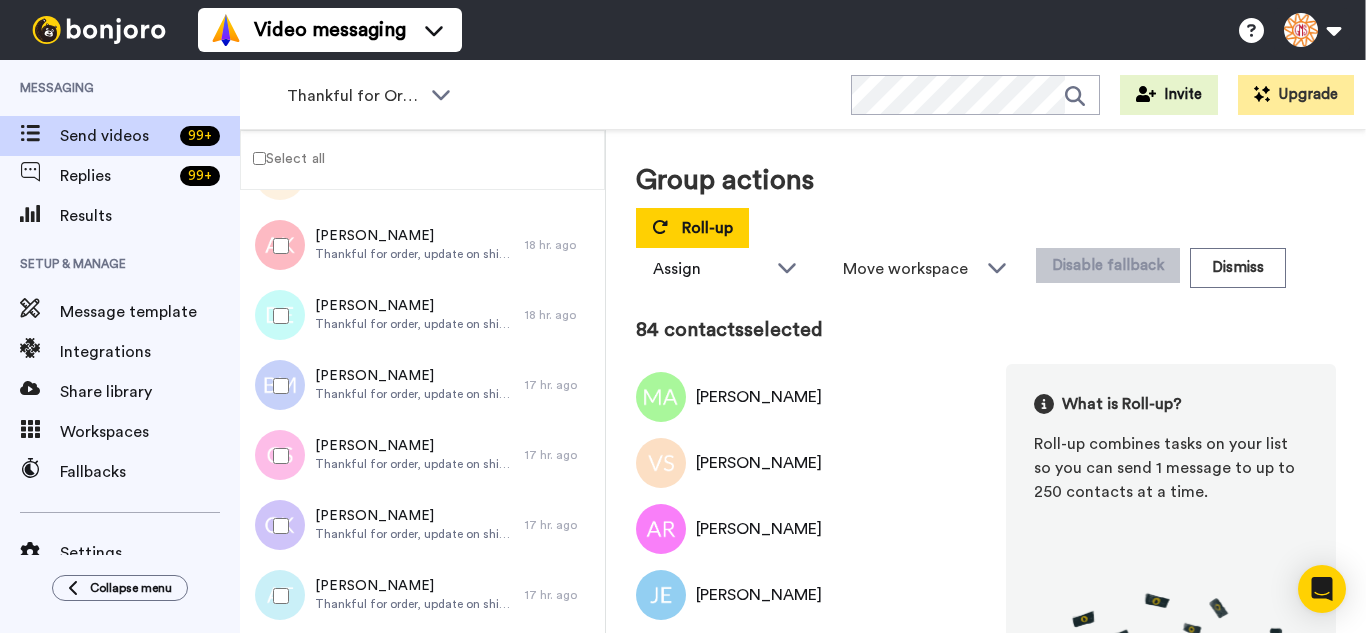 click at bounding box center (277, 596) 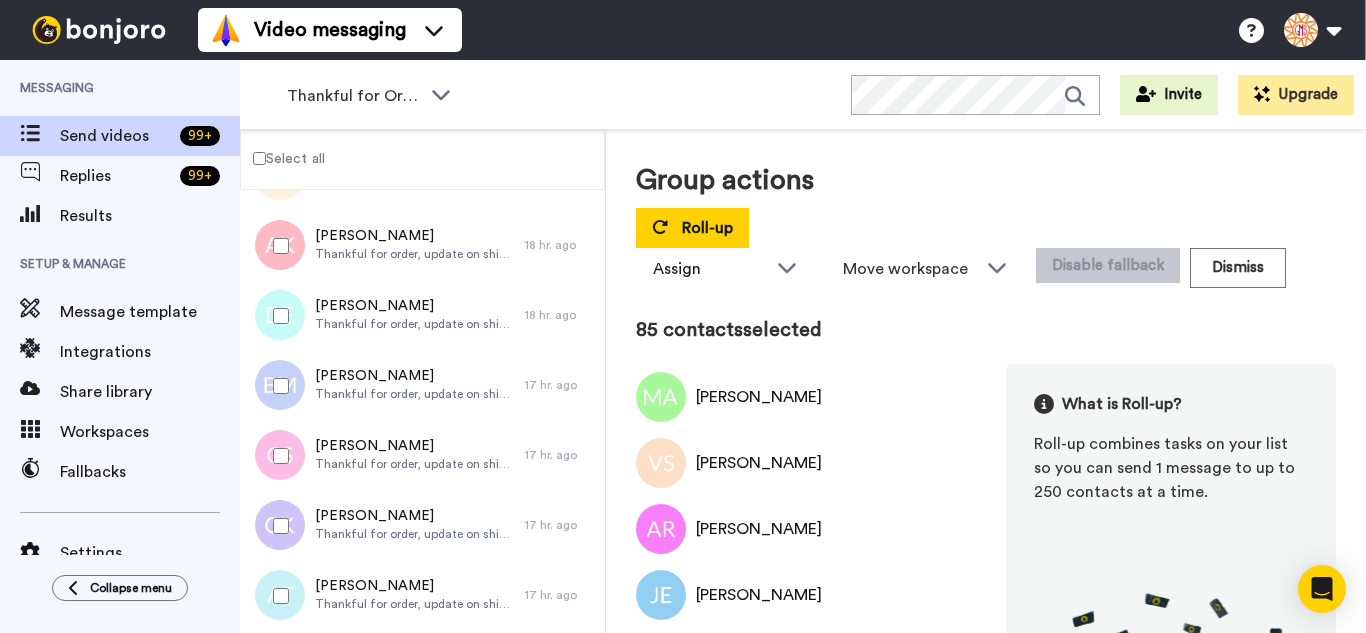 click at bounding box center [277, 526] 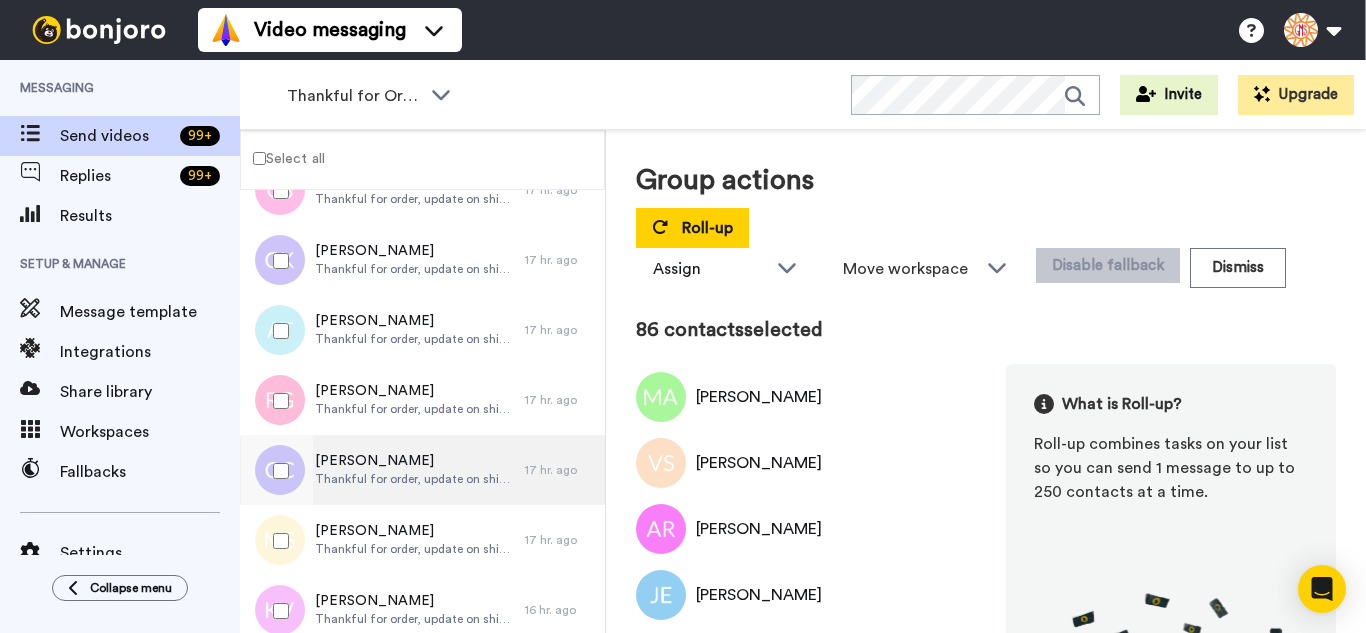 scroll, scrollTop: 5900, scrollLeft: 0, axis: vertical 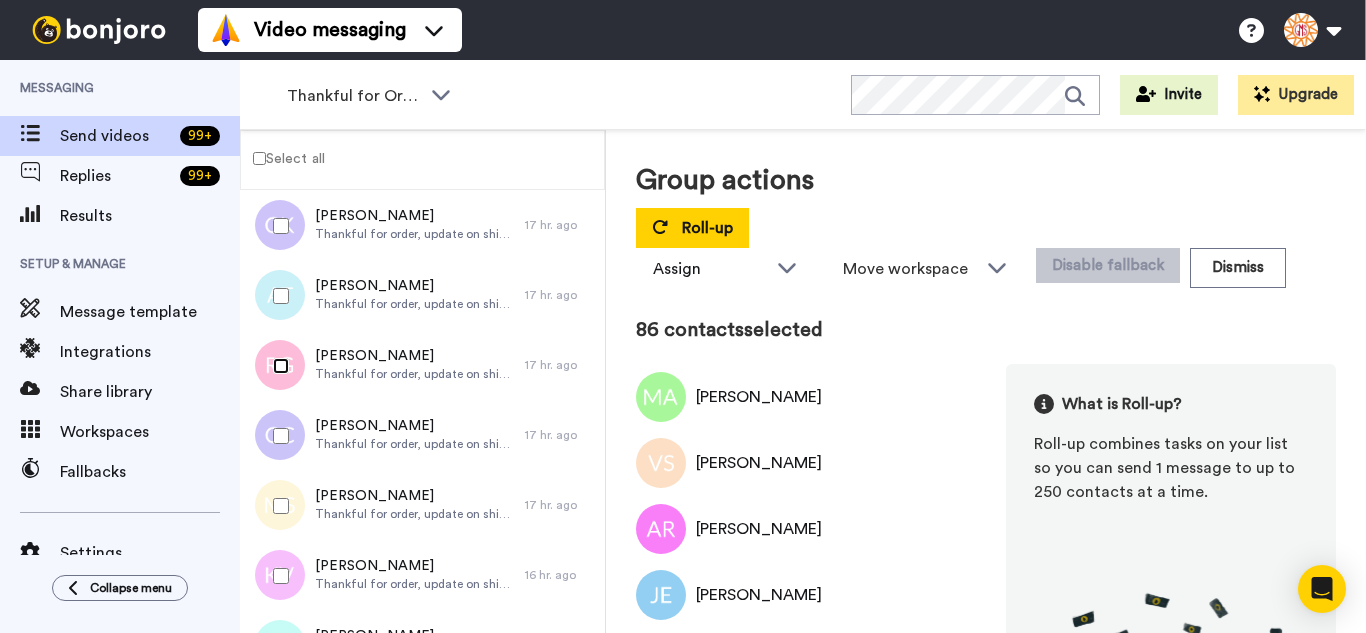 click at bounding box center (277, 366) 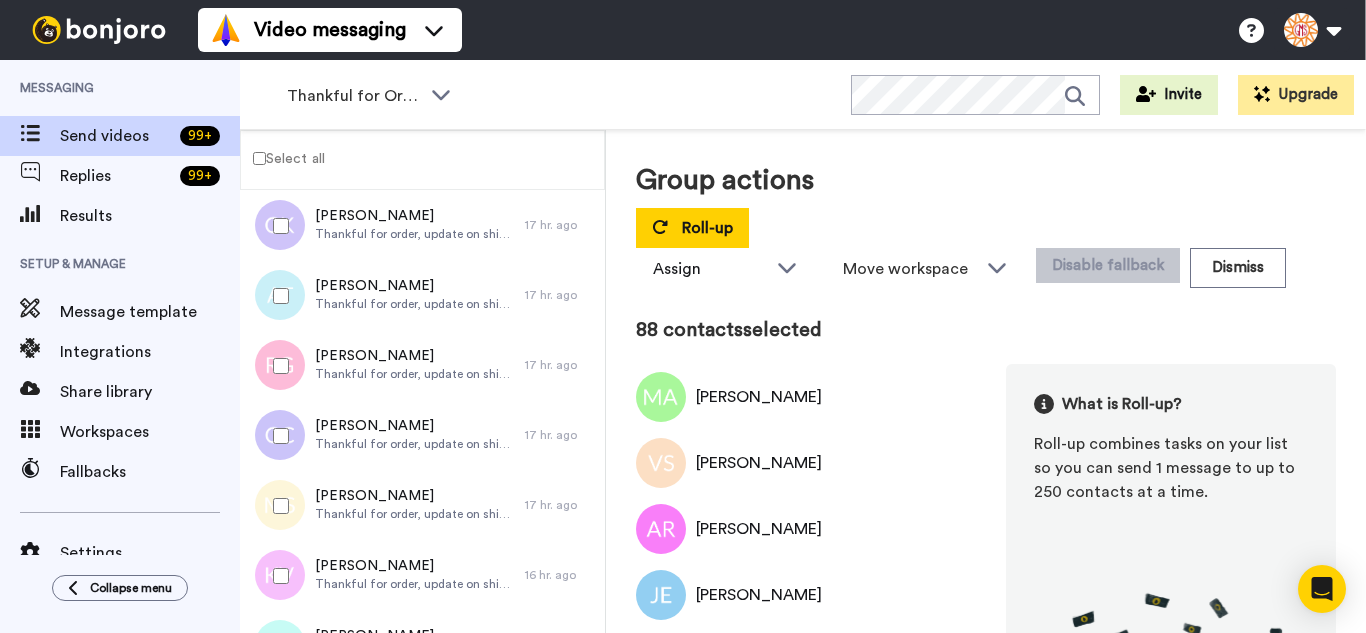 drag, startPoint x: 273, startPoint y: 494, endPoint x: 276, endPoint y: 567, distance: 73.061615 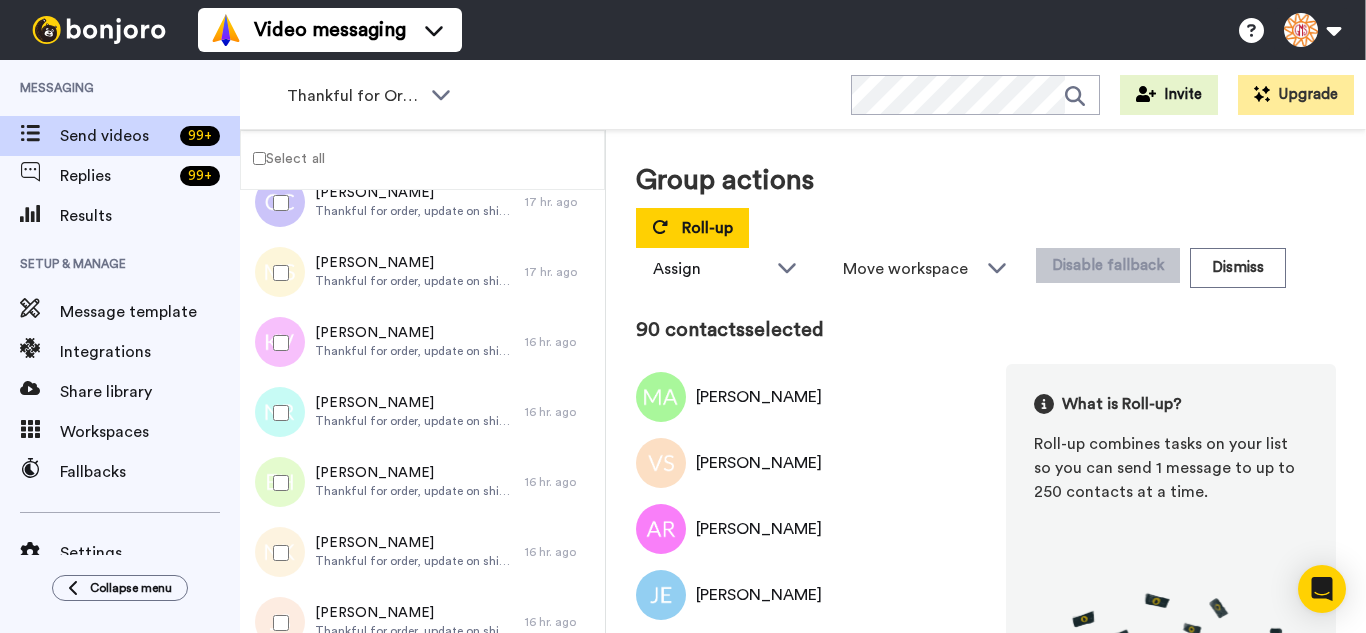 scroll, scrollTop: 6200, scrollLeft: 0, axis: vertical 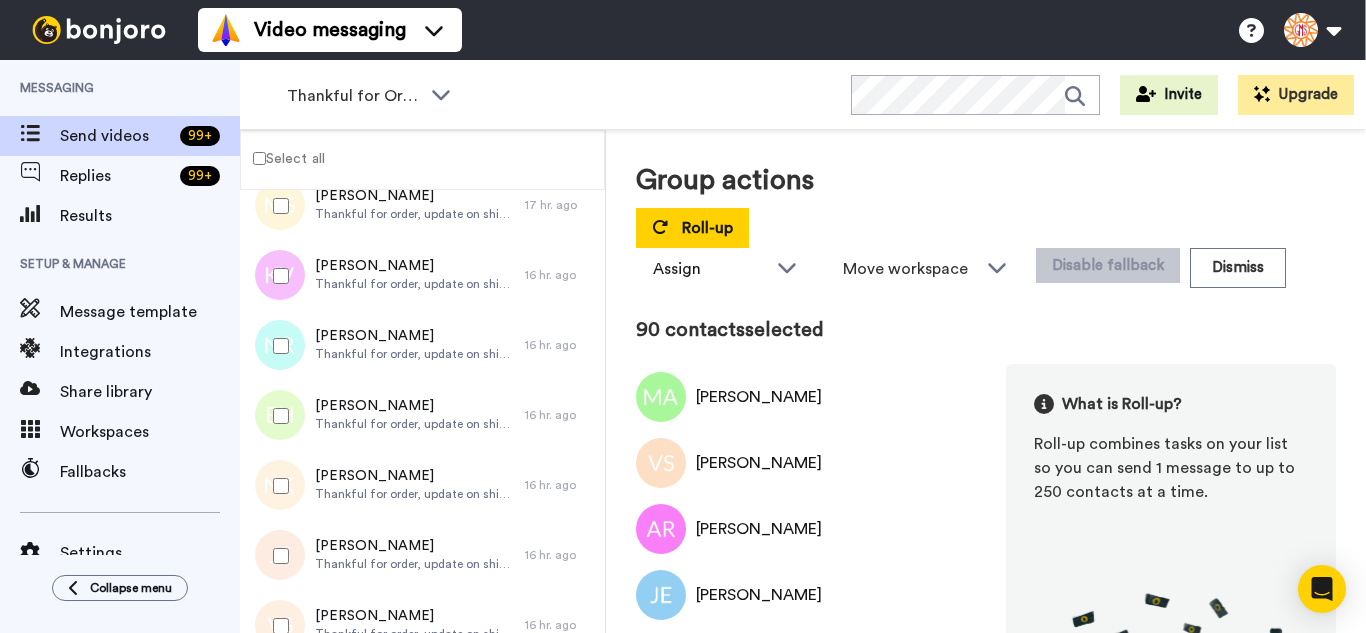 drag, startPoint x: 281, startPoint y: 358, endPoint x: 280, endPoint y: 401, distance: 43.011627 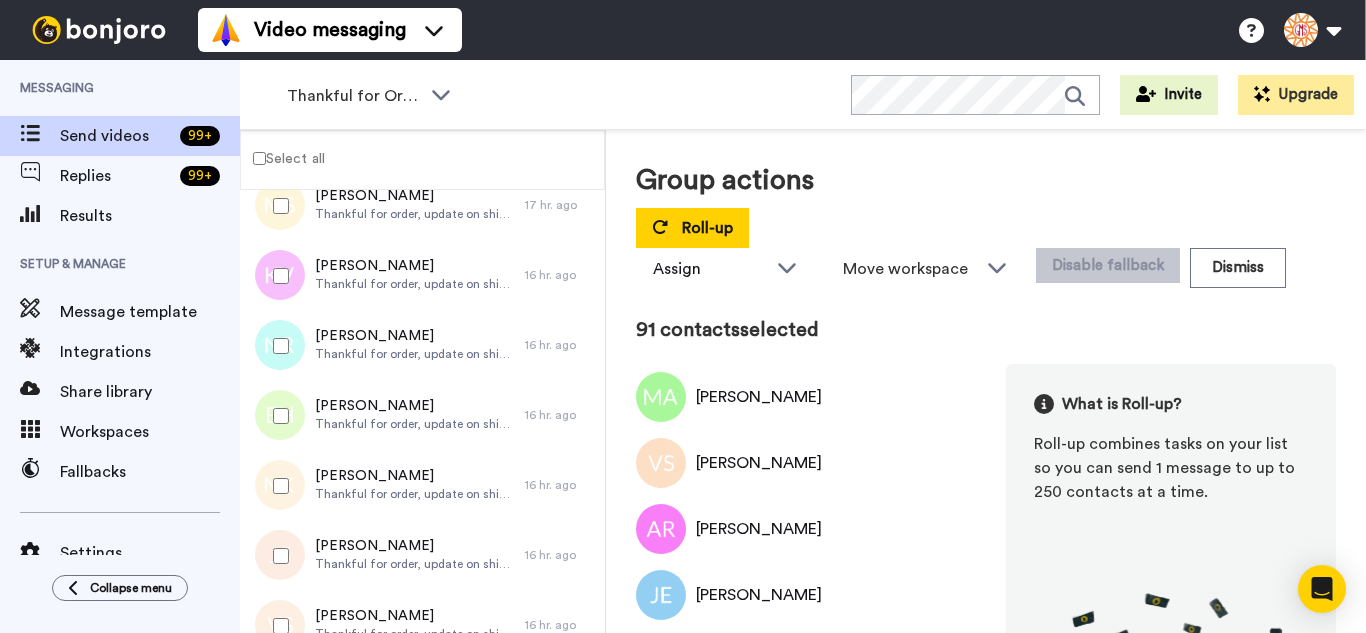 drag, startPoint x: 282, startPoint y: 465, endPoint x: 287, endPoint y: 501, distance: 36.345562 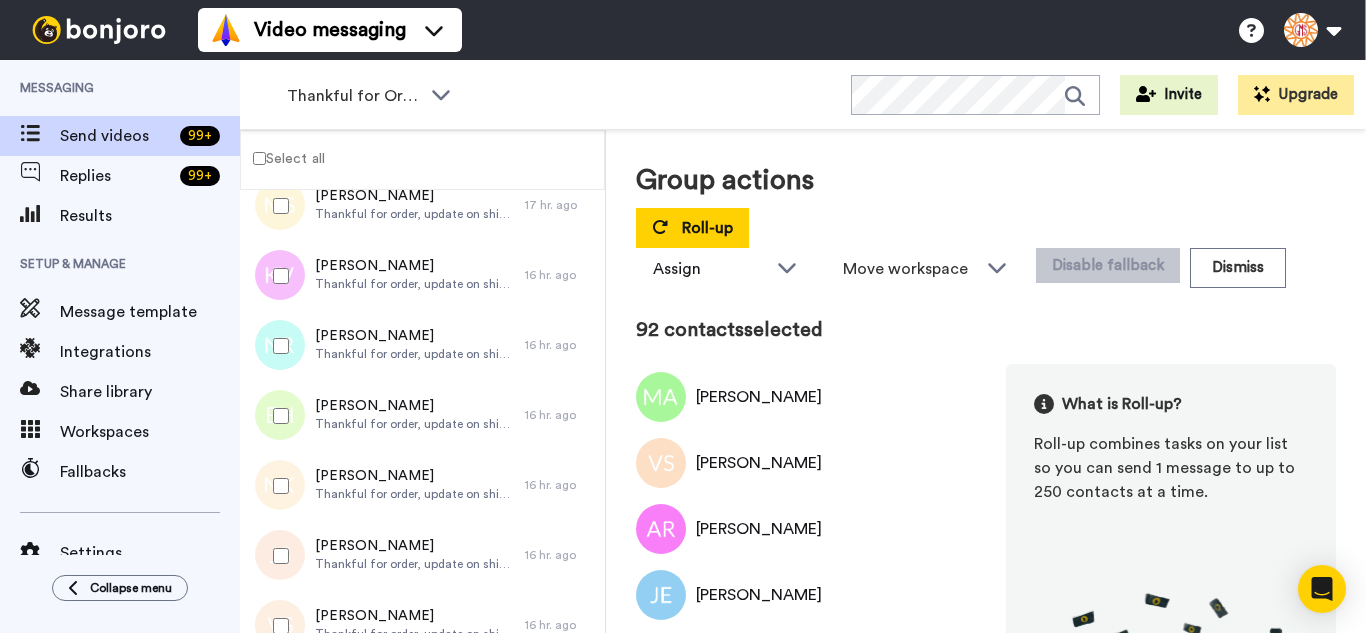 drag, startPoint x: 294, startPoint y: 539, endPoint x: 296, endPoint y: 572, distance: 33.06055 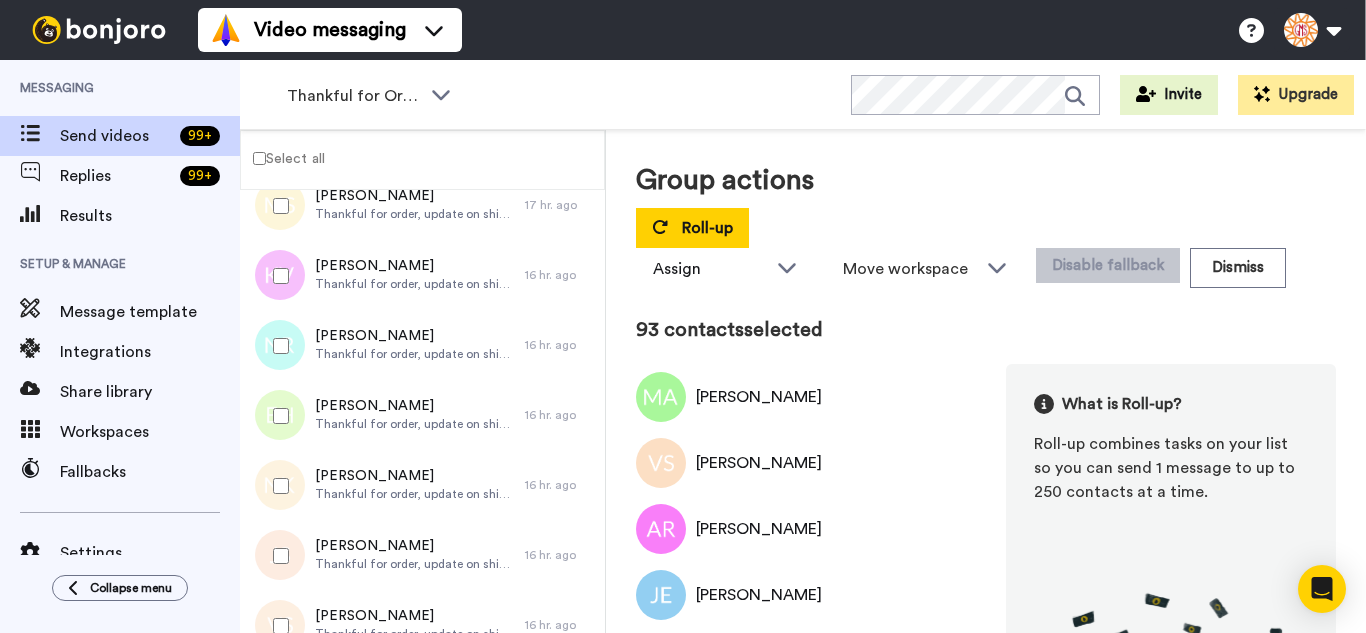 click at bounding box center [277, 626] 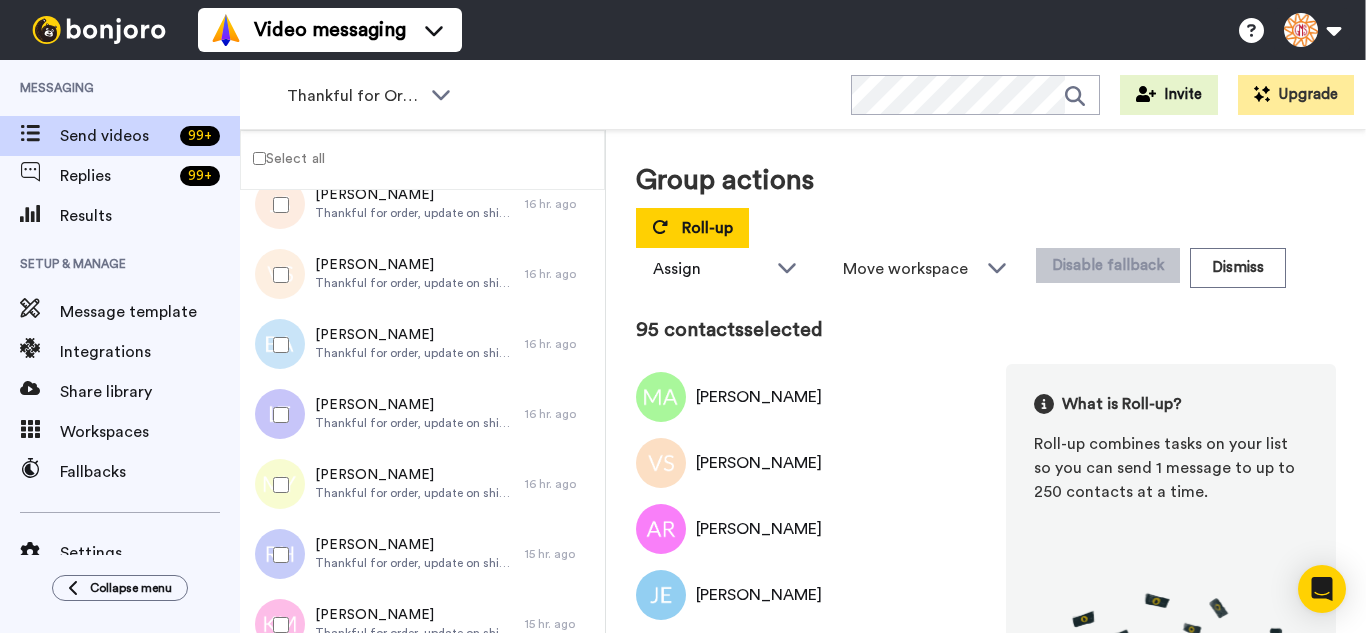 scroll, scrollTop: 6578, scrollLeft: 0, axis: vertical 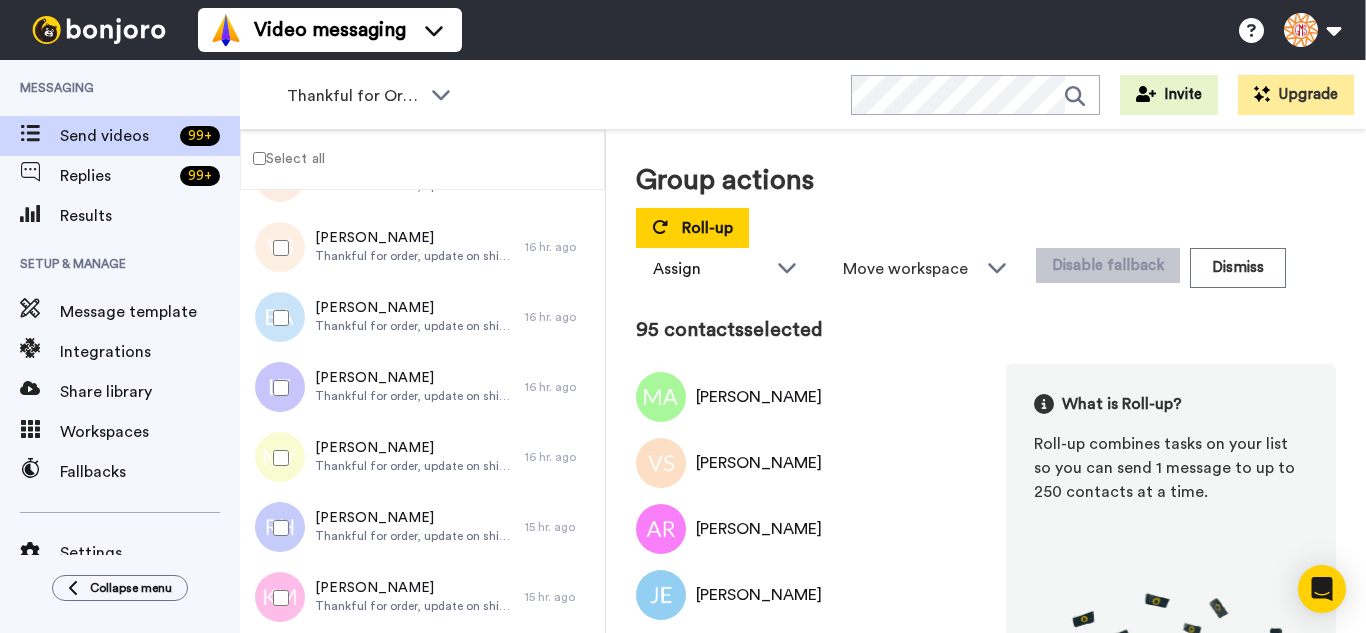 click at bounding box center (277, 318) 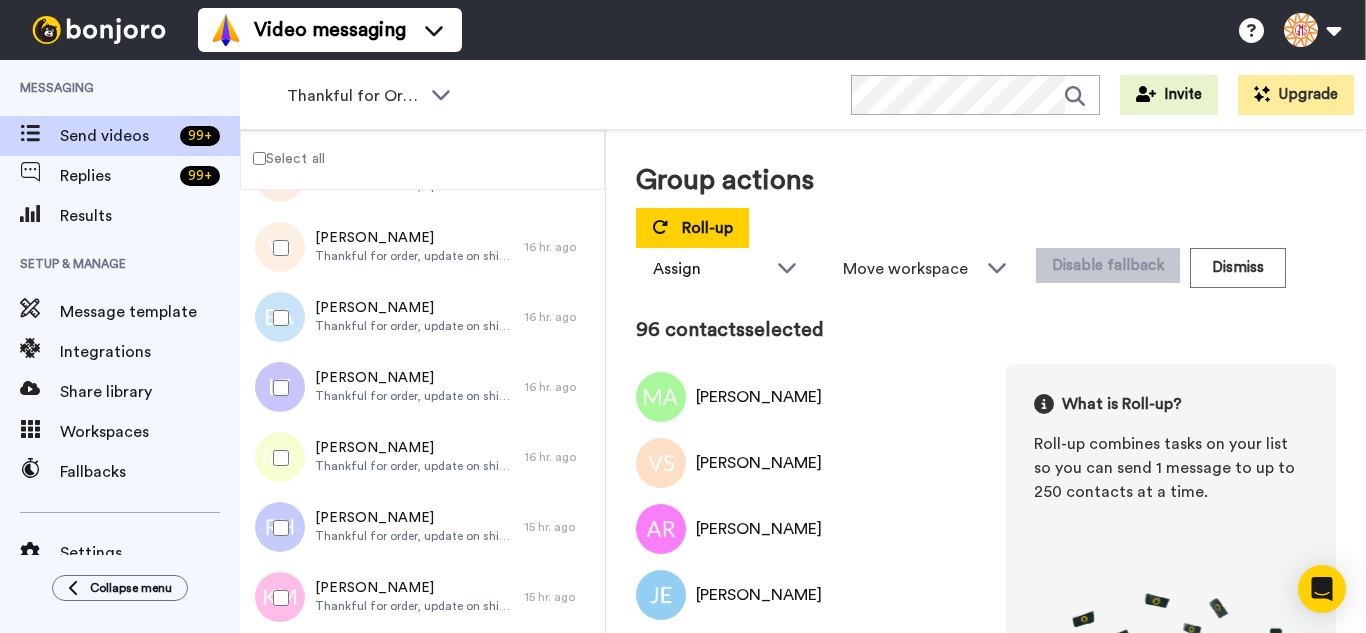 drag, startPoint x: 291, startPoint y: 459, endPoint x: 294, endPoint y: 505, distance: 46.09772 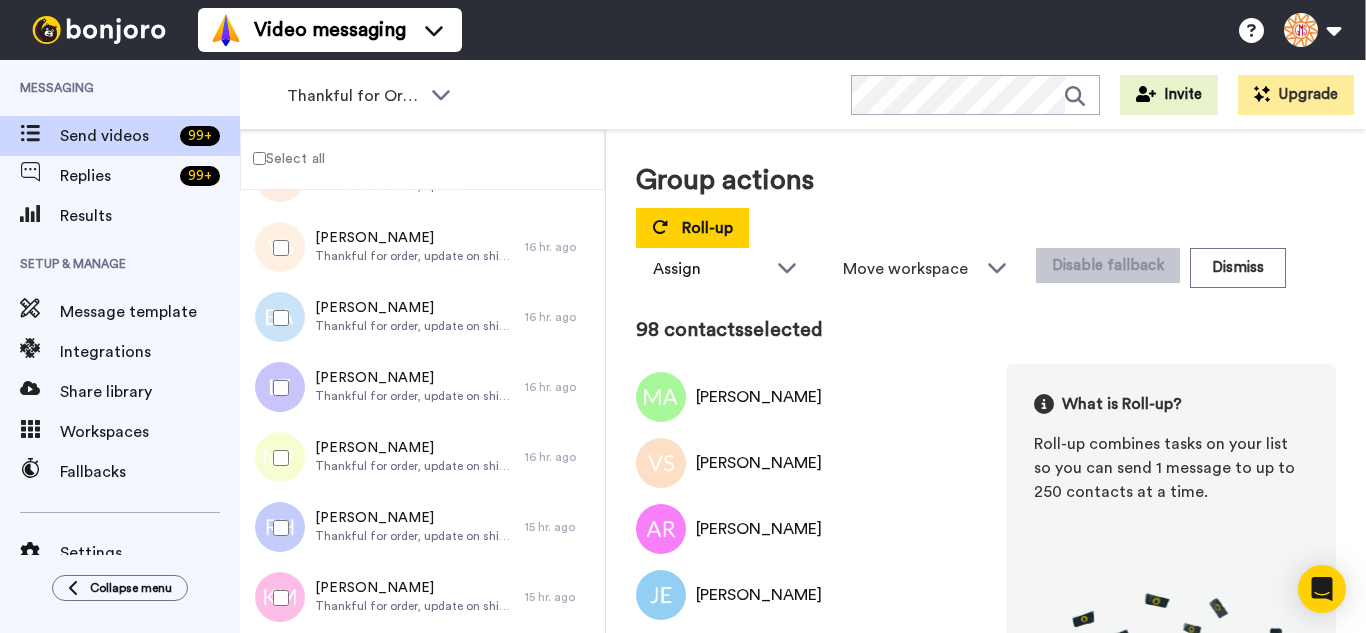 drag, startPoint x: 294, startPoint y: 509, endPoint x: 297, endPoint y: 572, distance: 63.07139 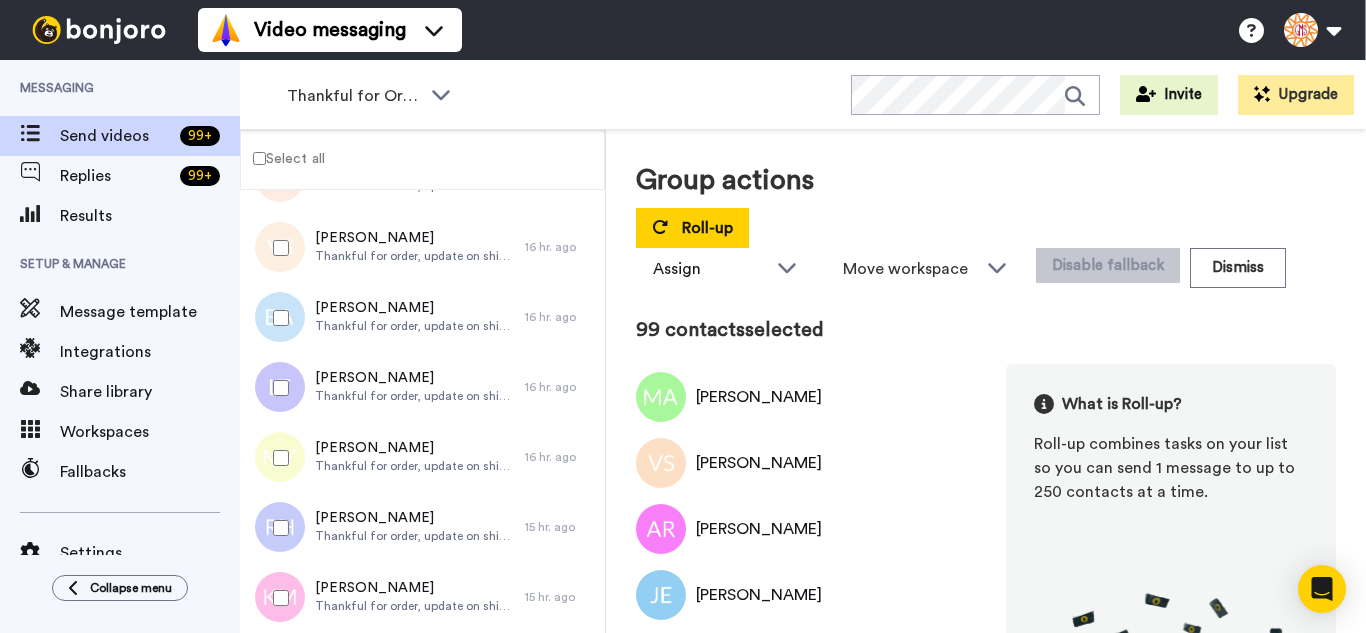 click at bounding box center (277, 598) 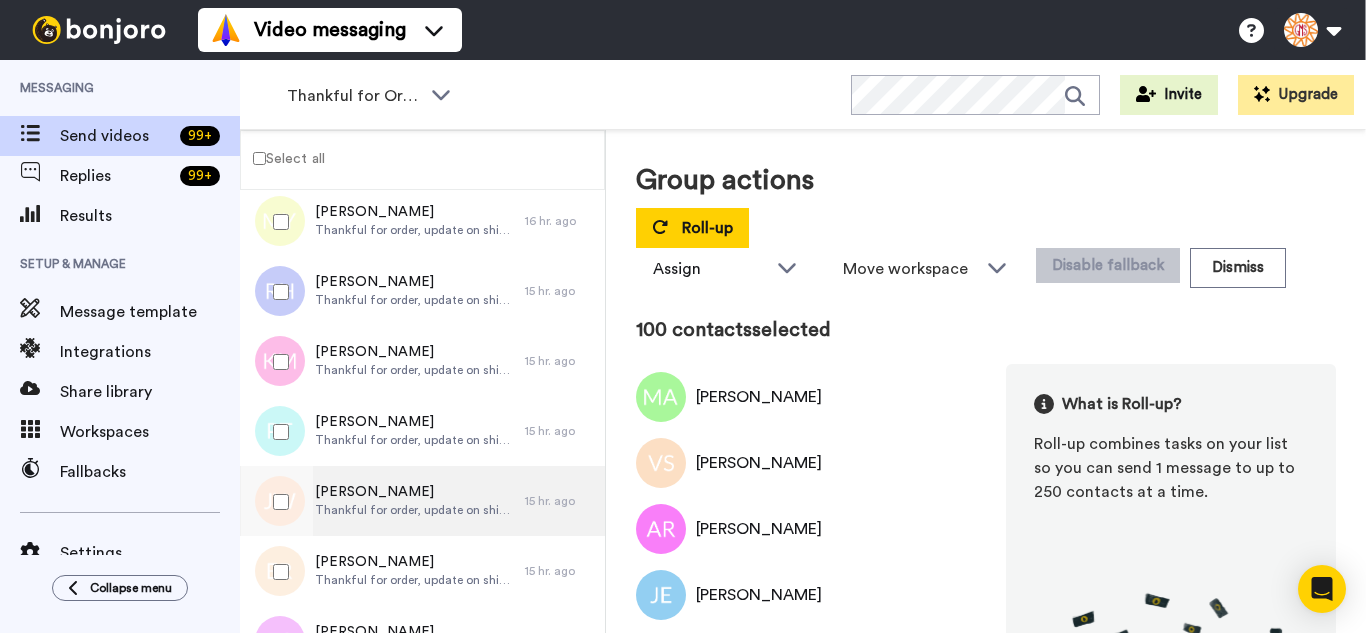 scroll, scrollTop: 6878, scrollLeft: 0, axis: vertical 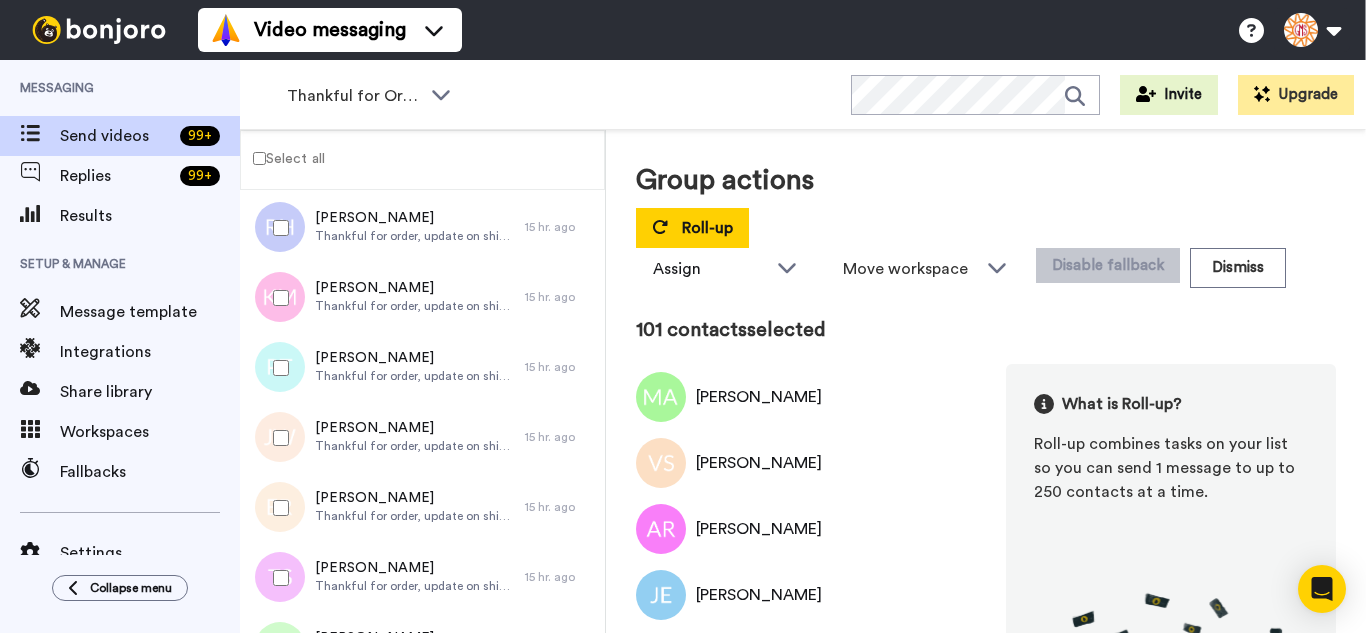 click at bounding box center [277, 438] 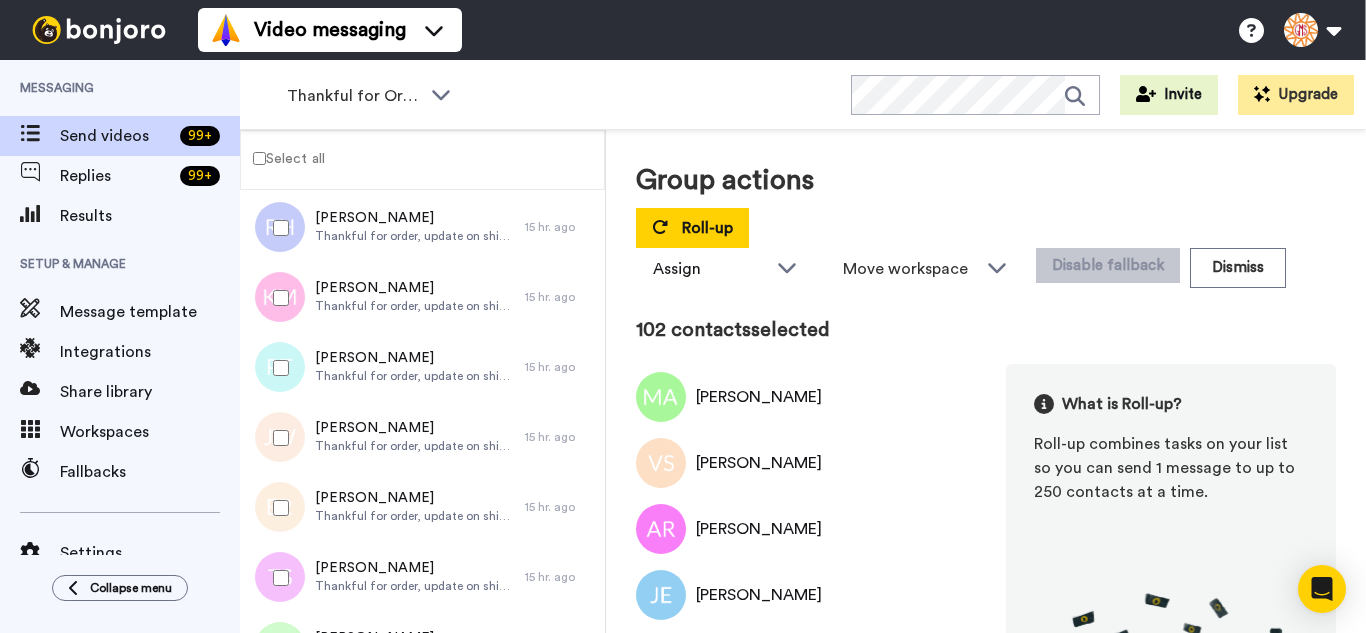 drag, startPoint x: 290, startPoint y: 489, endPoint x: 292, endPoint y: 556, distance: 67.02985 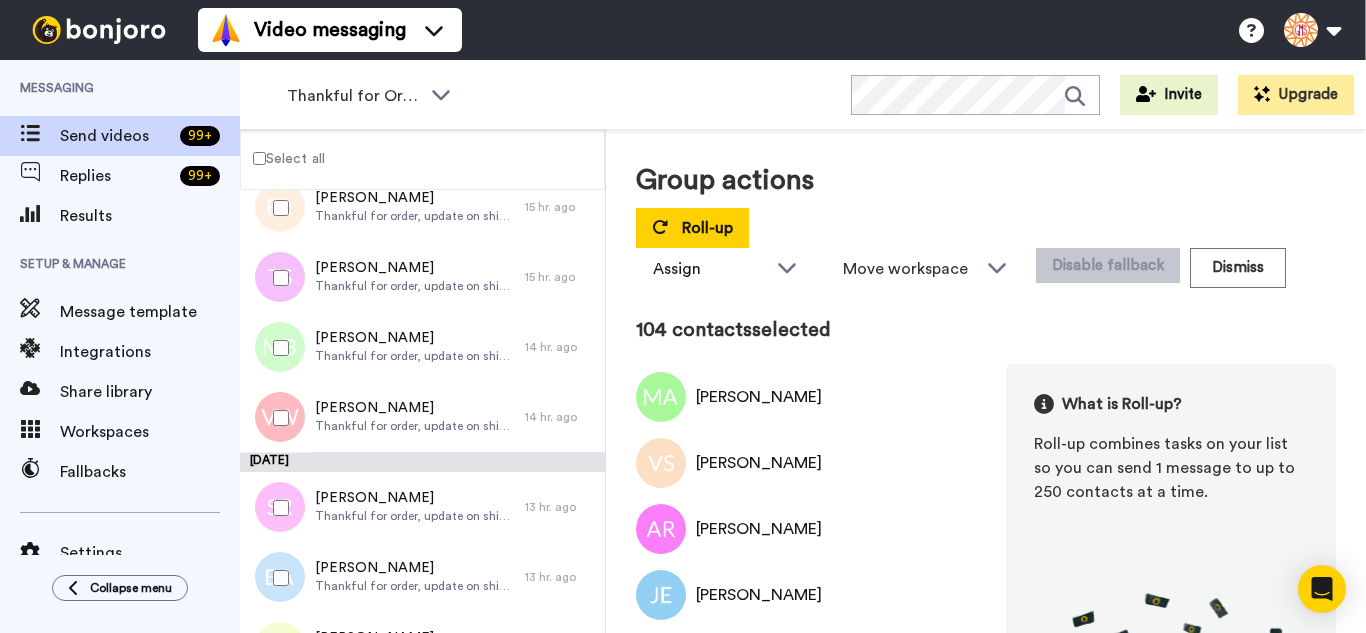 drag, startPoint x: 281, startPoint y: 357, endPoint x: 285, endPoint y: 431, distance: 74.10803 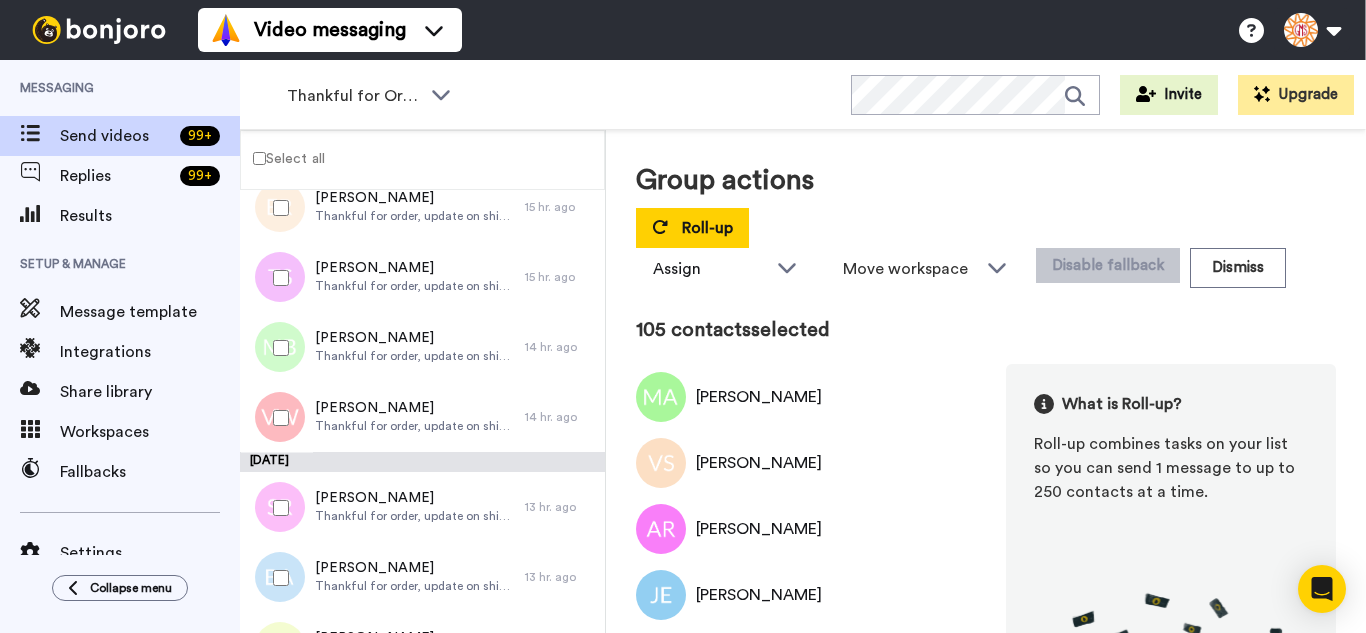 click at bounding box center (277, 418) 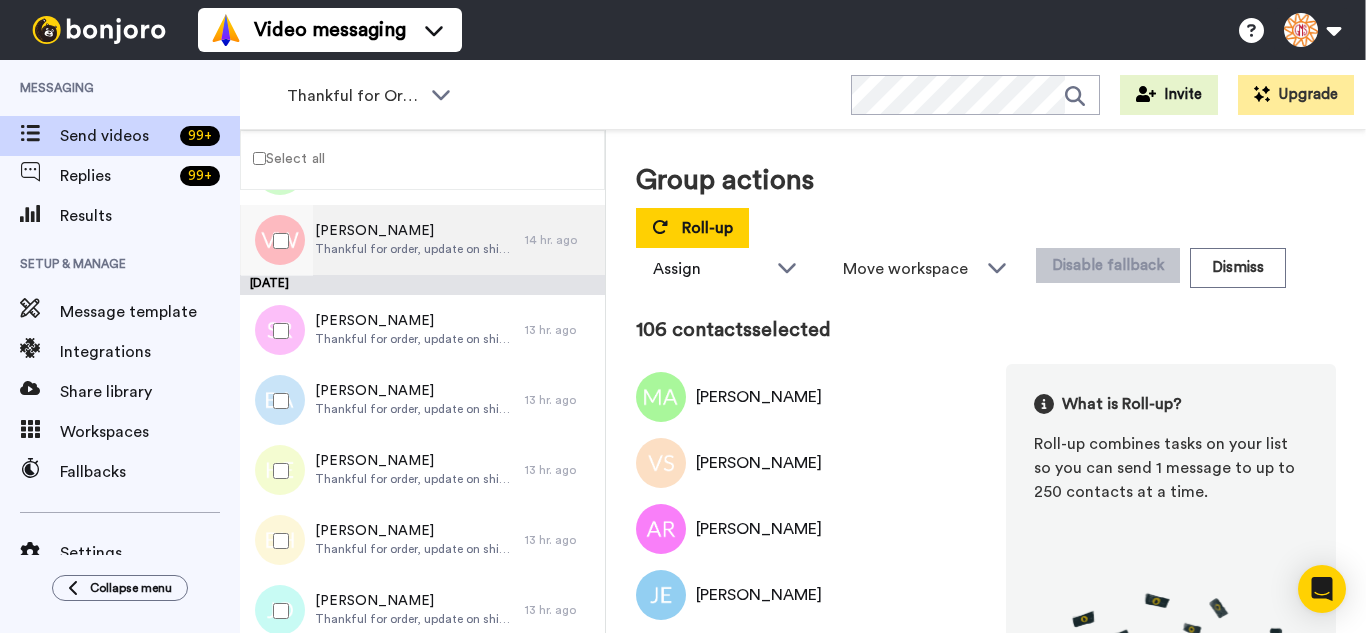 scroll, scrollTop: 7378, scrollLeft: 0, axis: vertical 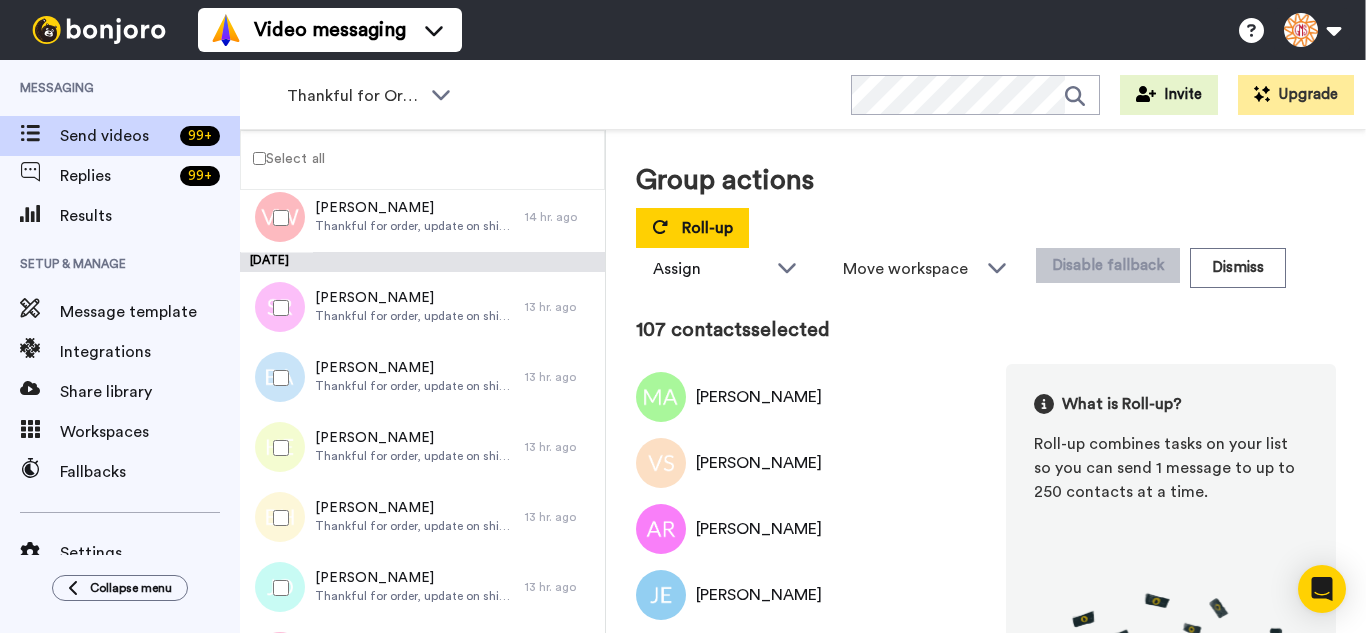click at bounding box center [277, 378] 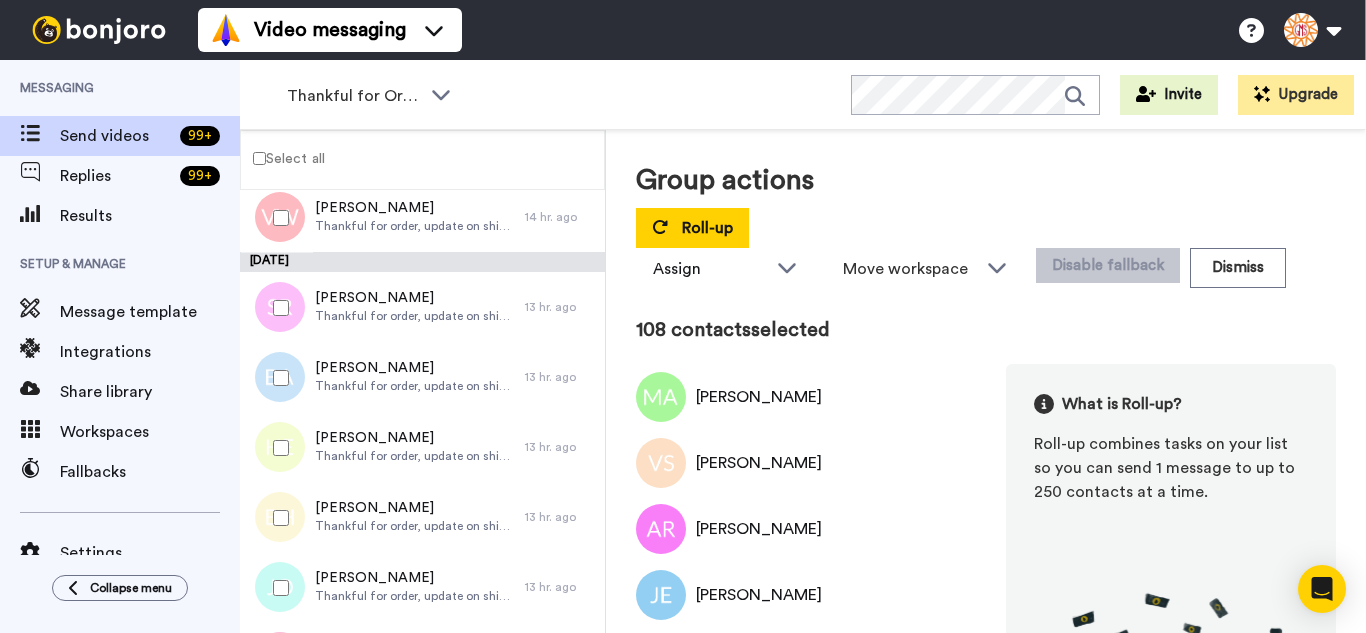 click at bounding box center [277, 448] 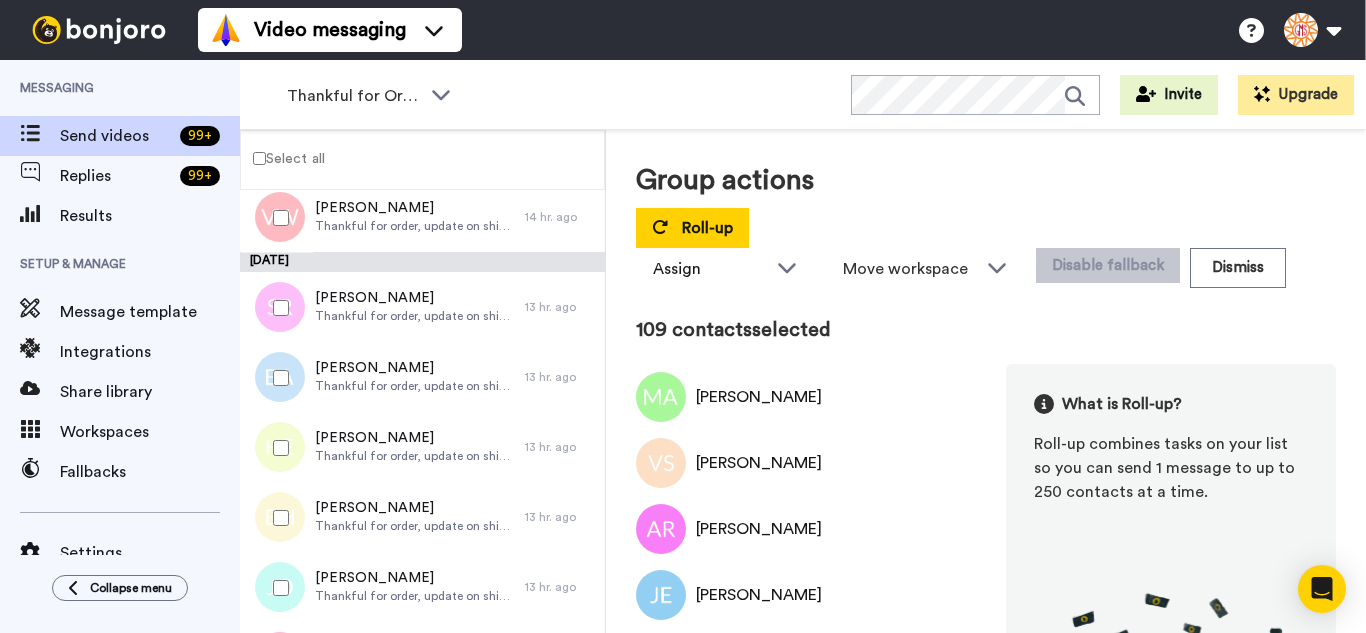 click at bounding box center (277, 518) 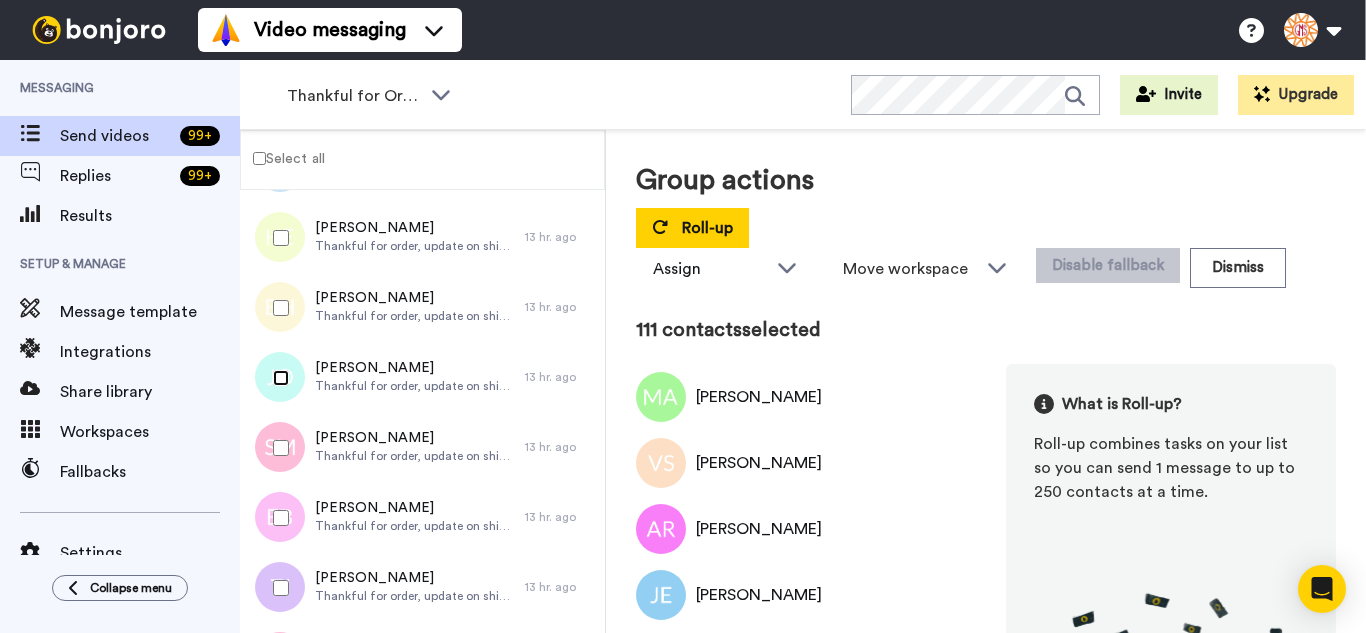 scroll, scrollTop: 7678, scrollLeft: 0, axis: vertical 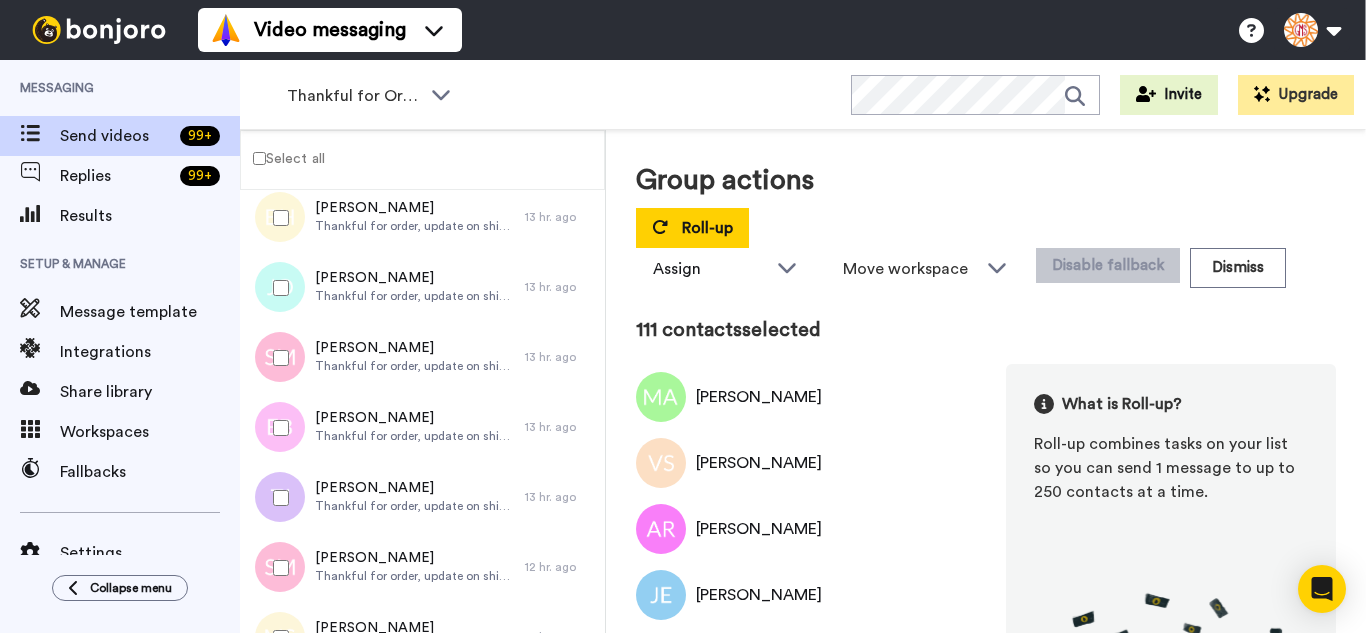 click at bounding box center (277, 358) 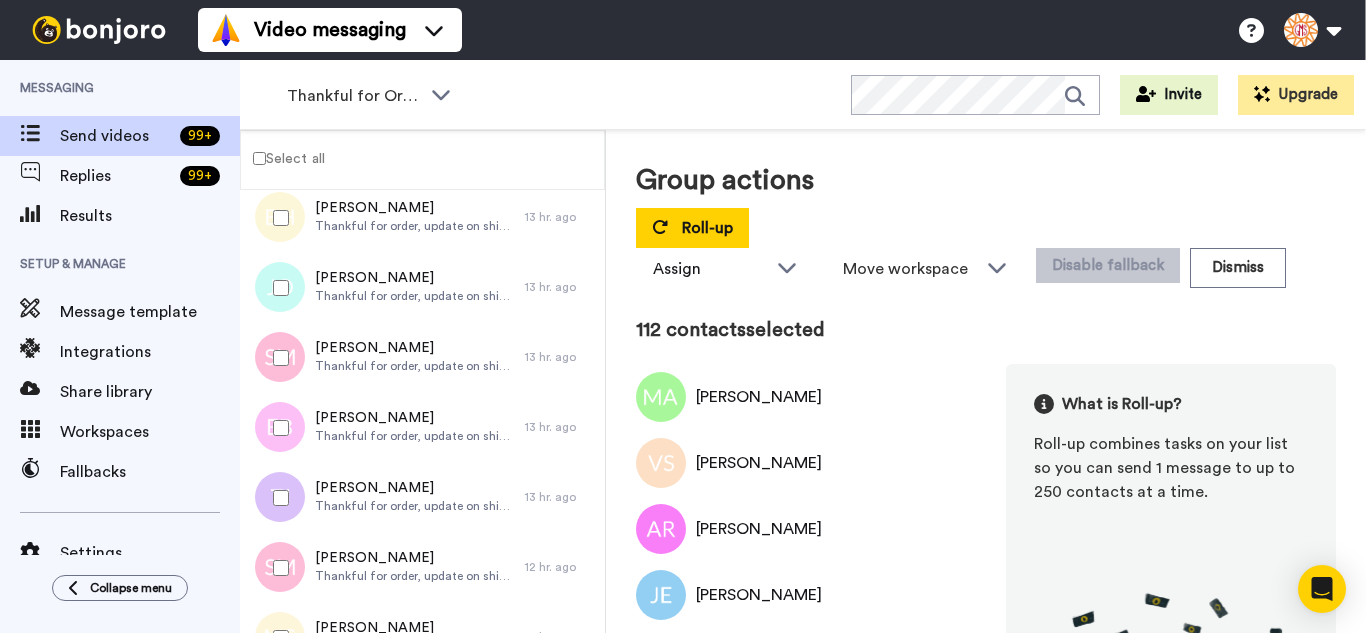 drag, startPoint x: 296, startPoint y: 474, endPoint x: 302, endPoint y: 558, distance: 84.21401 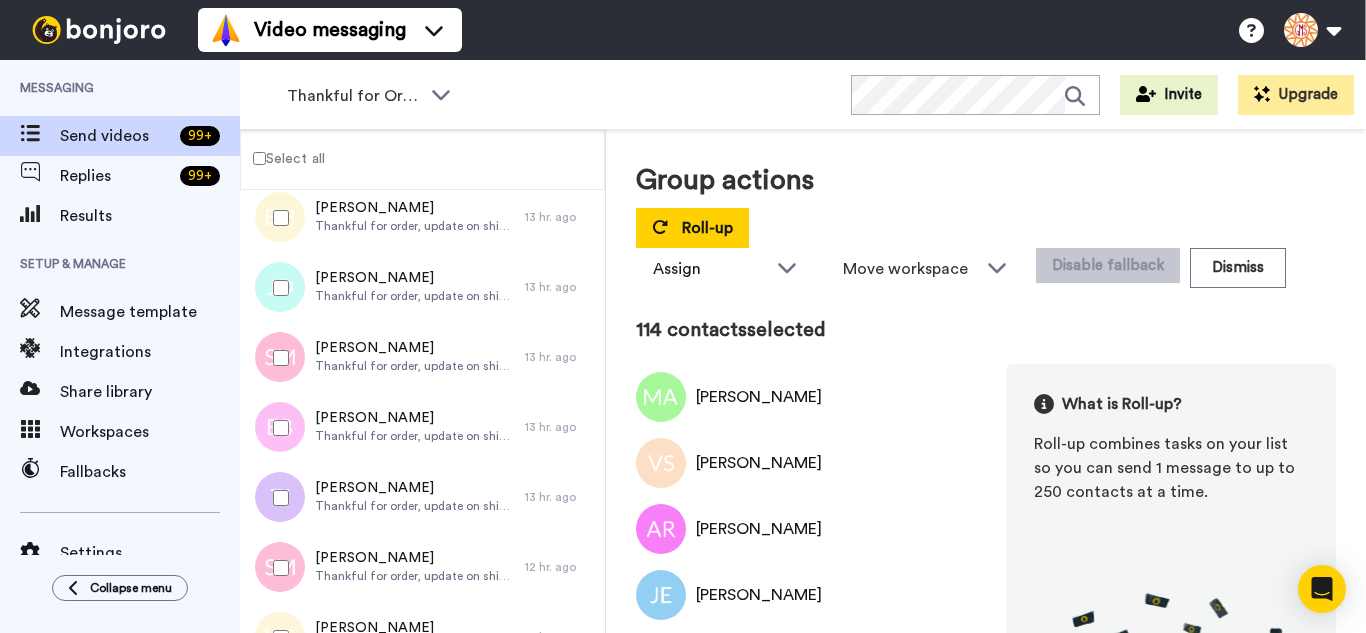 drag 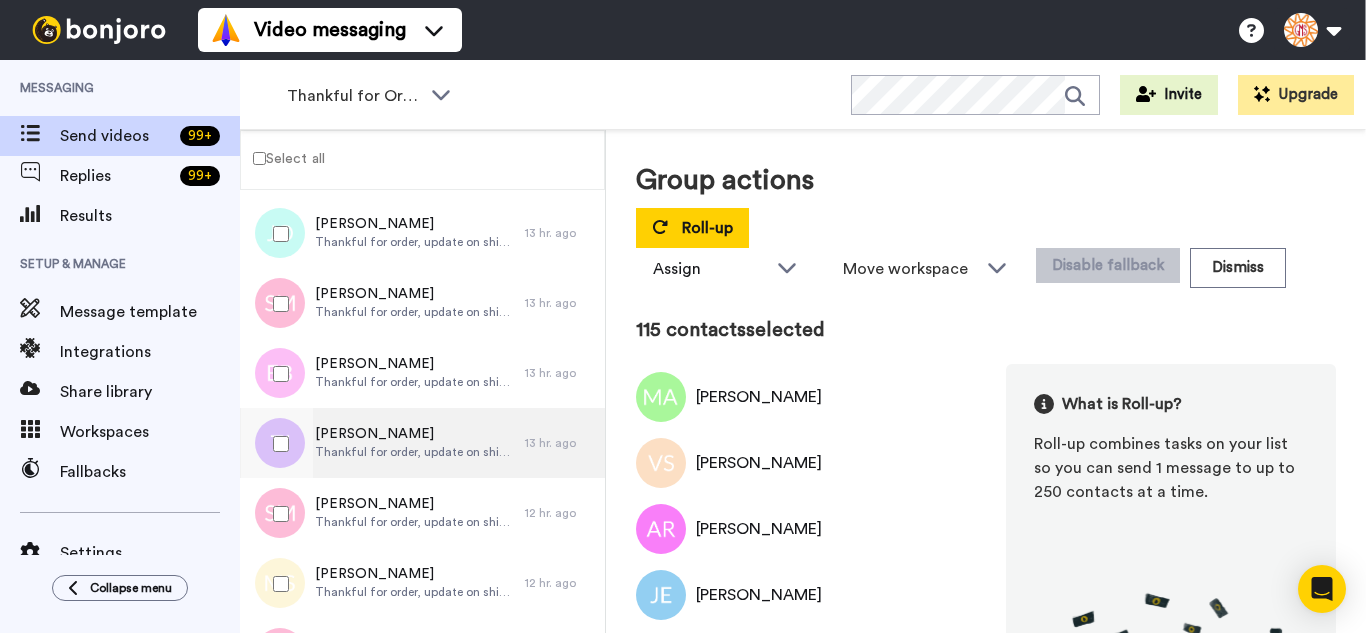 scroll, scrollTop: 7978, scrollLeft: 0, axis: vertical 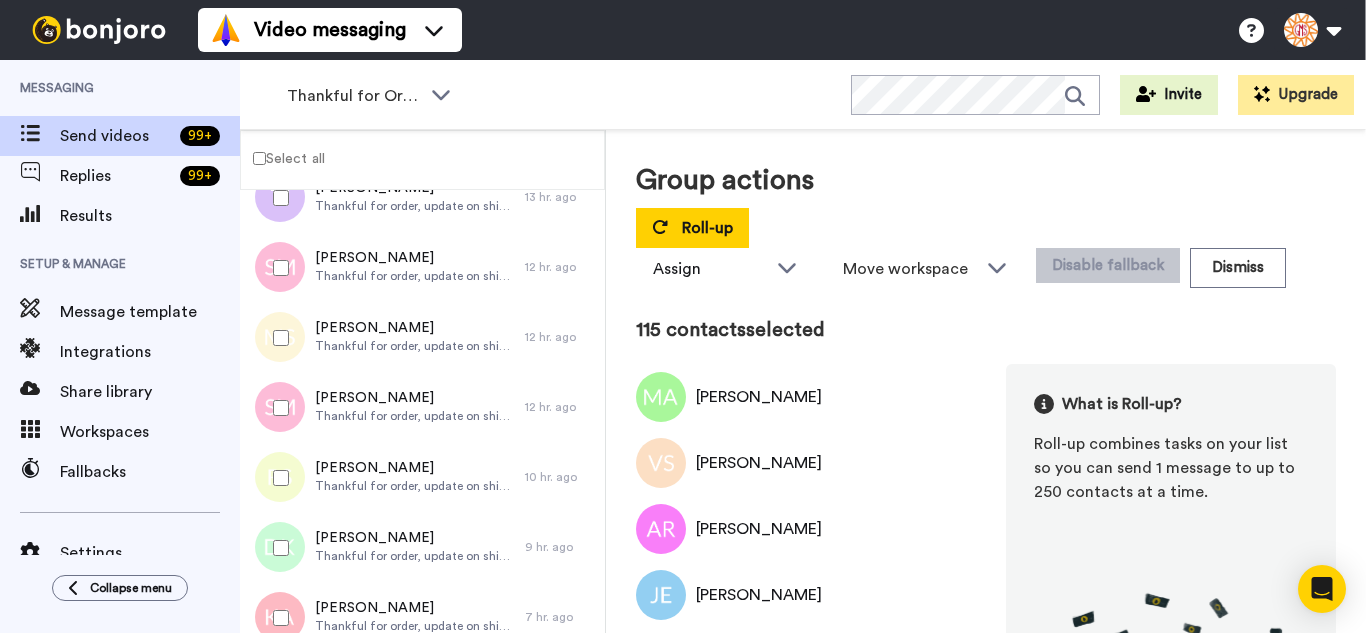 click at bounding box center (277, 338) 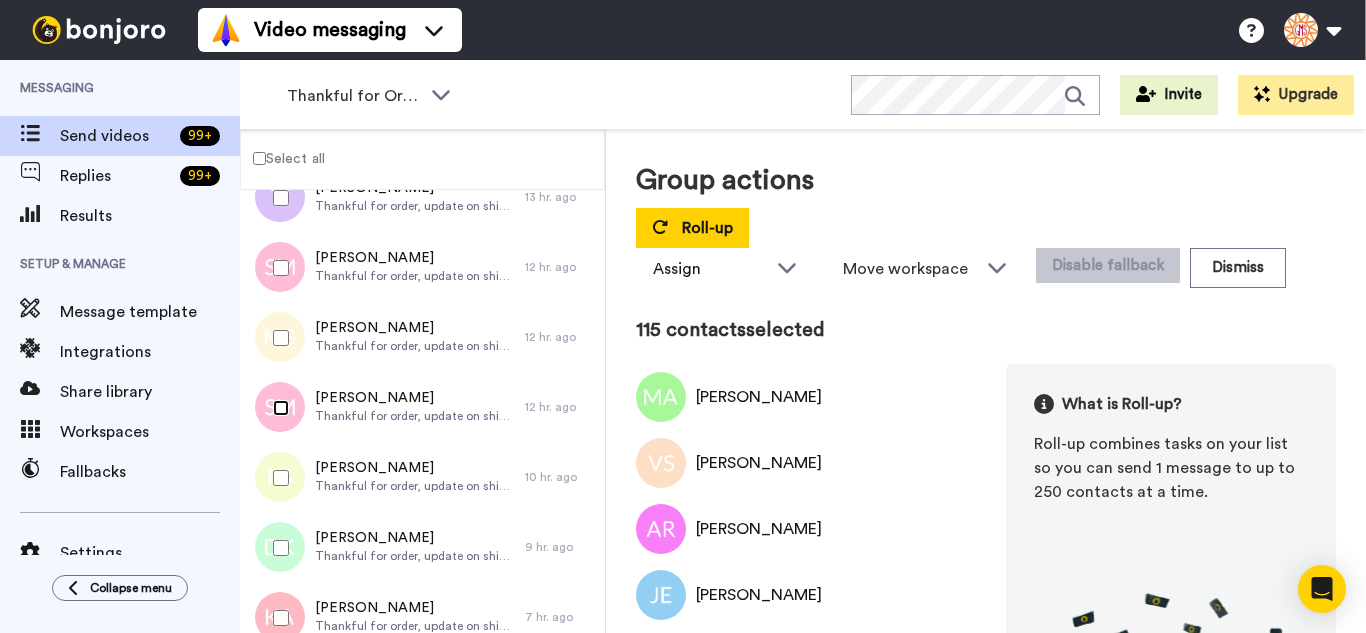 click at bounding box center (277, 408) 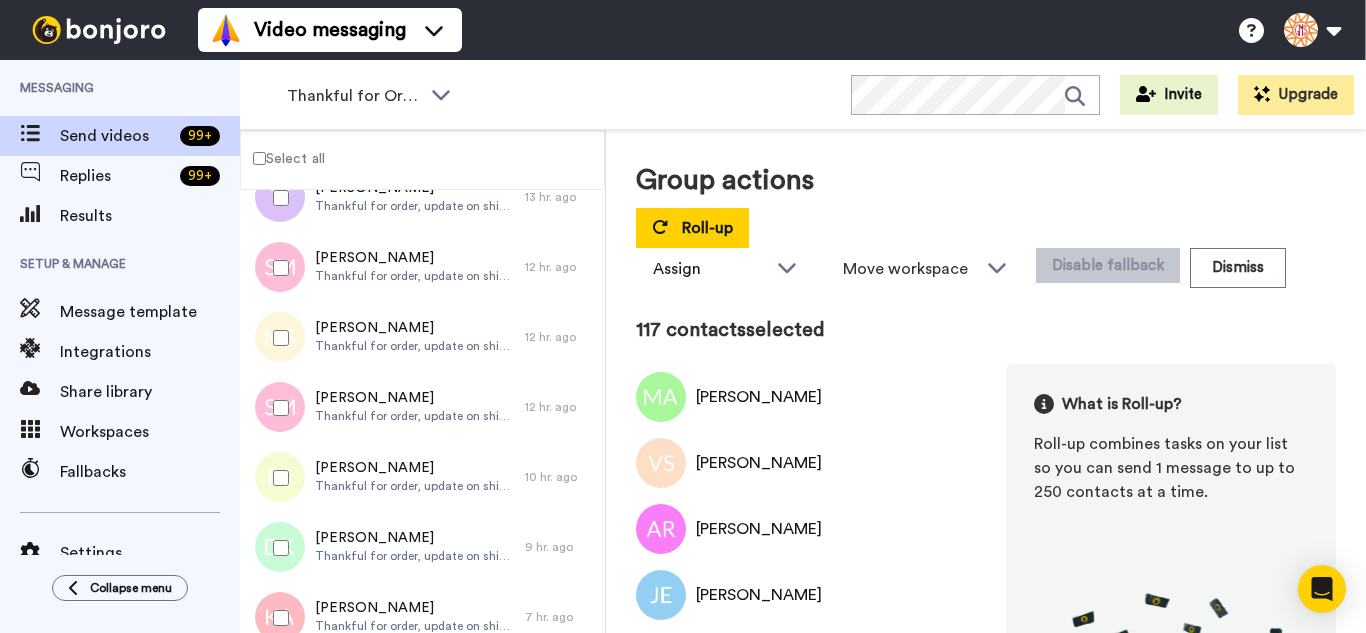 click at bounding box center (277, 478) 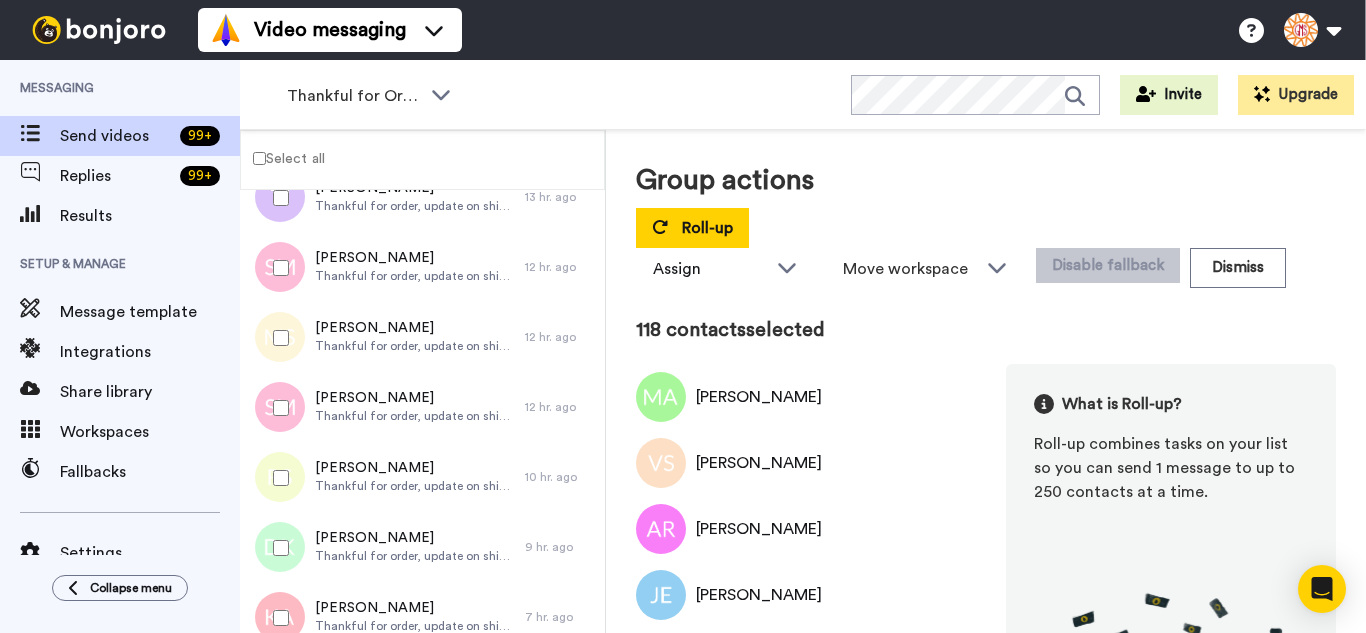 click at bounding box center (277, 548) 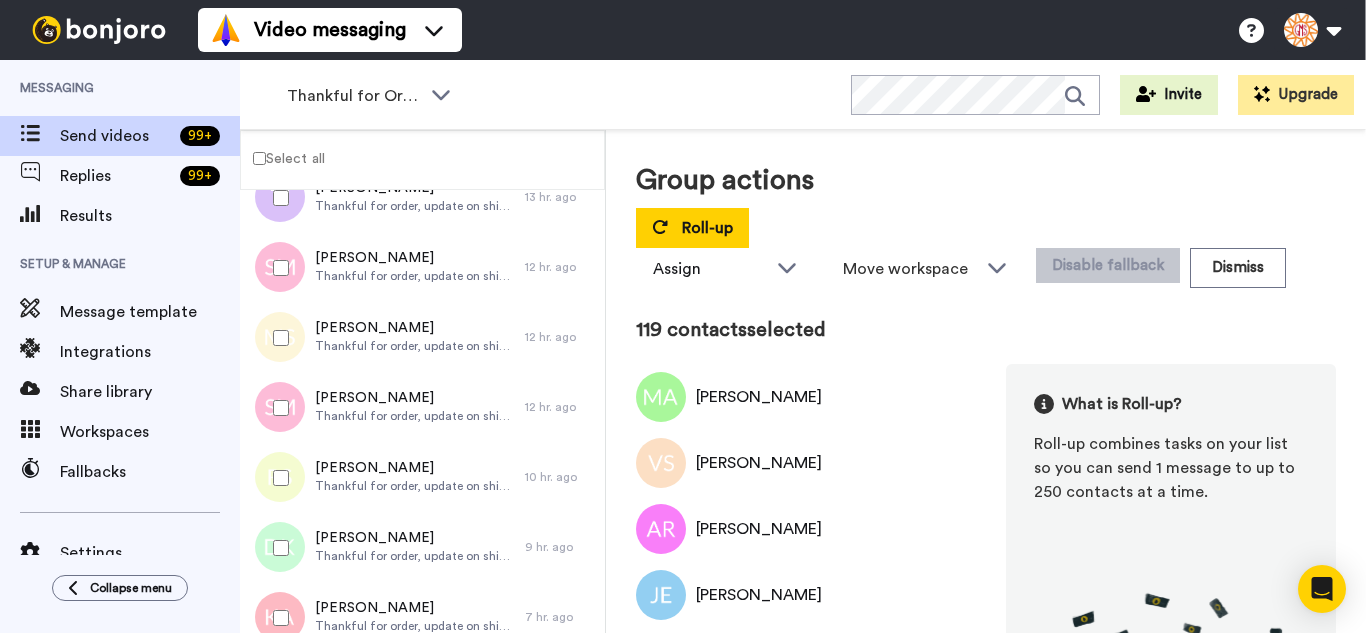 click at bounding box center [277, 618] 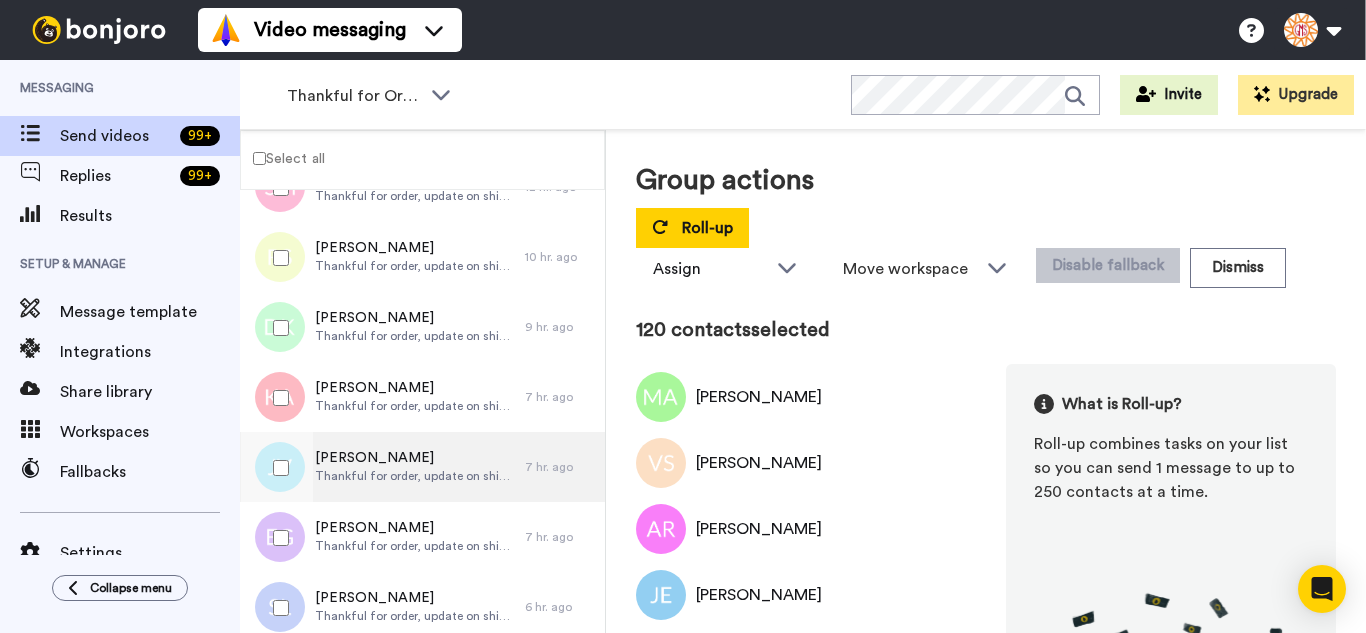 scroll, scrollTop: 8278, scrollLeft: 0, axis: vertical 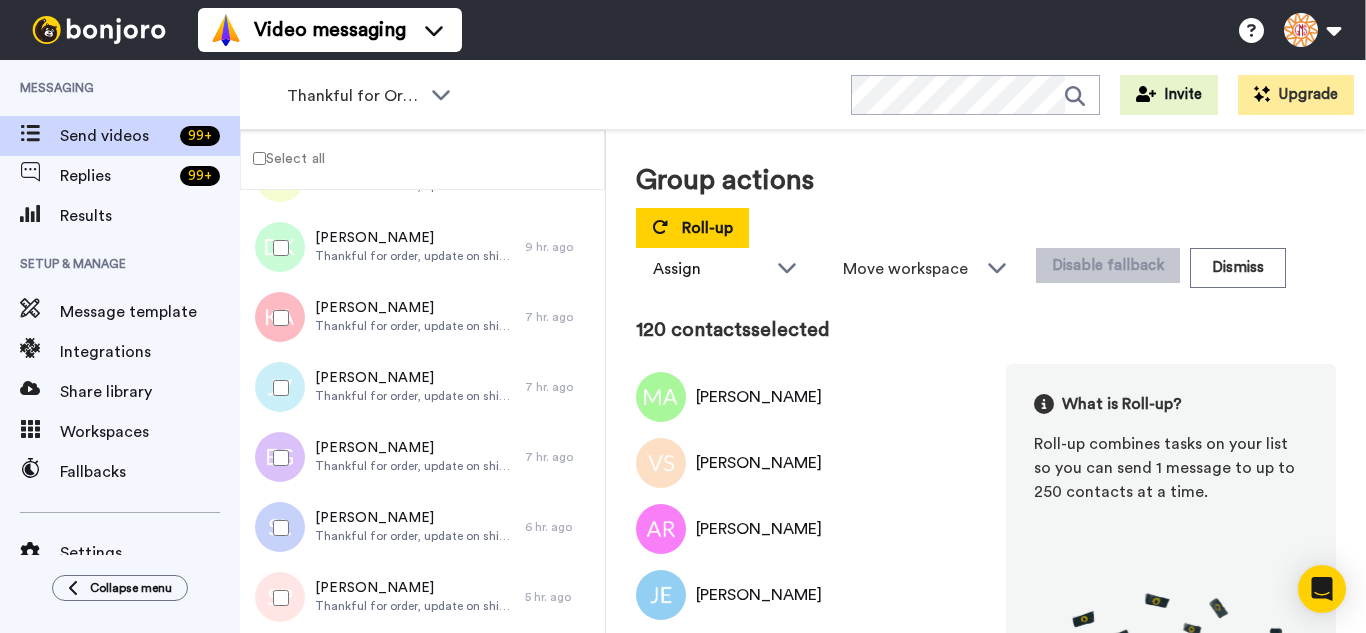 click at bounding box center (277, 388) 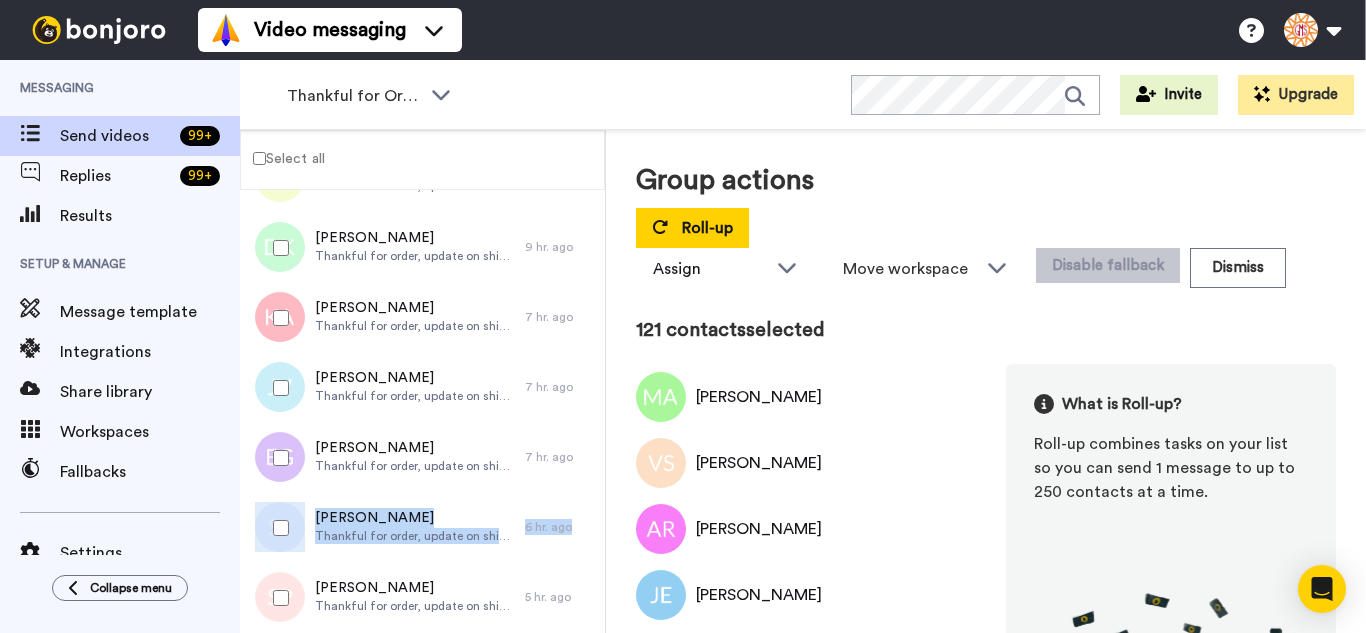 click on "July 9 Margo Akins Thankful for order, update on shipping. 1 day ago Vicki Shannon Thankful for order, update on shipping. 1 day ago Andy Ryan Thankful for order, update on shipping. 1 day ago Janie Enriquez Thankful for order, update on shipping. 1 day ago Luetta Coonrod Thankful for order, update on shipping. 1 day ago Theresa A Crosby Thankful for order, update on shipping. 1 day ago Rosenda Cebreros Thankful for order, update on shipping. 1 day ago Karen Pearson Thankful for order, update on shipping. 1 day ago Georgia Beaty Thankful for order, update on shipping. 1 day ago Maeiesha Dexter Thankful for order, update on shipping. 1 day ago Marsha Dowell Thankful for order, update on shipping. 1 day ago Colette Benson Thankful for order, update on shipping. 1 day ago Donna Hector Thankful for order, update on shipping. 1 day ago Shonda Grizzard Thankful for order, update on shipping. 1 day ago Betty Wisk Thankful for order, update on shipping. 1 day ago Yvonne Massie Thankful for order, update on shipping." at bounding box center (422, -2818) 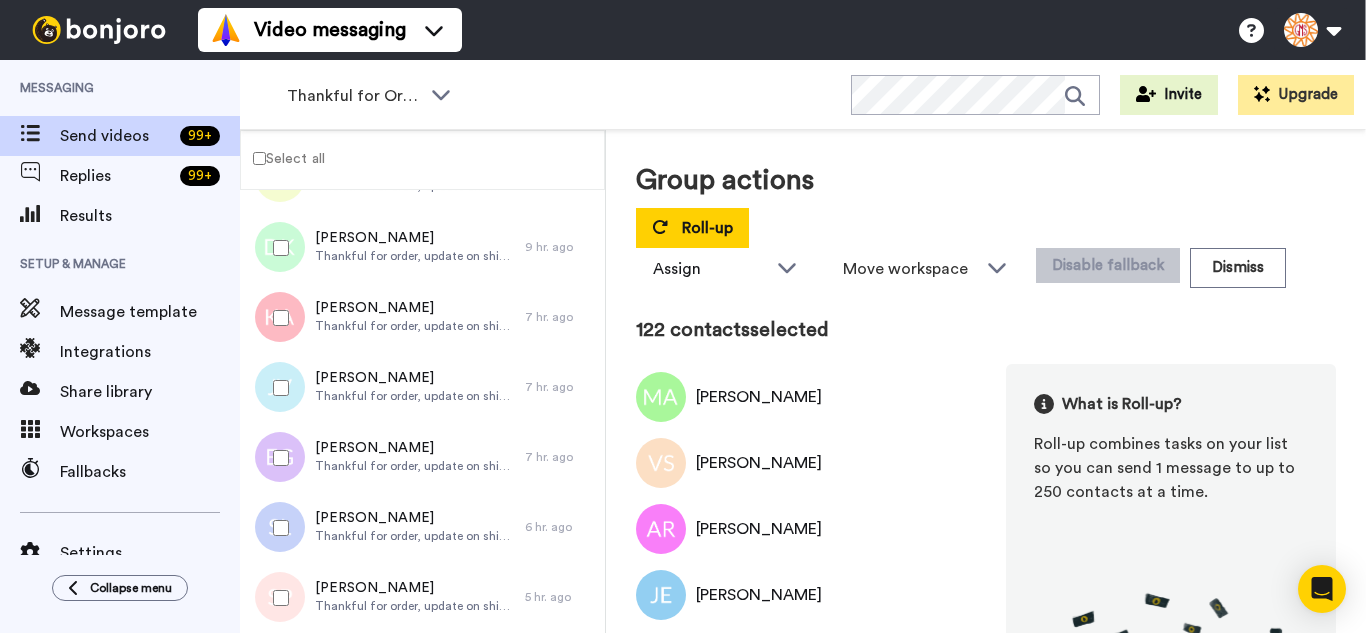 click at bounding box center [277, 598] 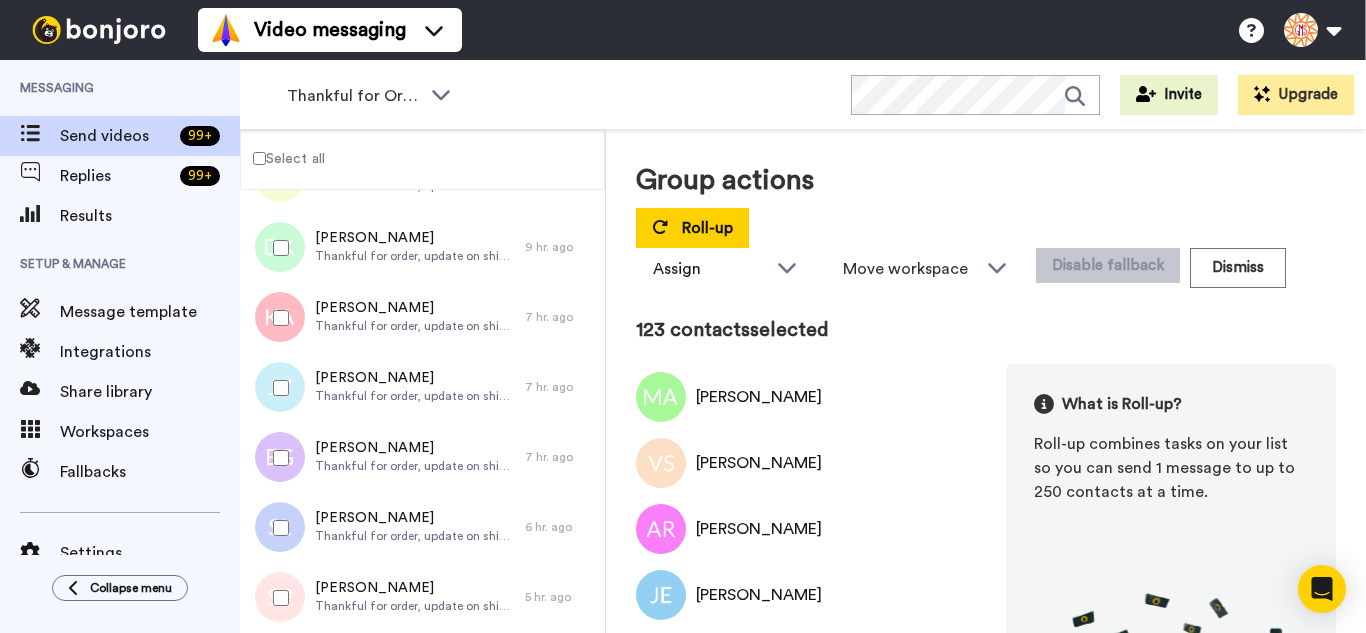 click at bounding box center (277, 528) 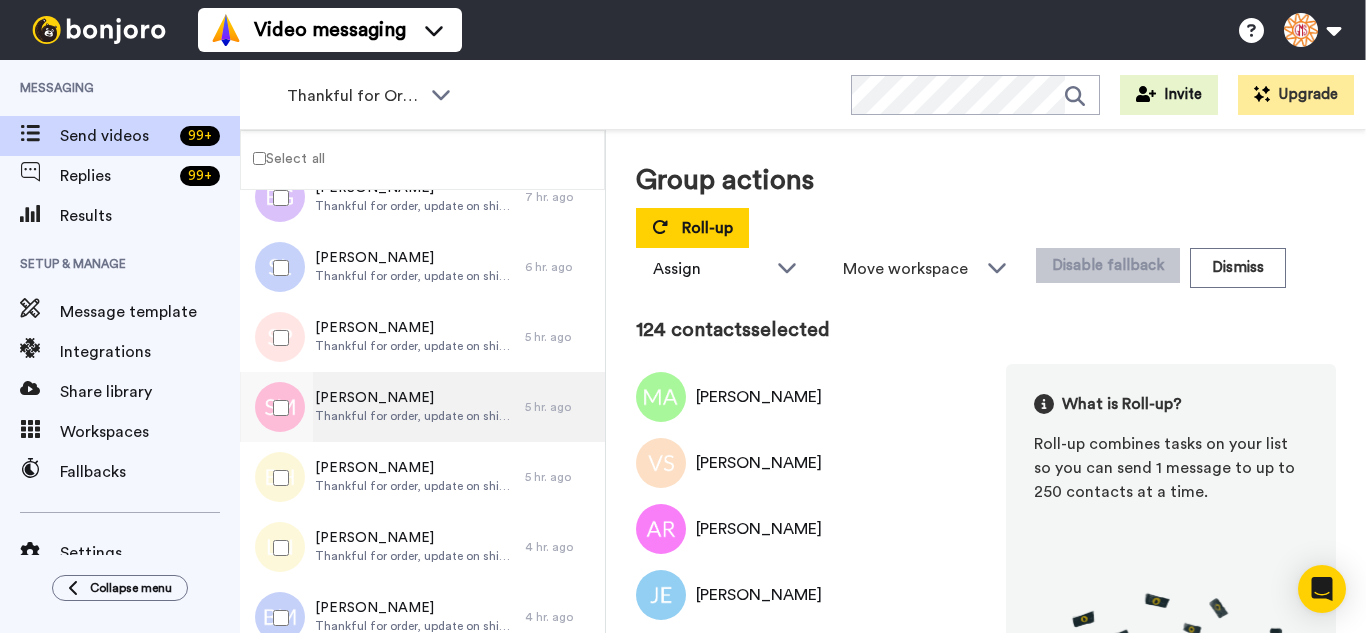 scroll, scrollTop: 8578, scrollLeft: 0, axis: vertical 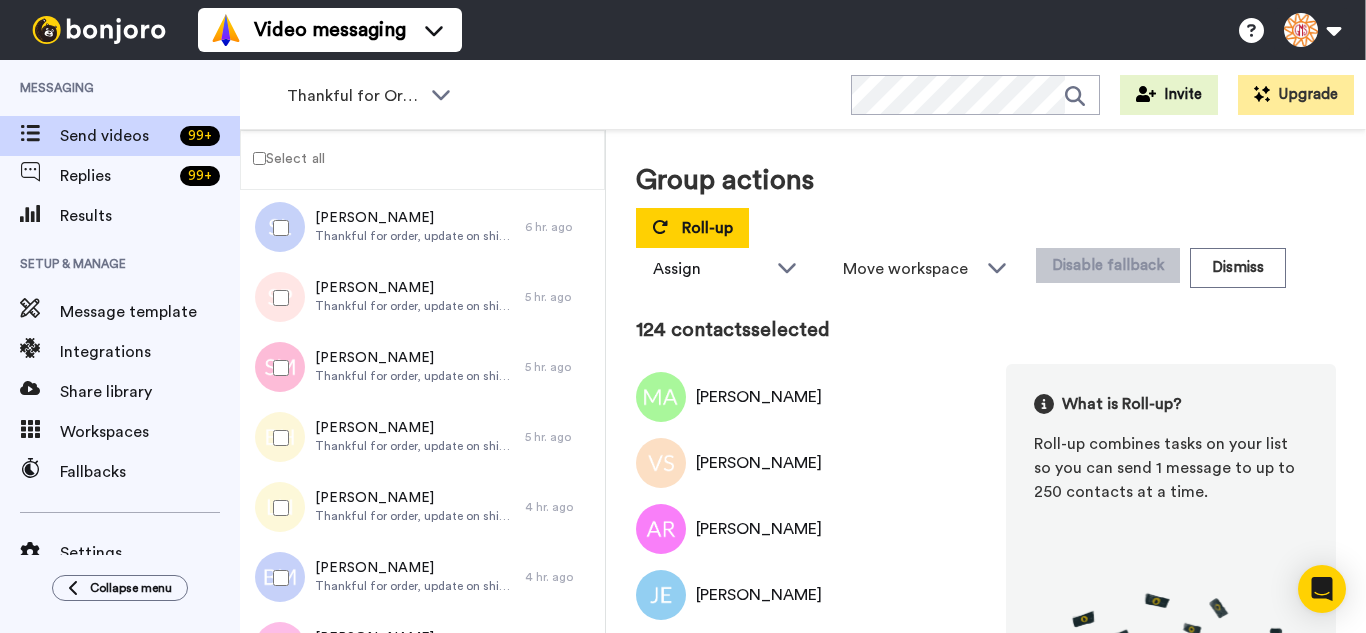 click at bounding box center (277, 368) 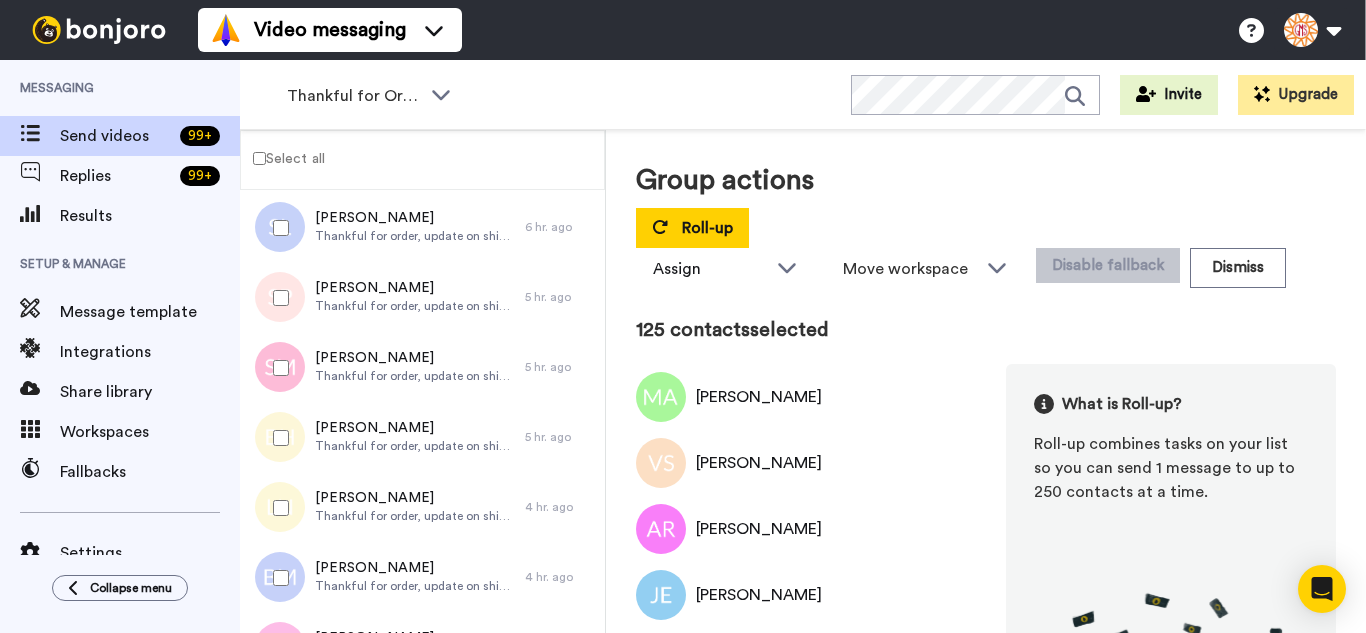 click at bounding box center (277, 438) 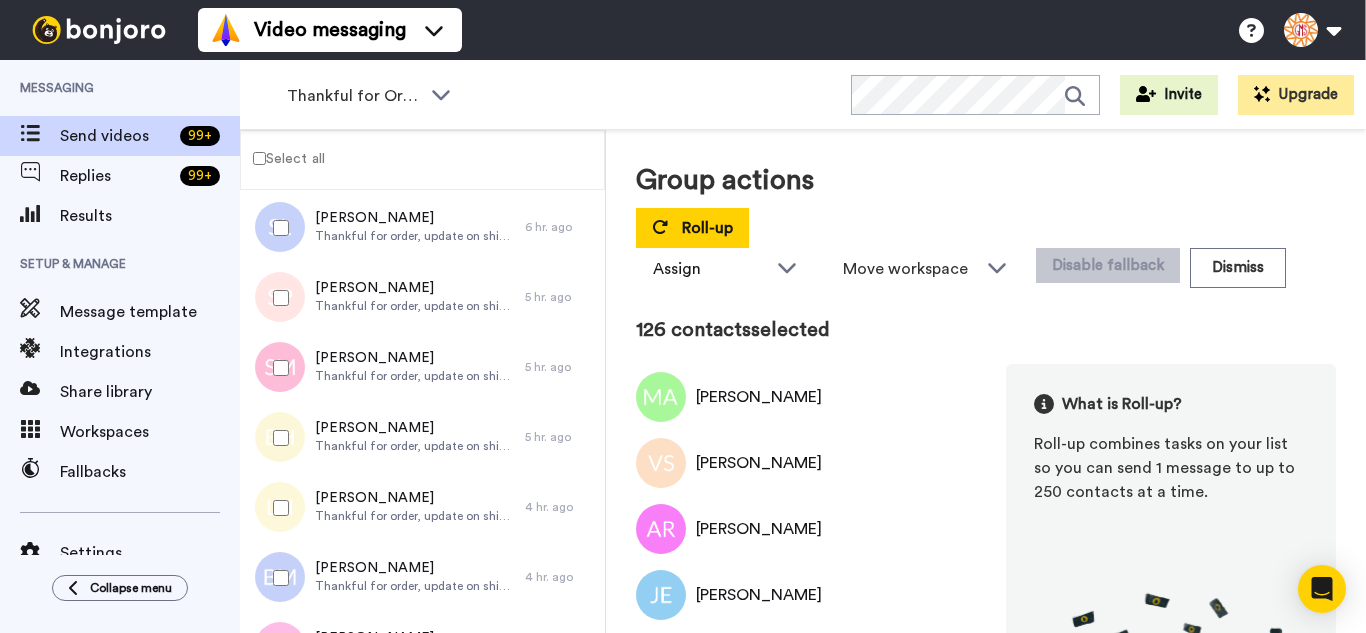 click at bounding box center (277, 508) 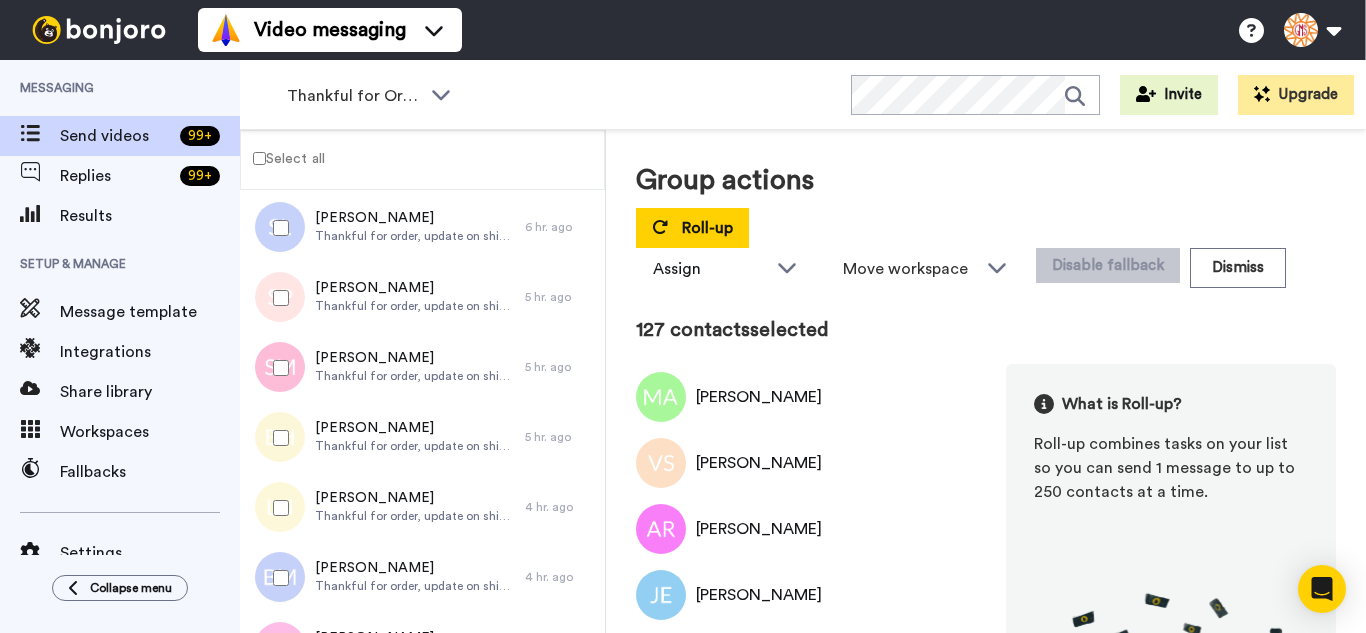 click at bounding box center (277, 578) 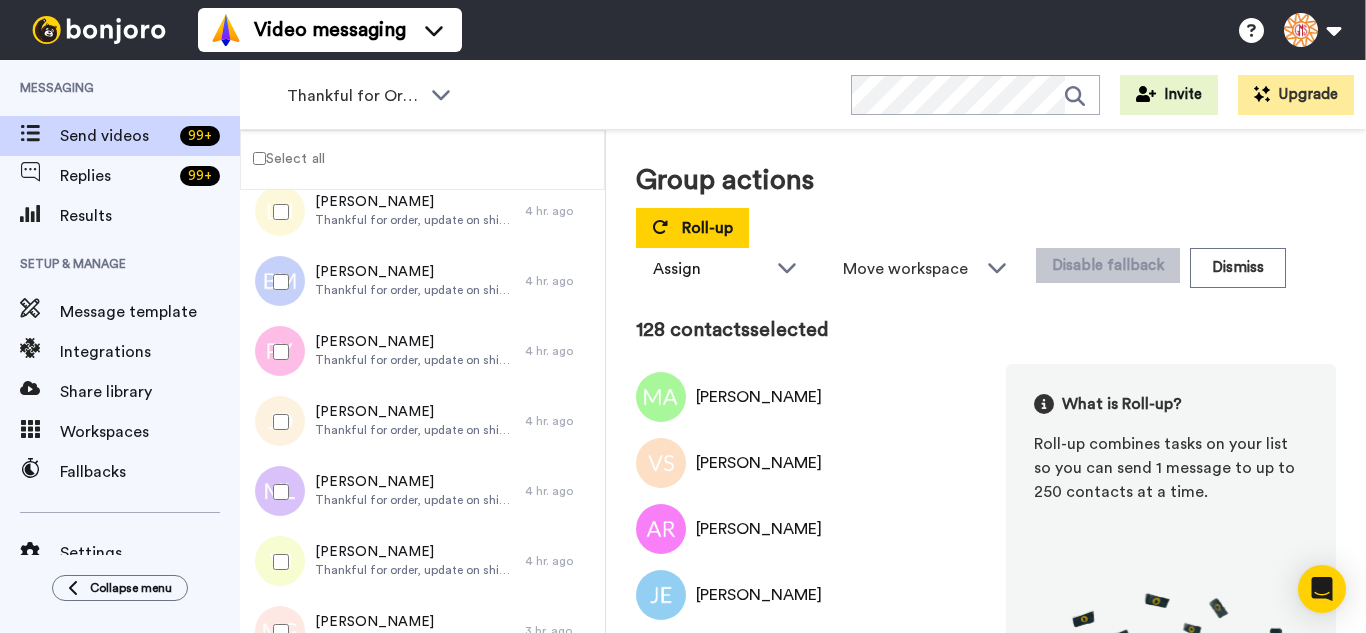 scroll, scrollTop: 8878, scrollLeft: 0, axis: vertical 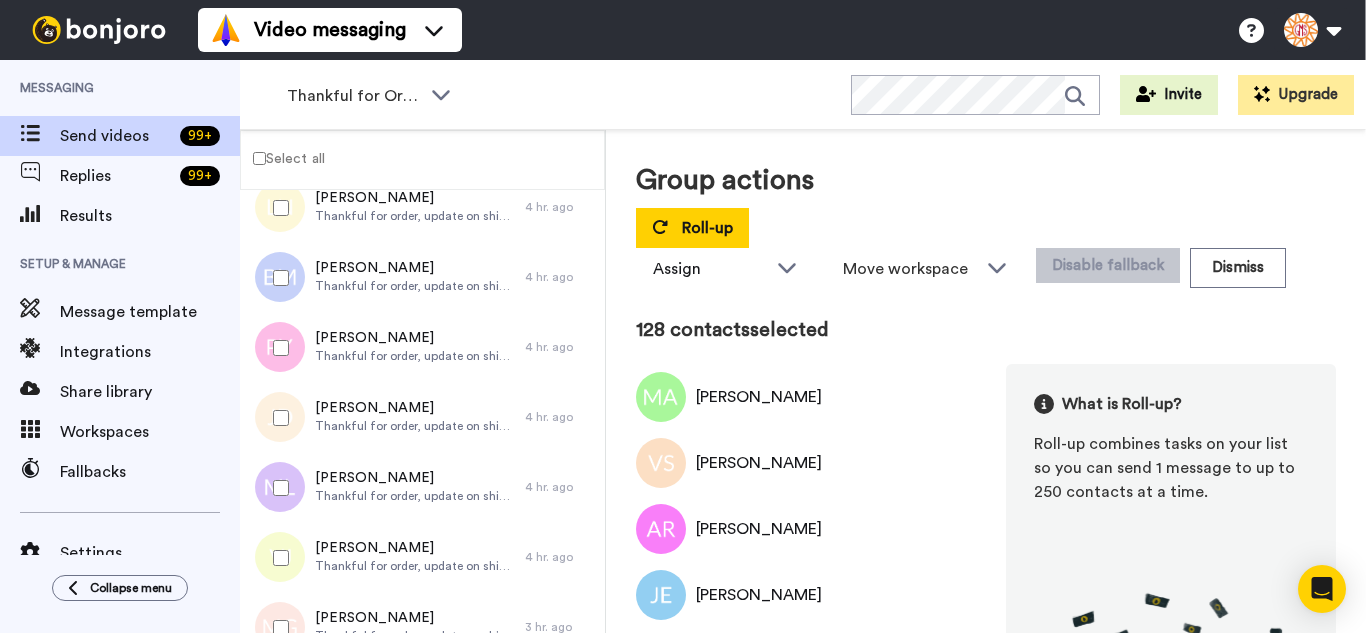 click at bounding box center [277, 348] 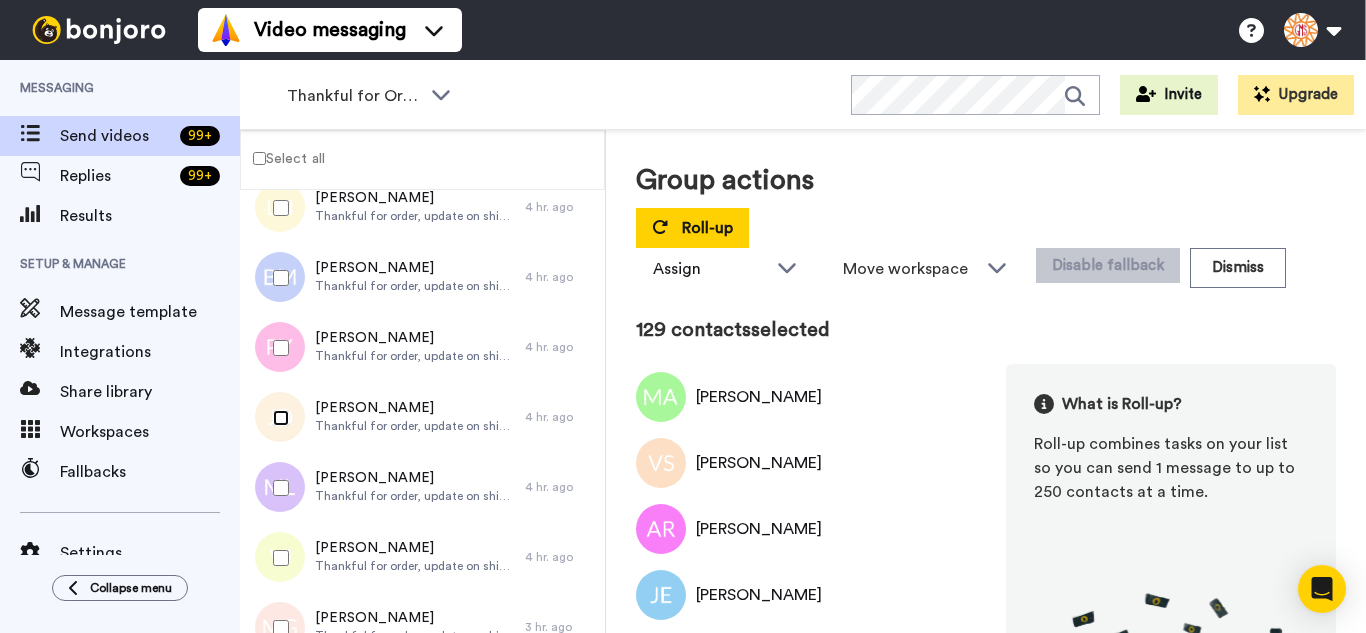 click at bounding box center (277, 418) 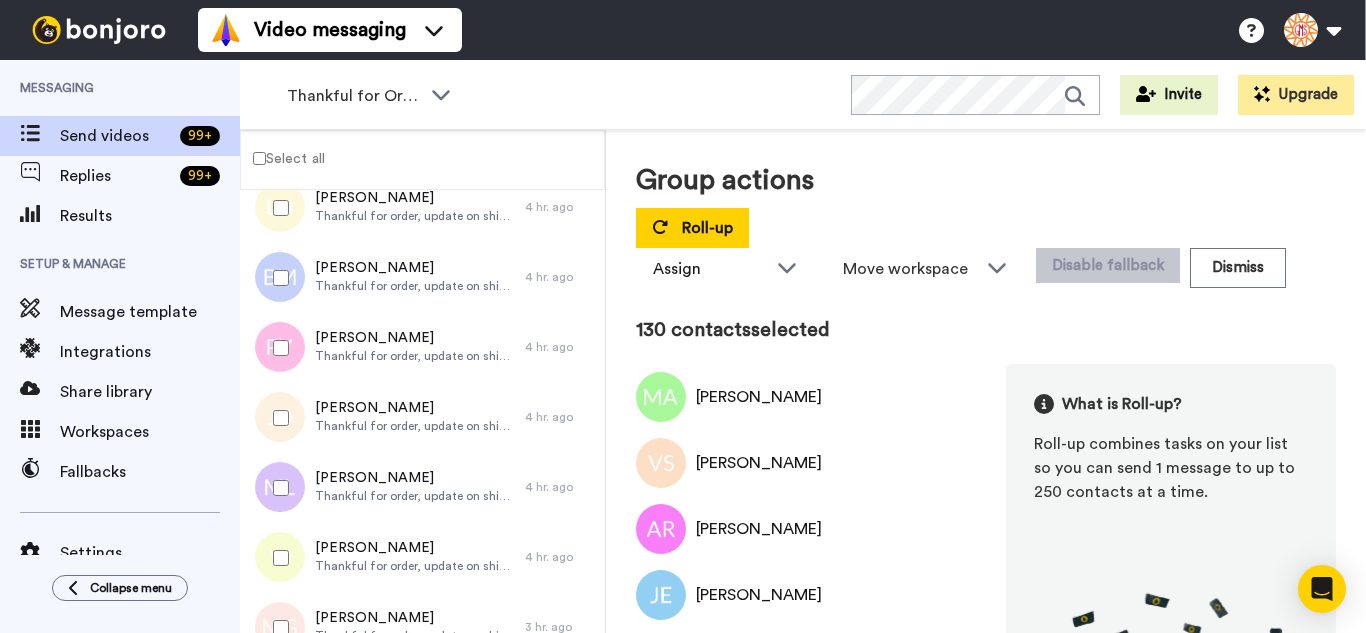 click at bounding box center [277, 488] 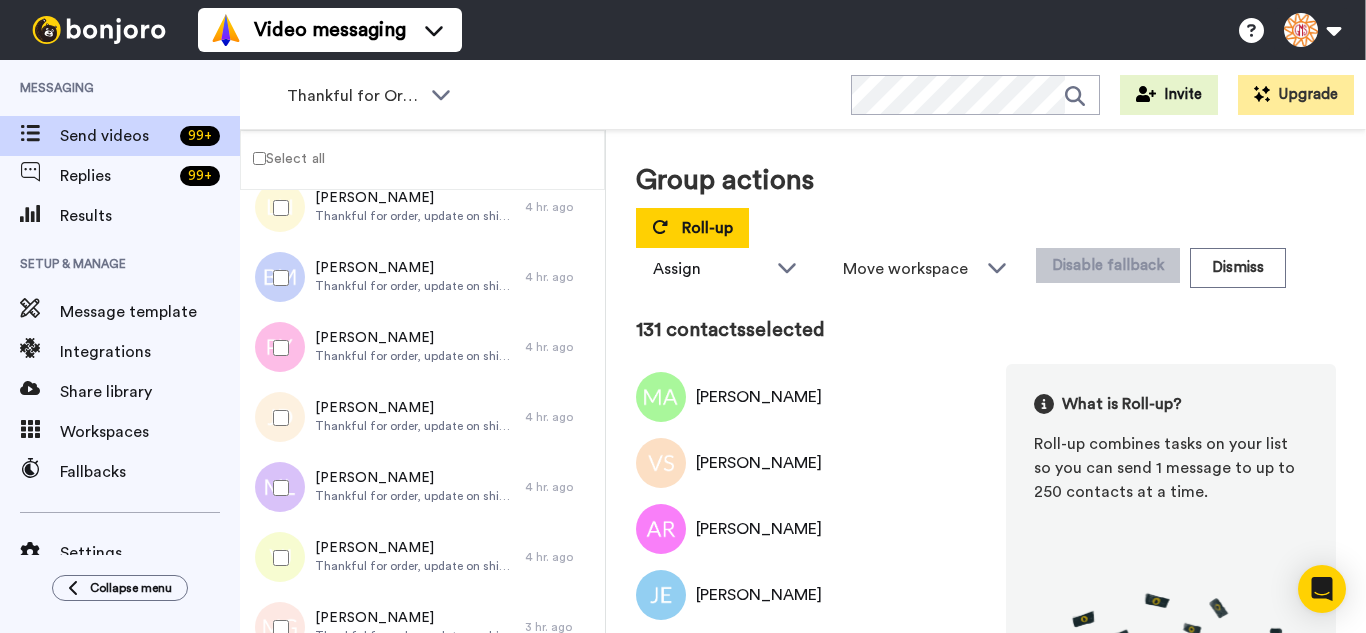 click at bounding box center [277, 558] 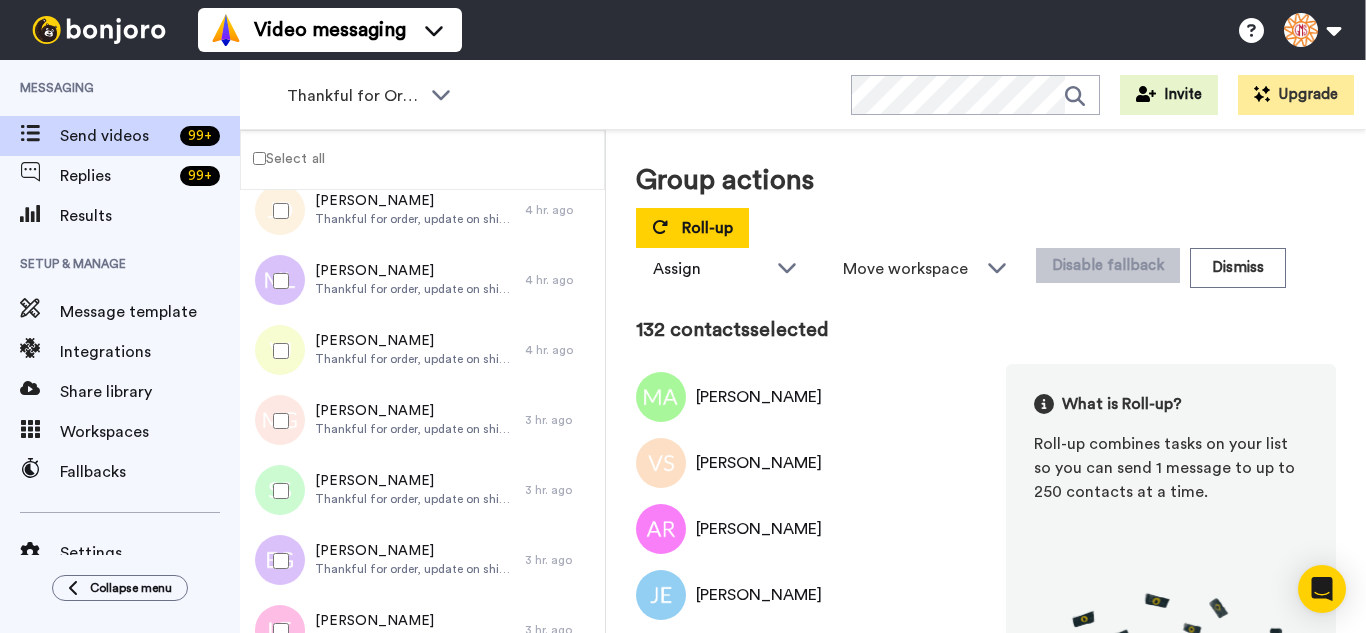 scroll, scrollTop: 9178, scrollLeft: 0, axis: vertical 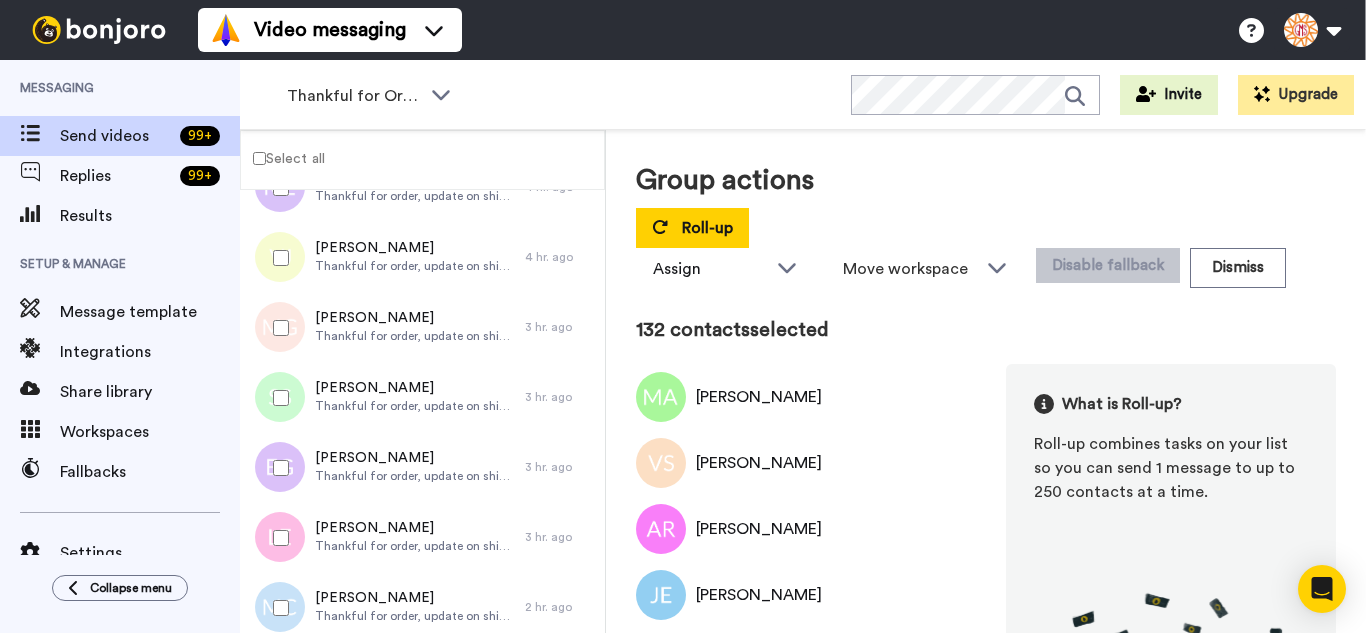 click at bounding box center (277, 328) 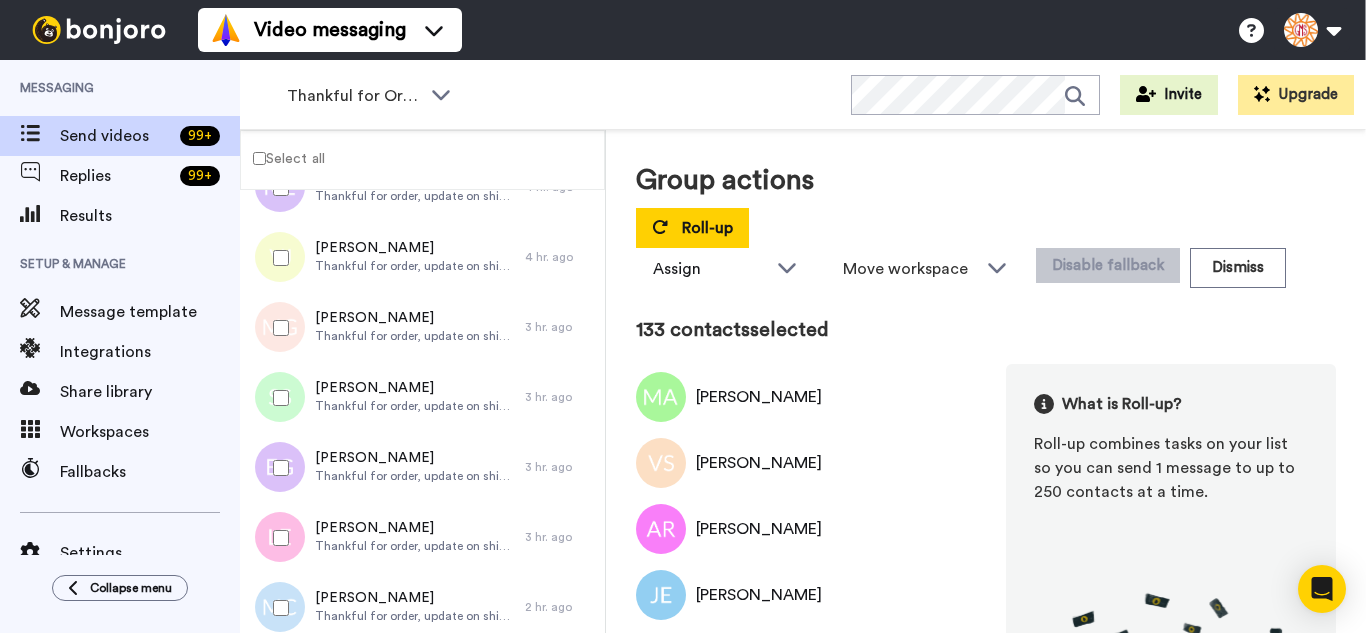 click at bounding box center (277, 398) 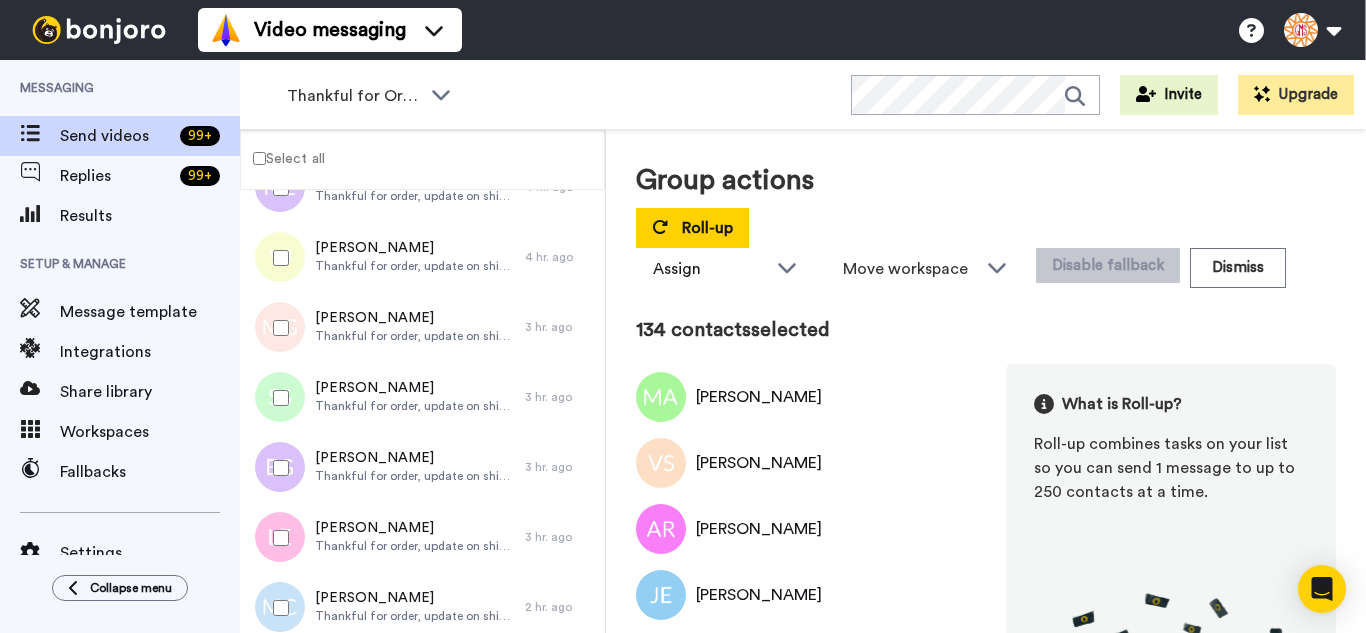 click at bounding box center (277, 468) 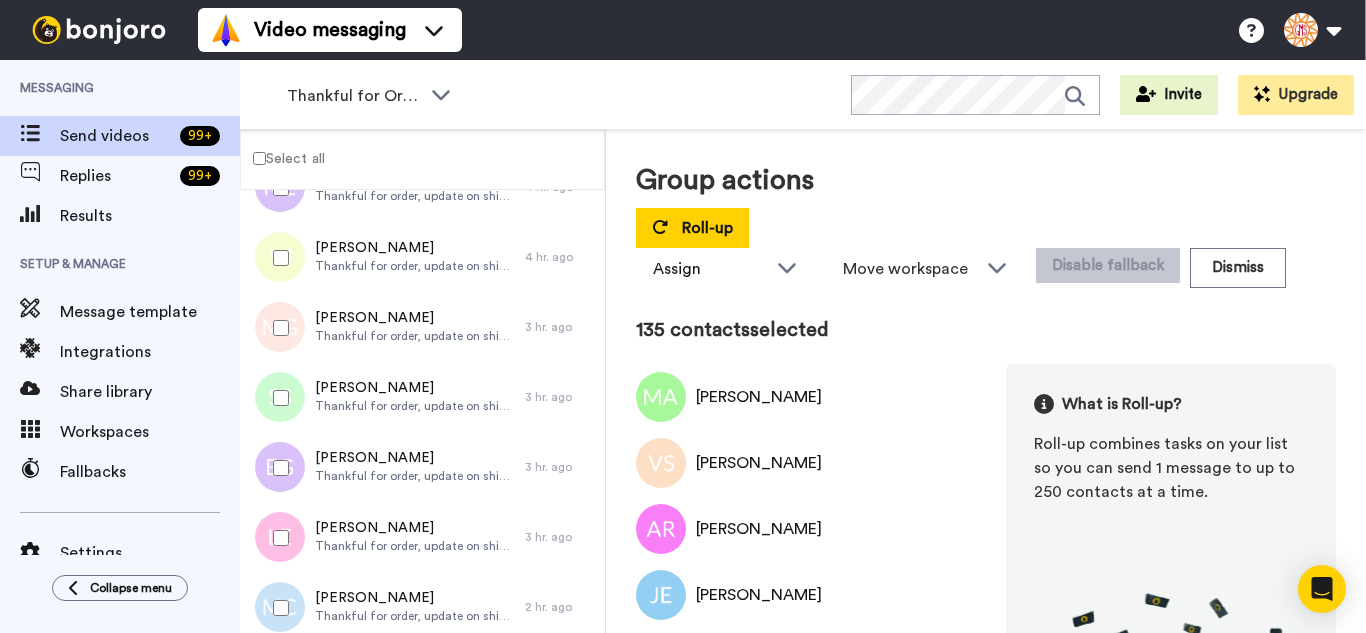 click at bounding box center (277, 538) 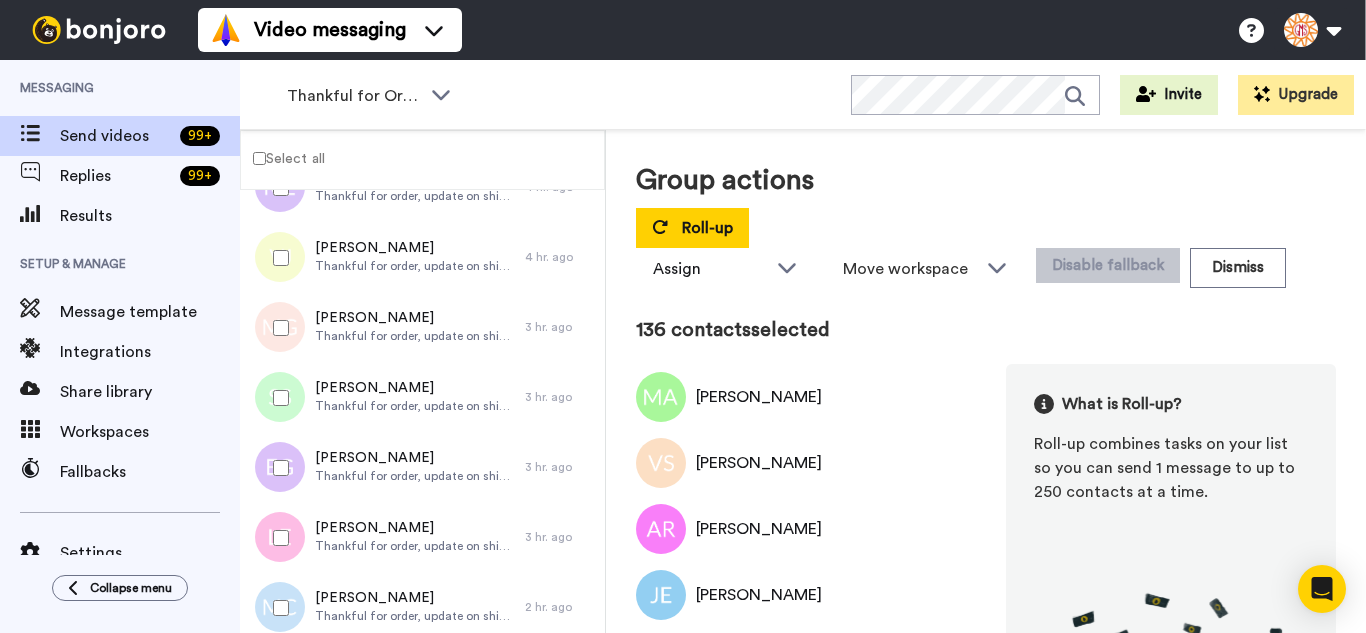 click at bounding box center [277, 608] 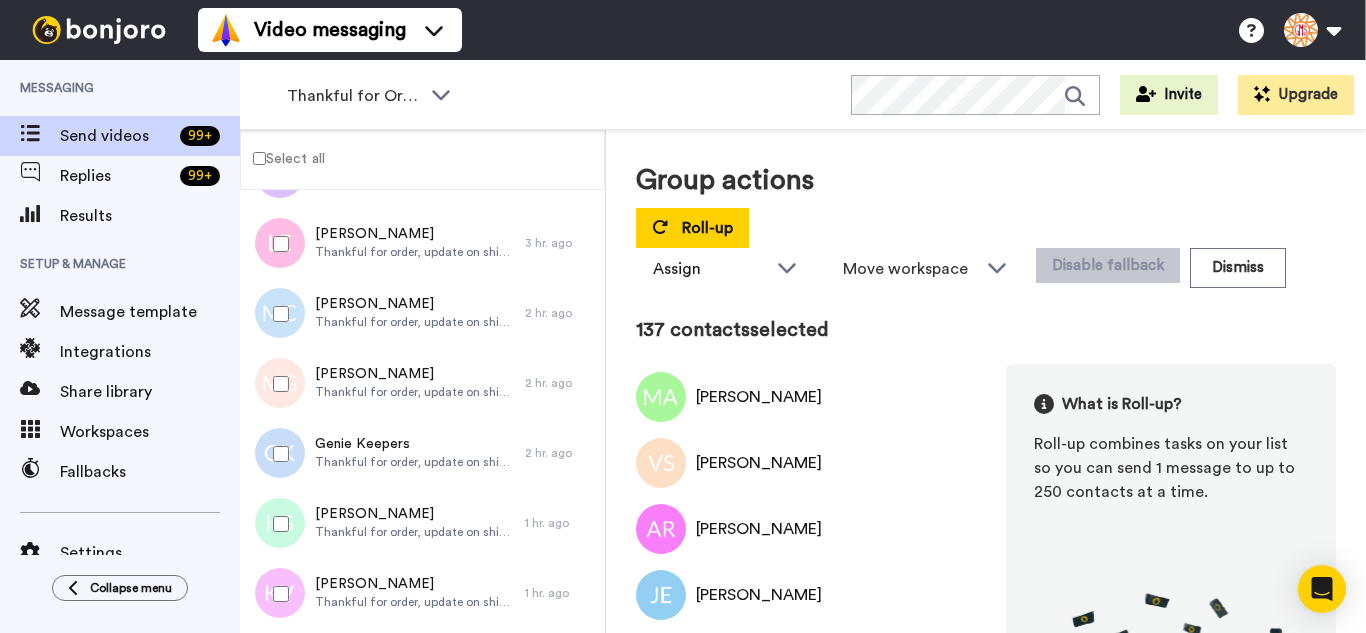 scroll, scrollTop: 9478, scrollLeft: 0, axis: vertical 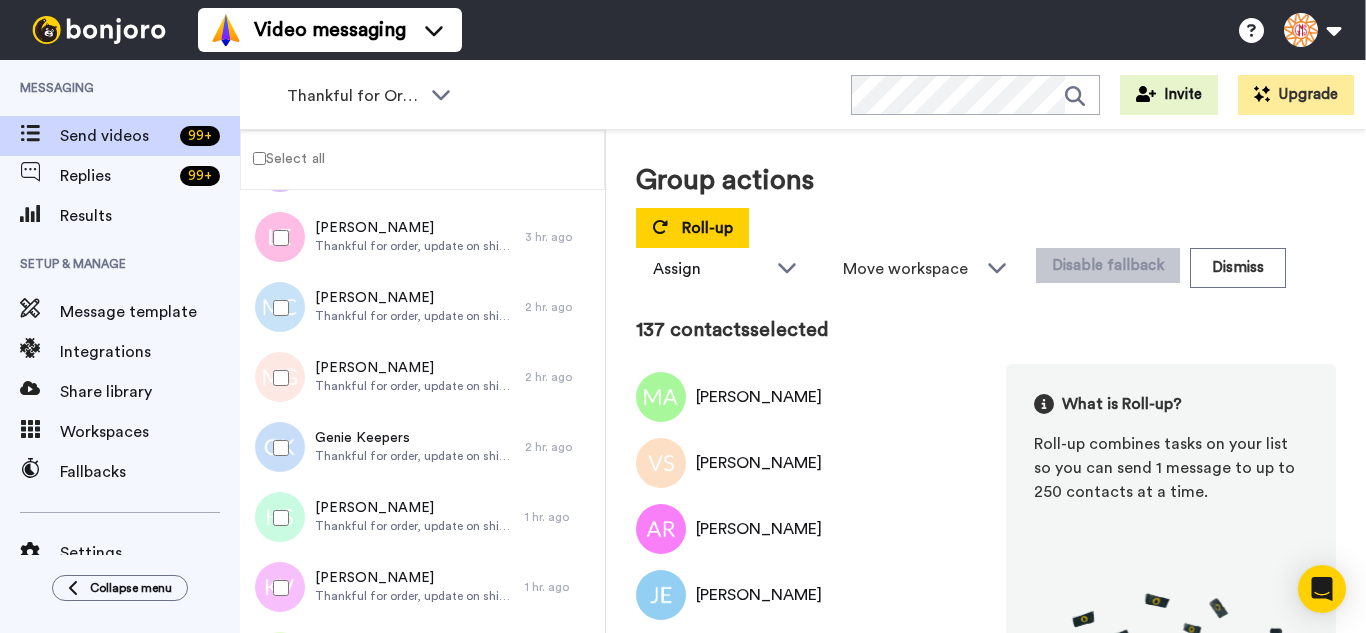 click at bounding box center [277, 378] 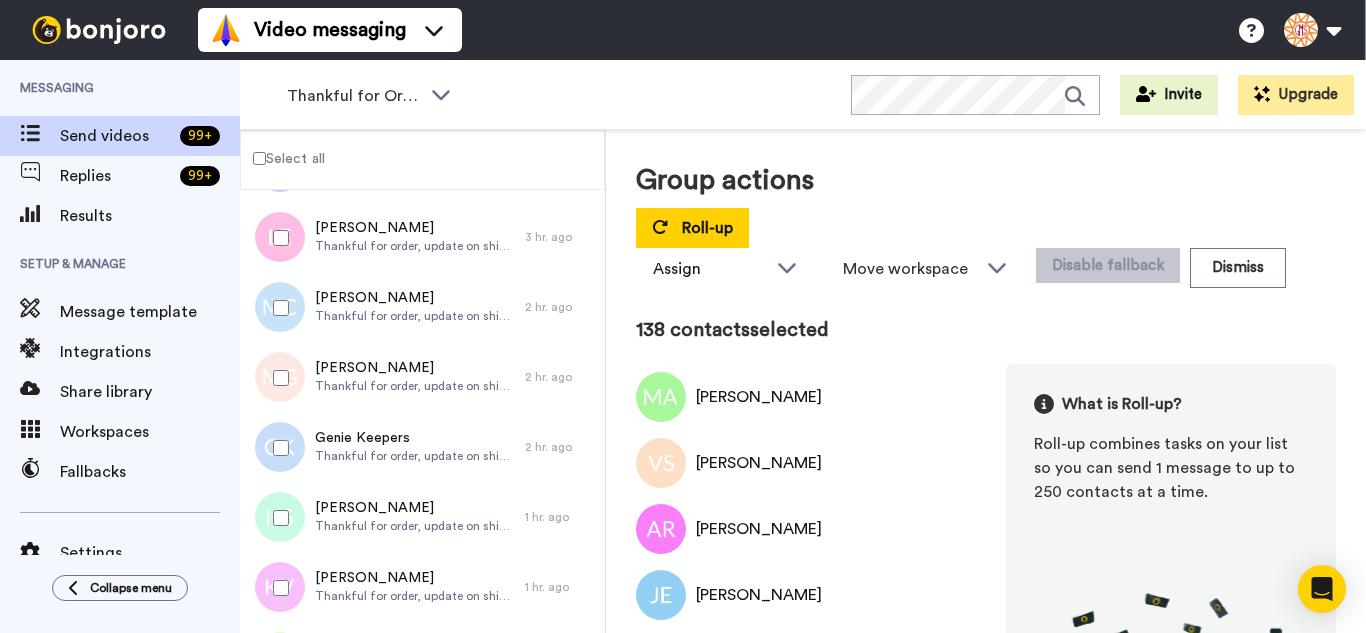 click at bounding box center [277, 518] 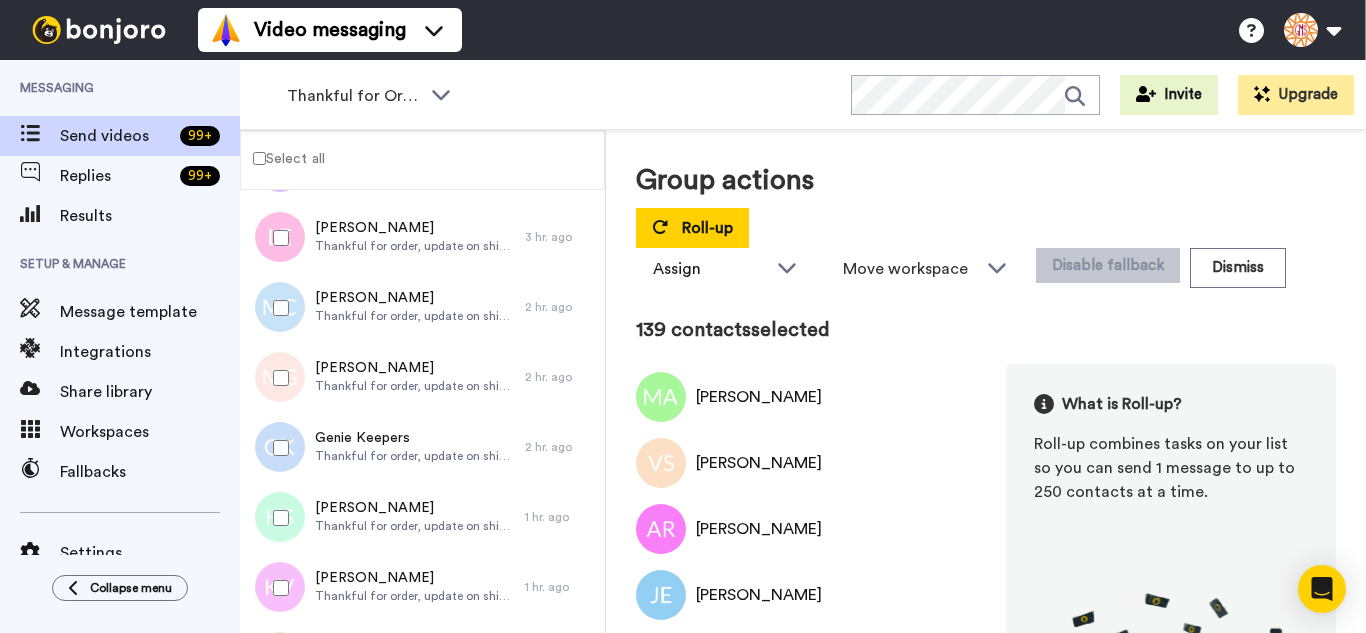 click at bounding box center [277, 588] 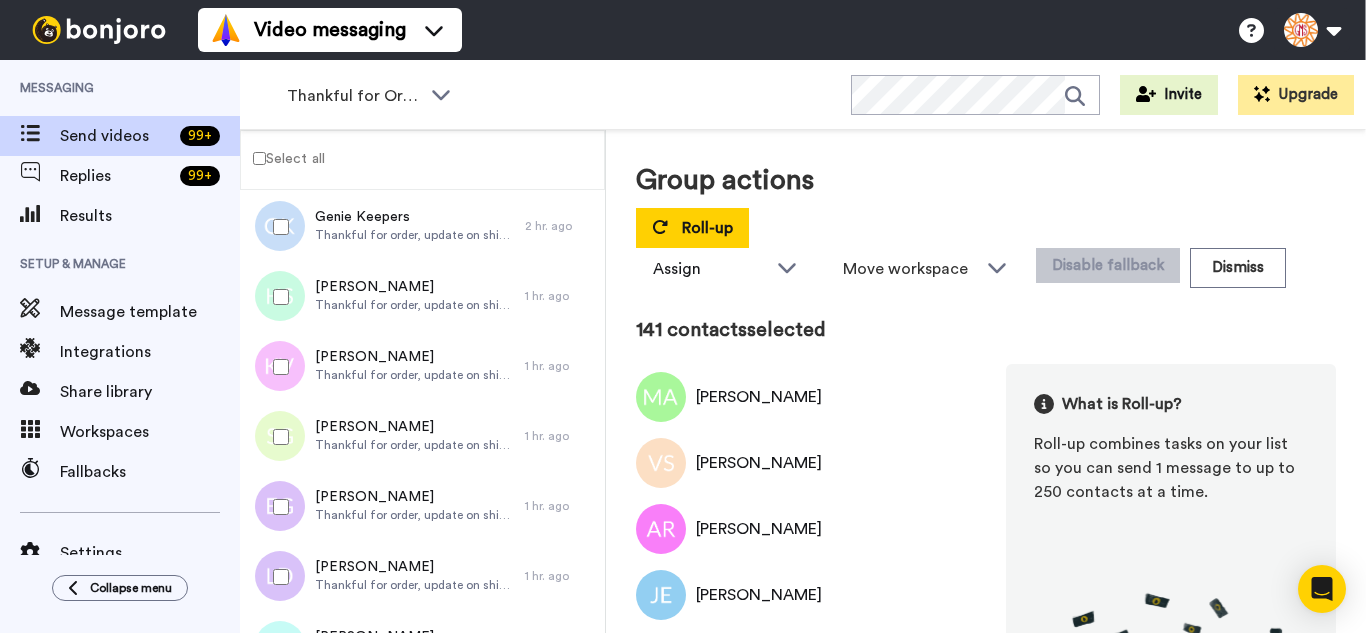 scroll, scrollTop: 9778, scrollLeft: 0, axis: vertical 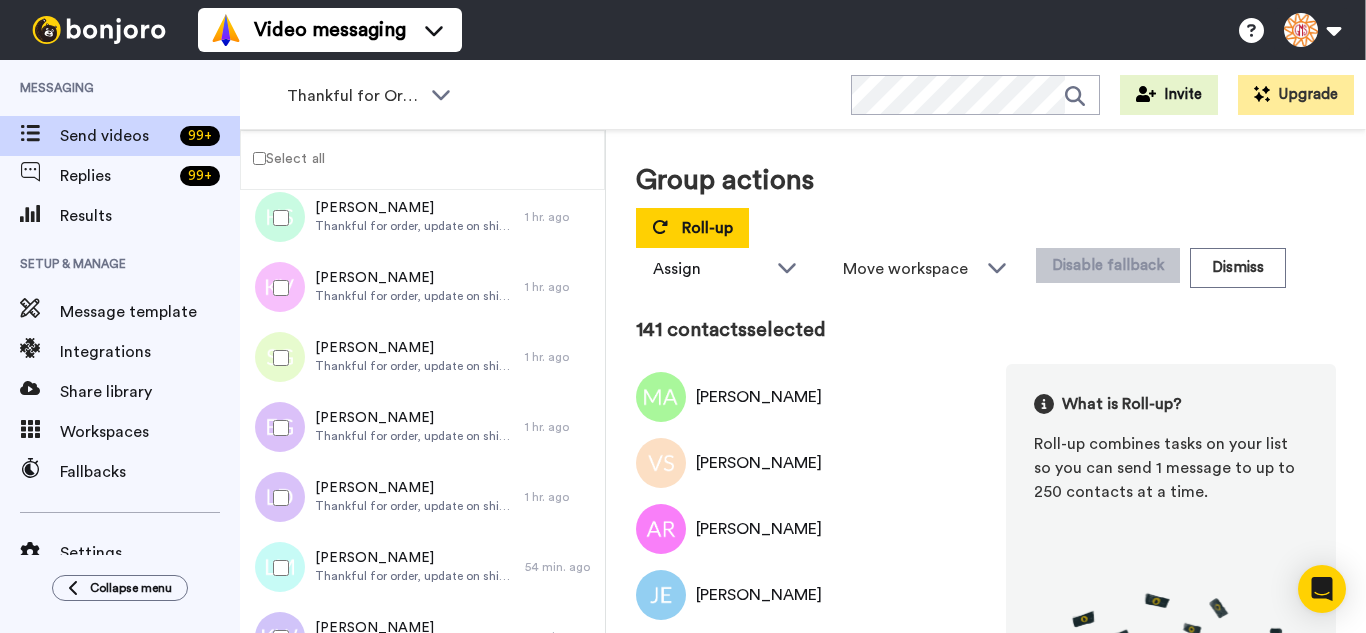 click at bounding box center [277, 358] 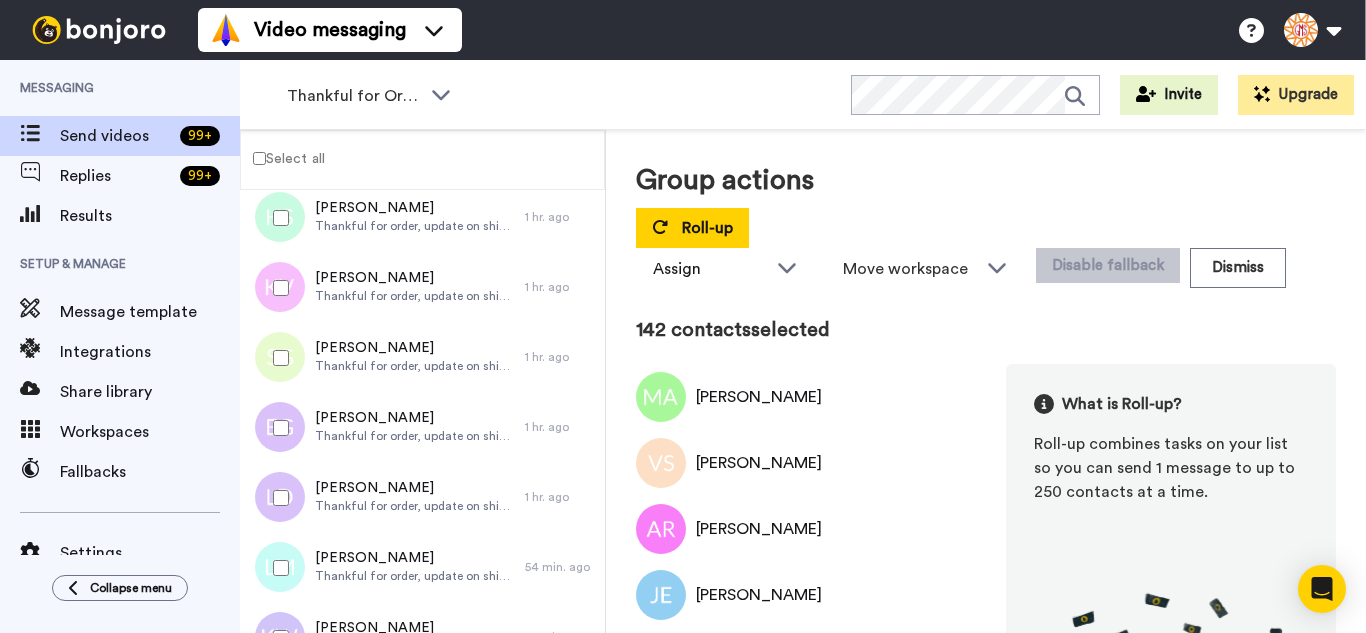click at bounding box center [277, 498] 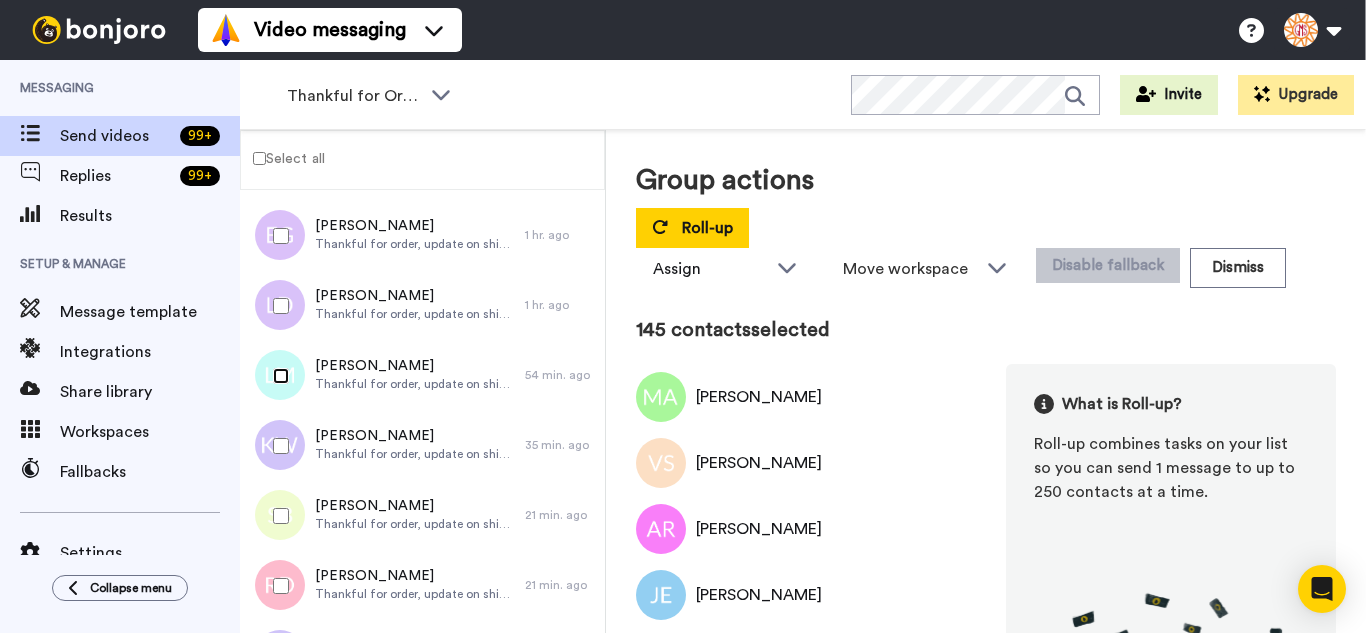 scroll, scrollTop: 9978, scrollLeft: 0, axis: vertical 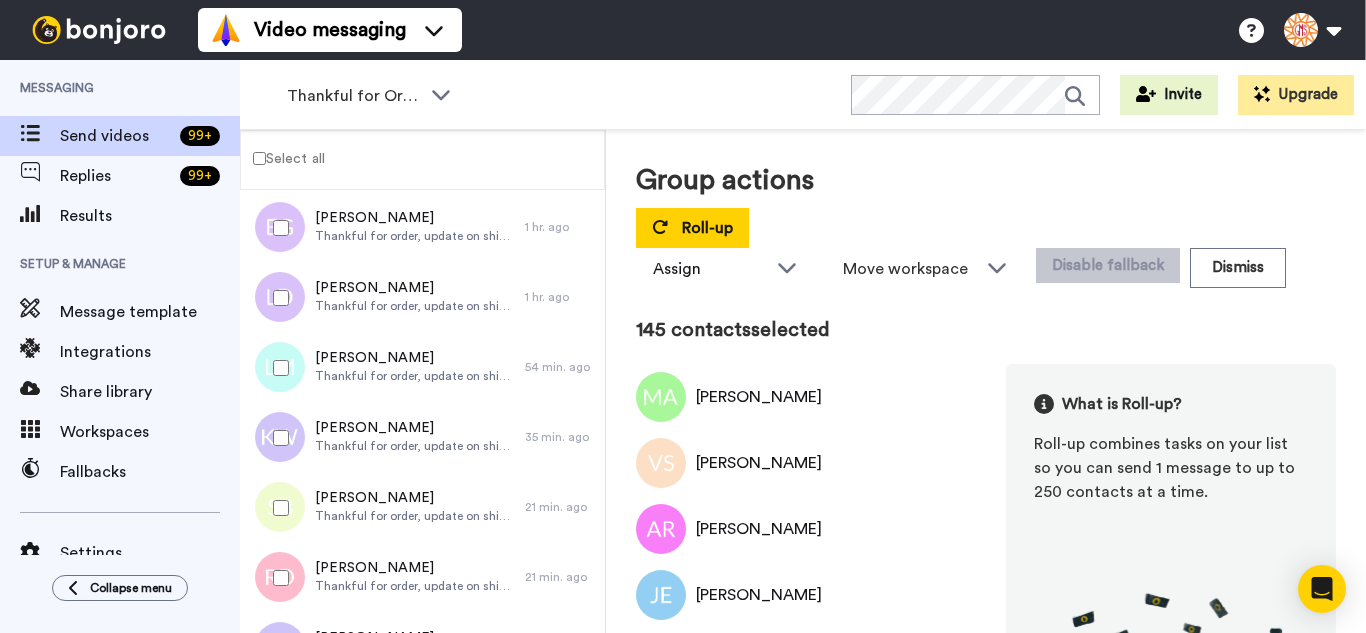 click at bounding box center [277, 368] 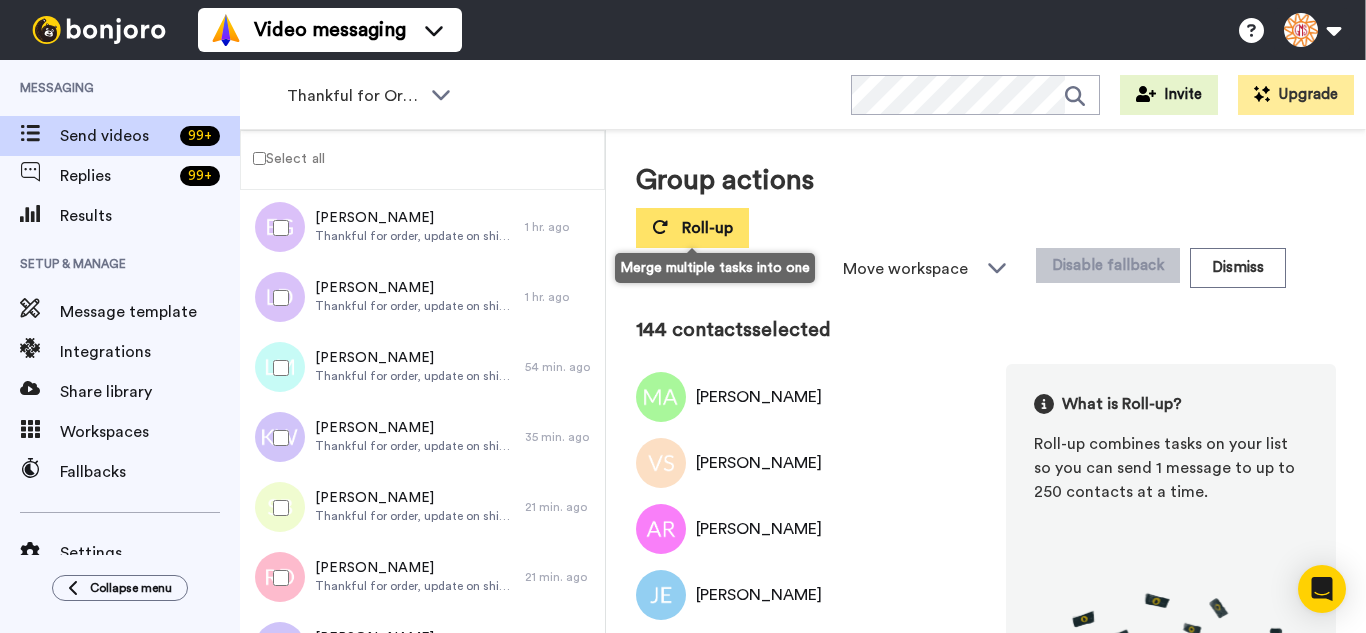 click on "Roll-up" at bounding box center [692, 228] 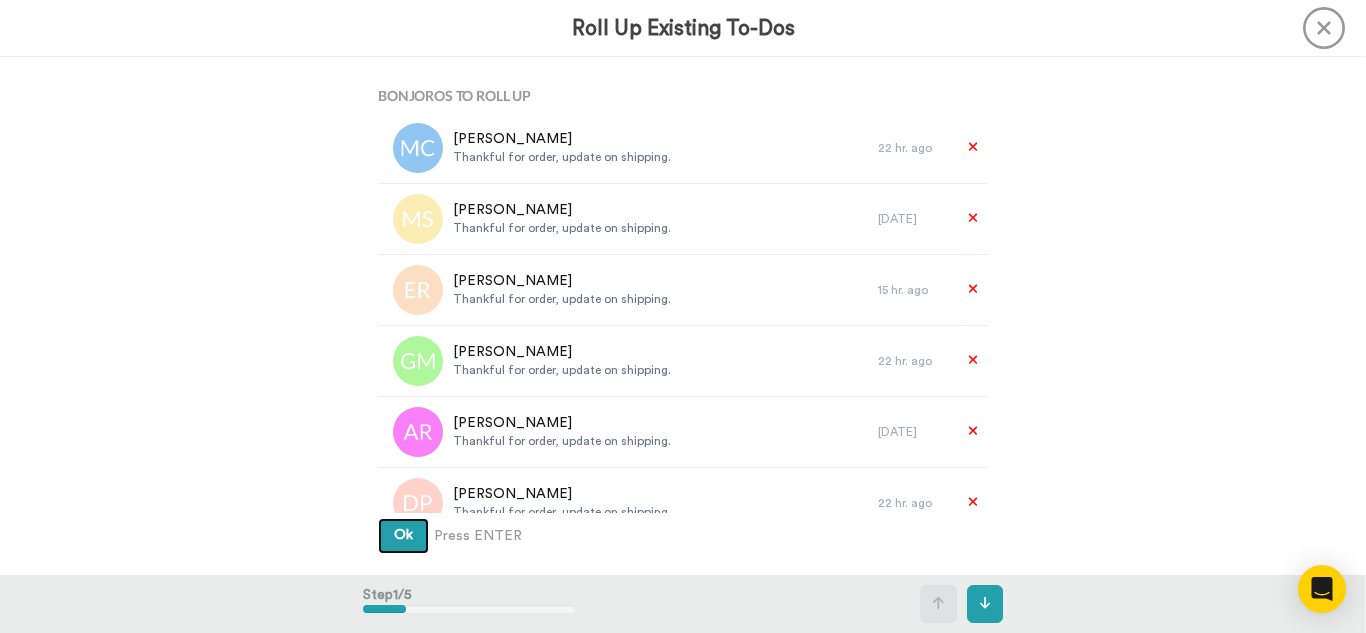type 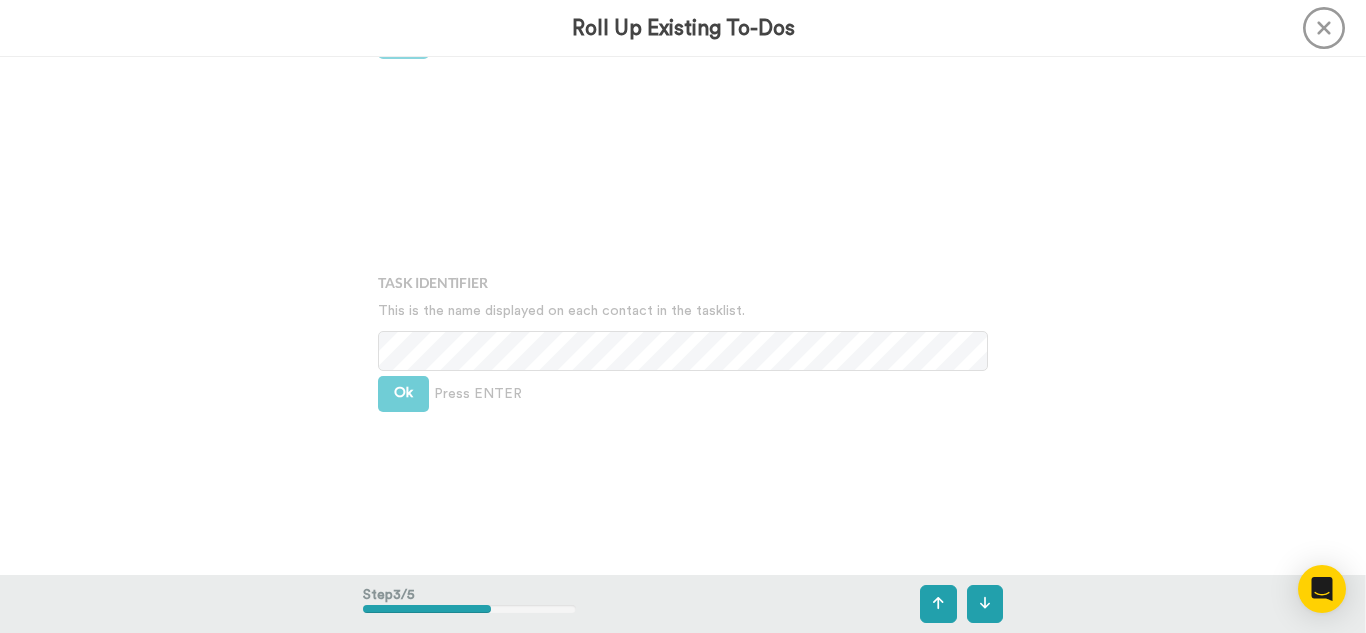 scroll, scrollTop: 1036, scrollLeft: 0, axis: vertical 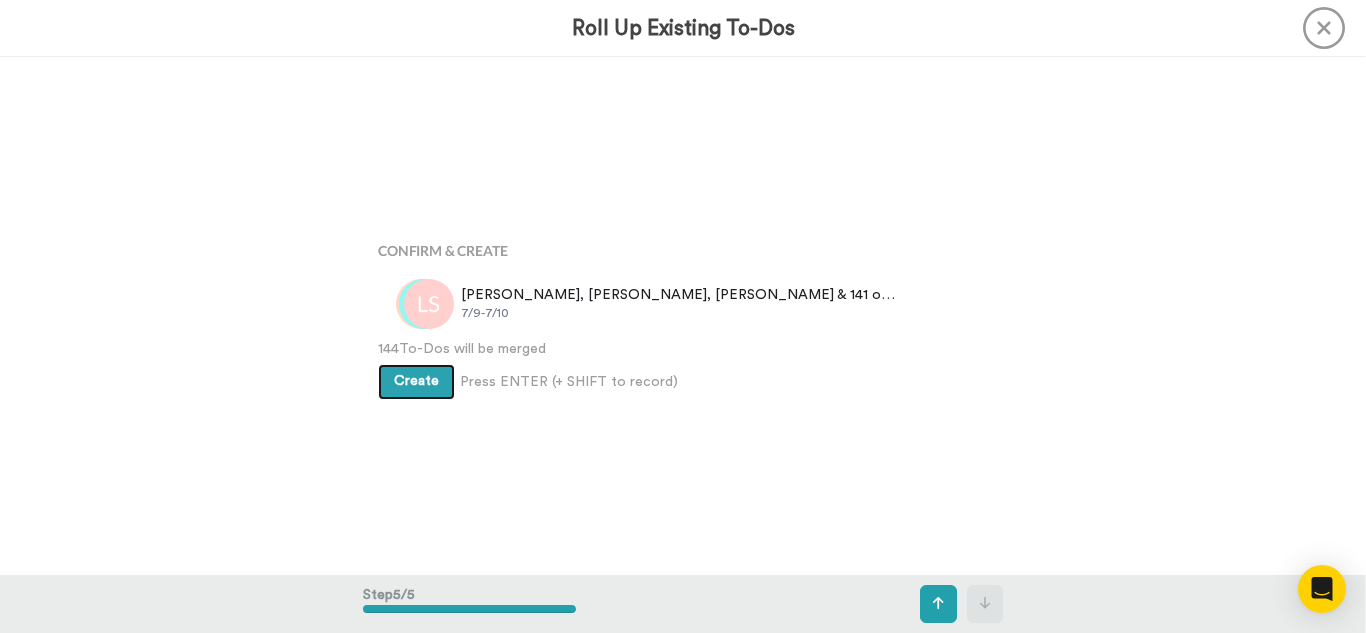 type 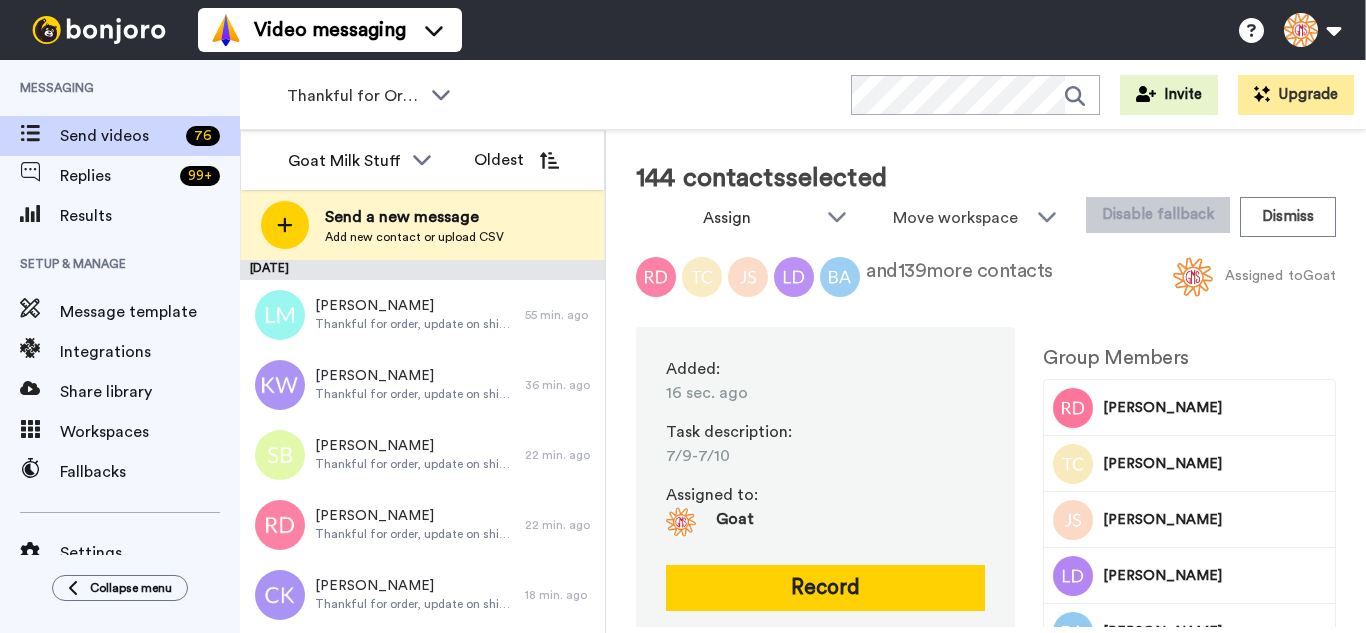 scroll, scrollTop: 0, scrollLeft: 0, axis: both 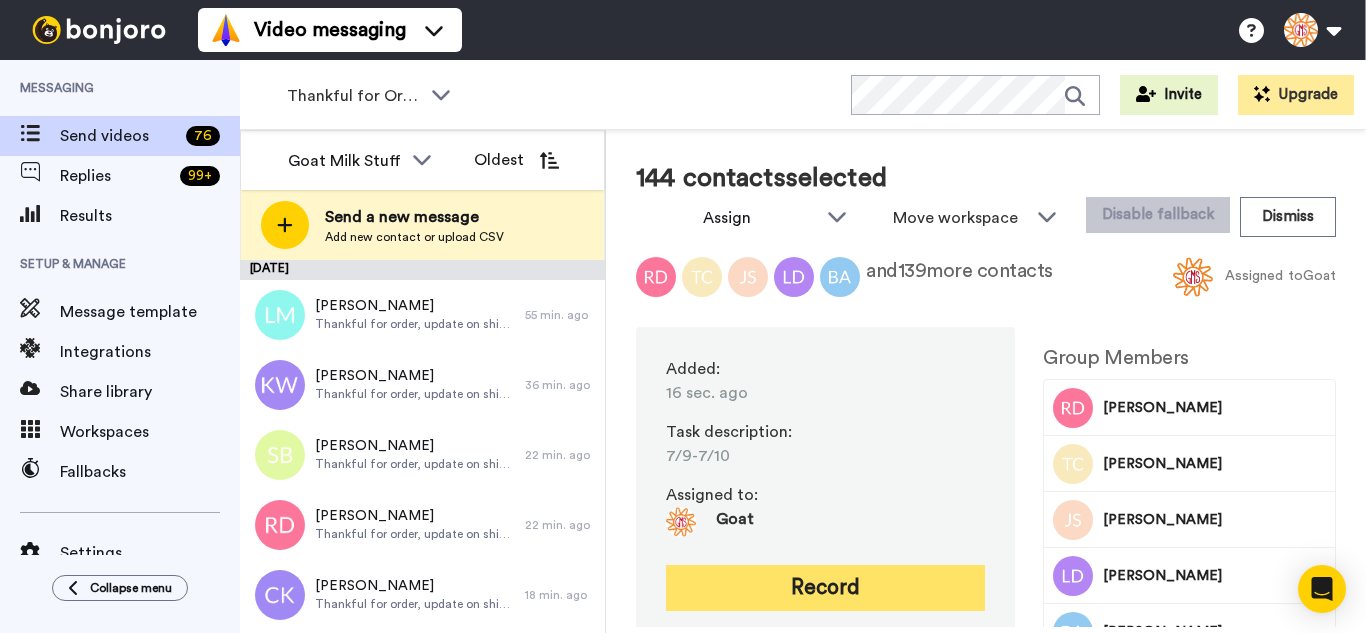 click on "Record" at bounding box center (825, 588) 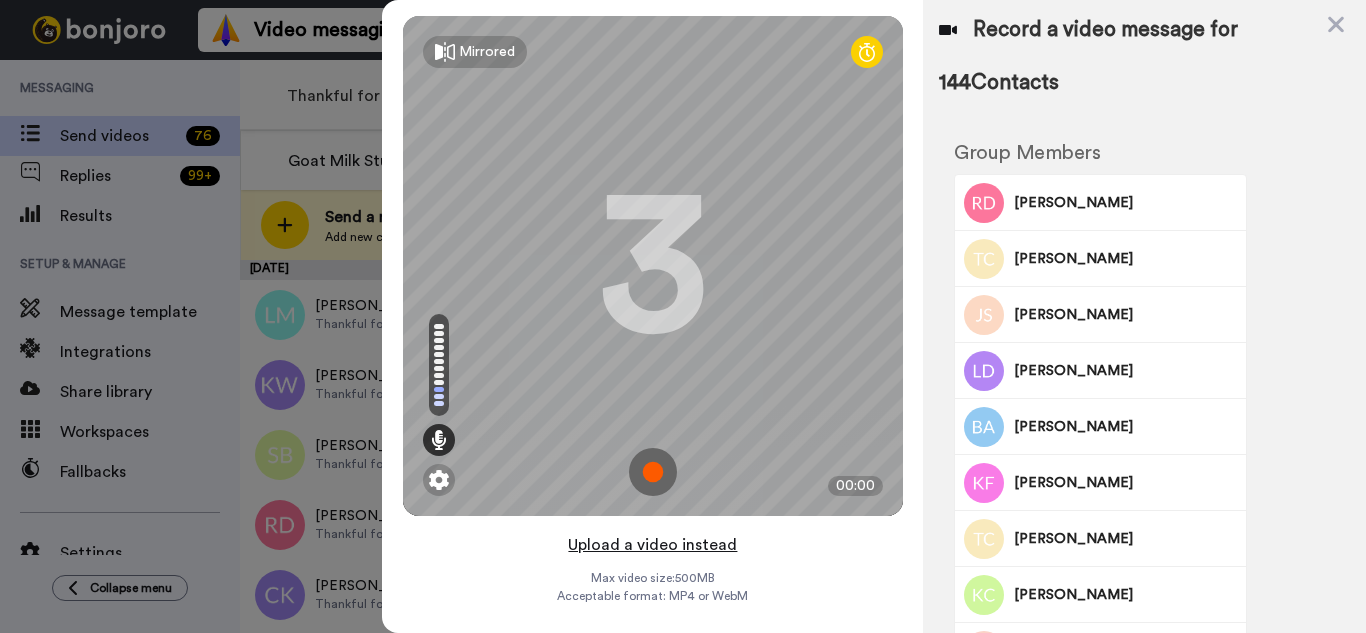 click on "Upload a video instead" at bounding box center (652, 545) 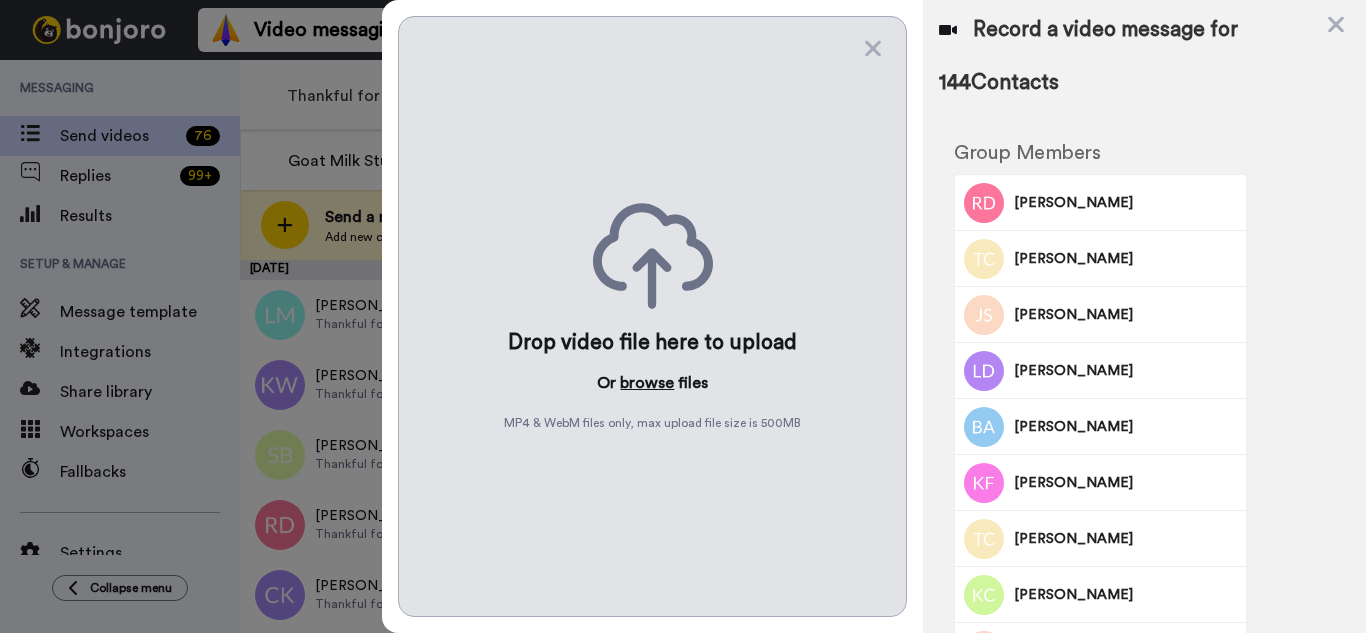click on "browse" at bounding box center [647, 383] 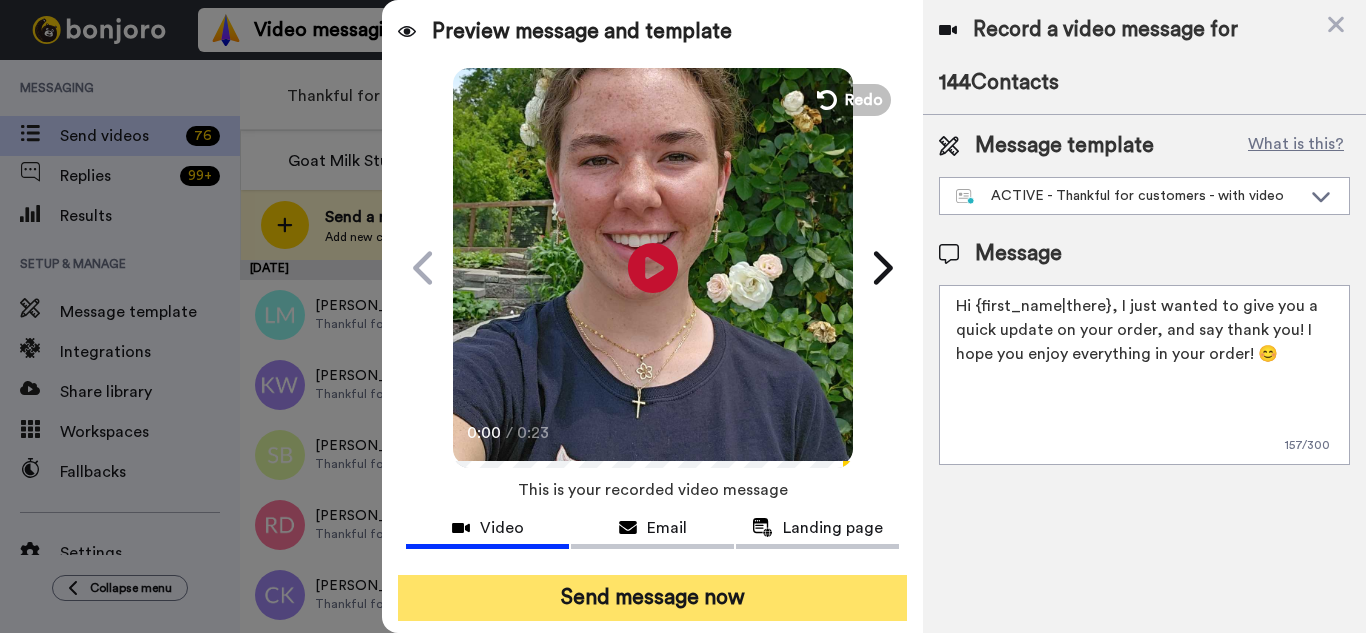 click on "Send message now" at bounding box center [652, 598] 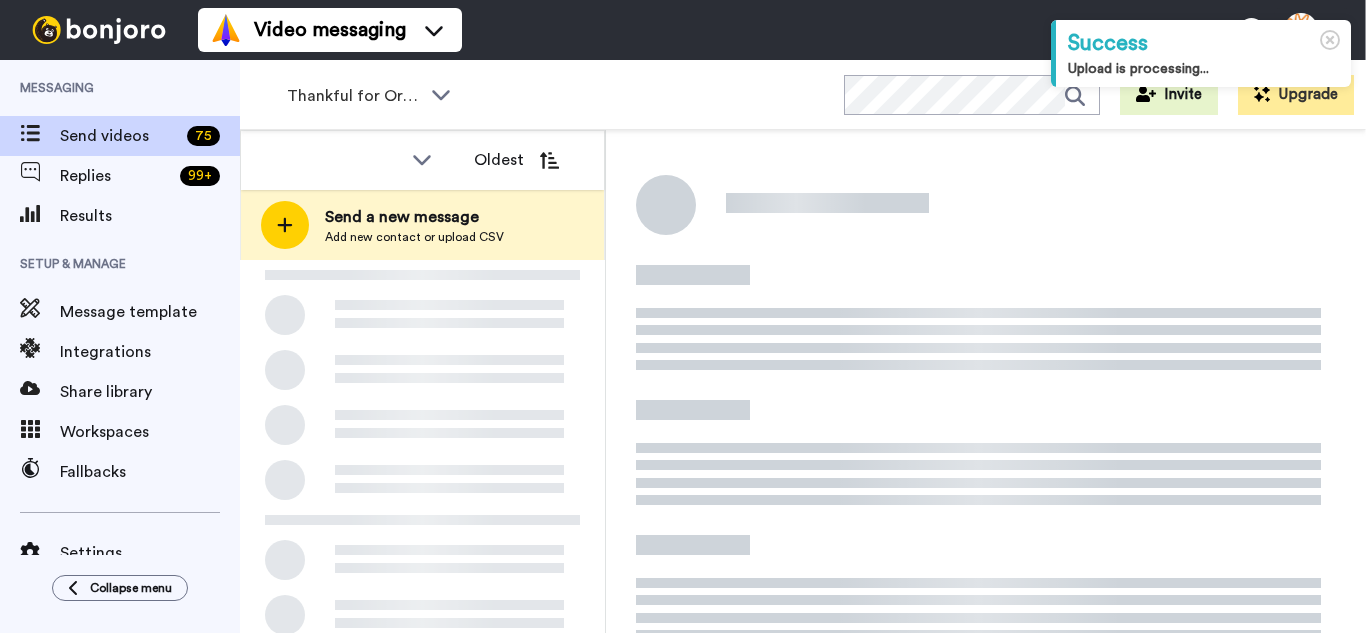 scroll, scrollTop: 0, scrollLeft: 0, axis: both 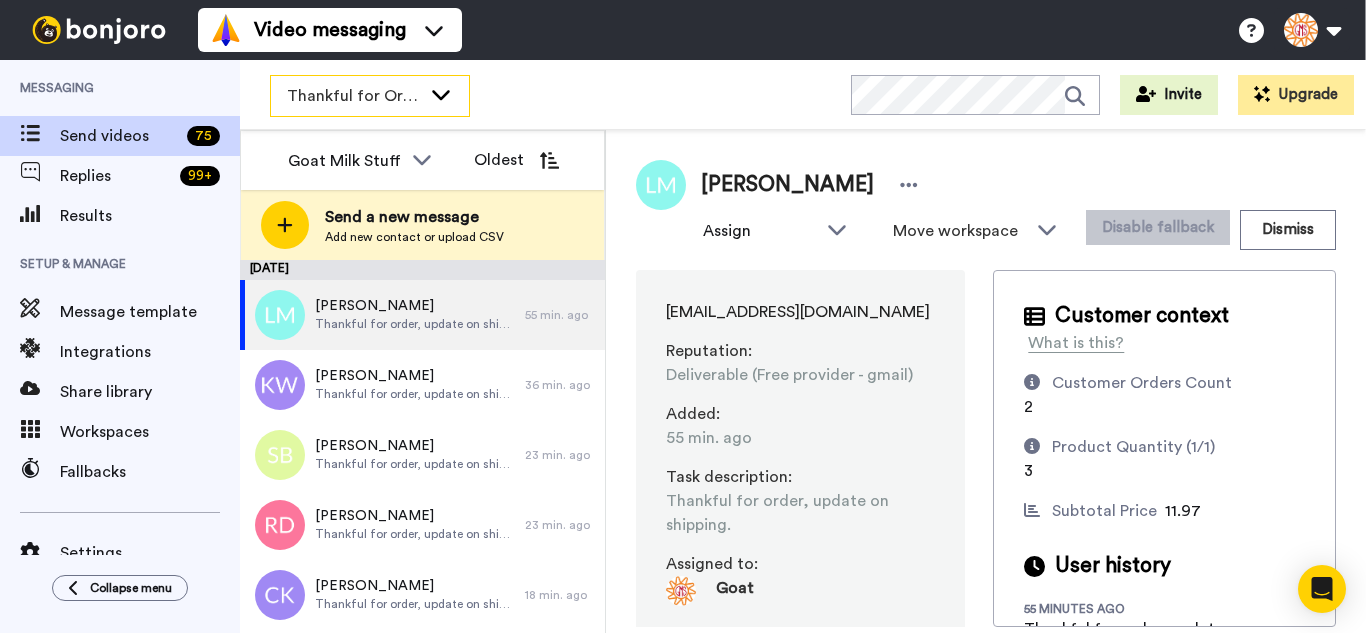 click on "Thankful for Orders" at bounding box center (370, 96) 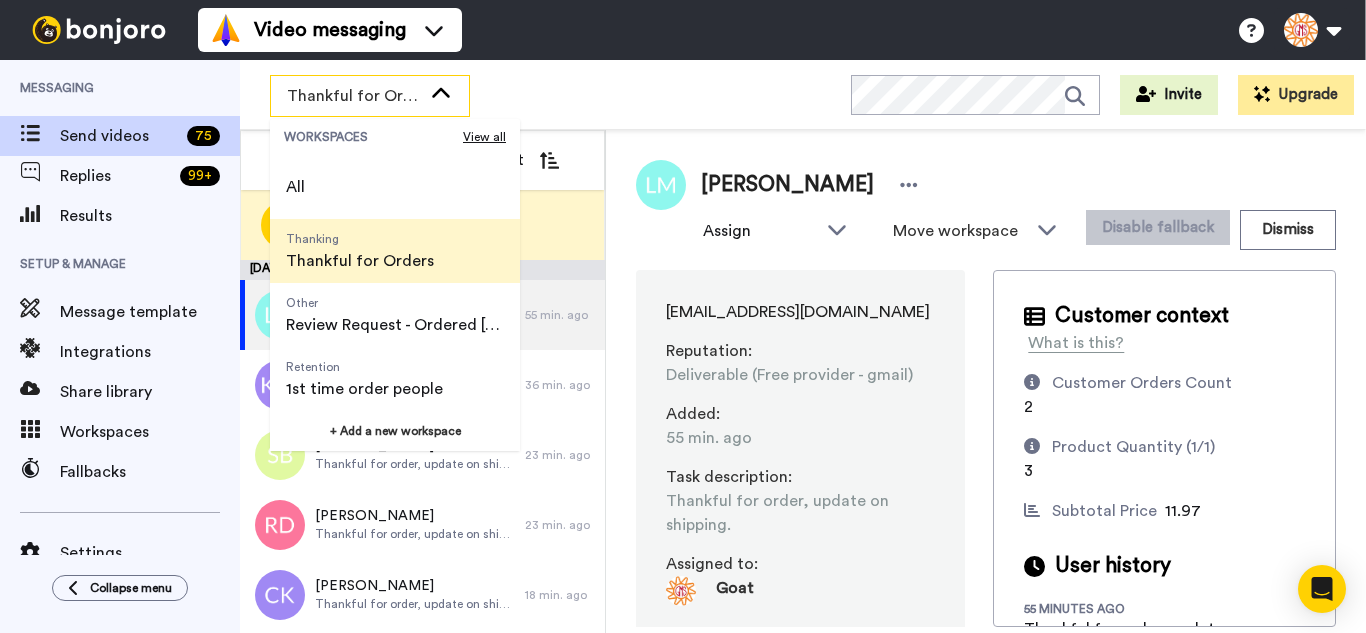 drag, startPoint x: 402, startPoint y: 378, endPoint x: 336, endPoint y: 127, distance: 259.53226 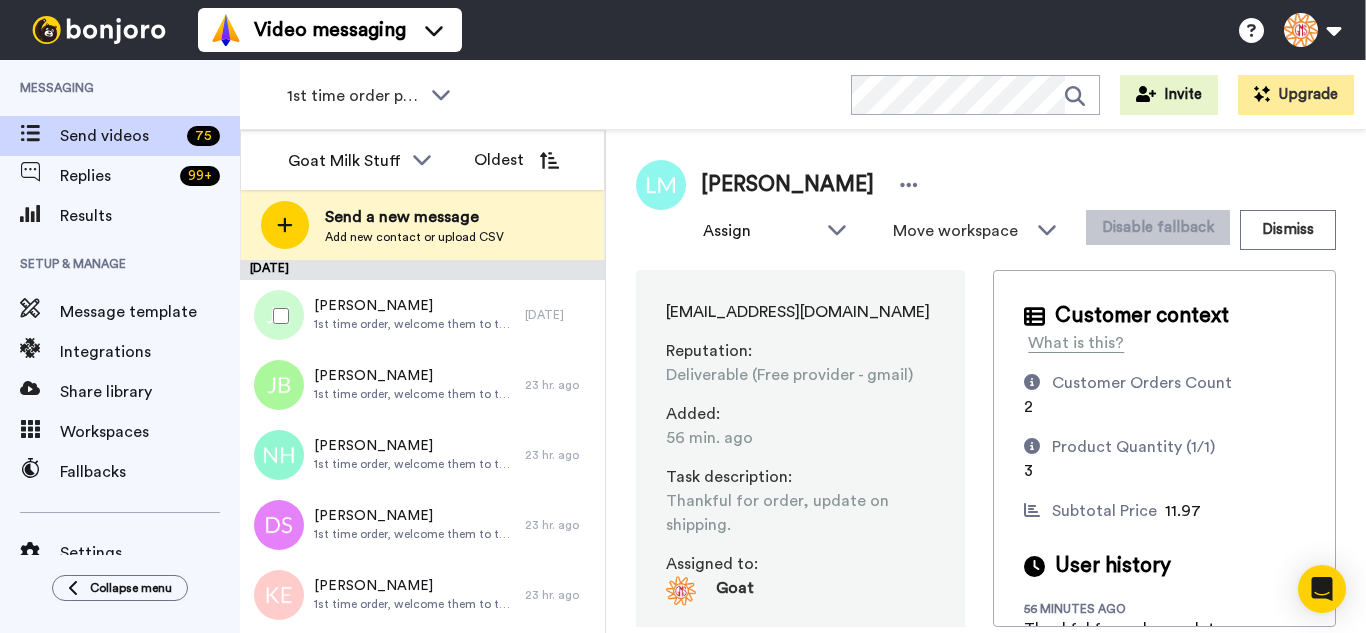 click at bounding box center (277, 316) 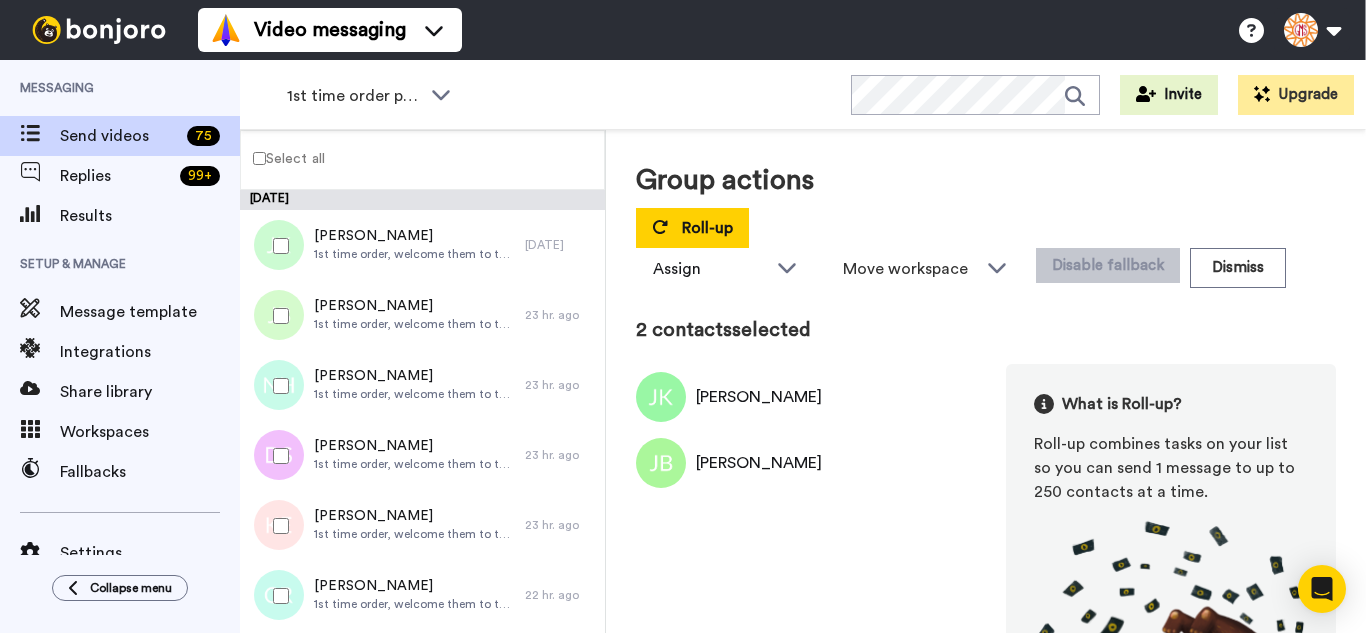 drag, startPoint x: 293, startPoint y: 439, endPoint x: 293, endPoint y: 467, distance: 28 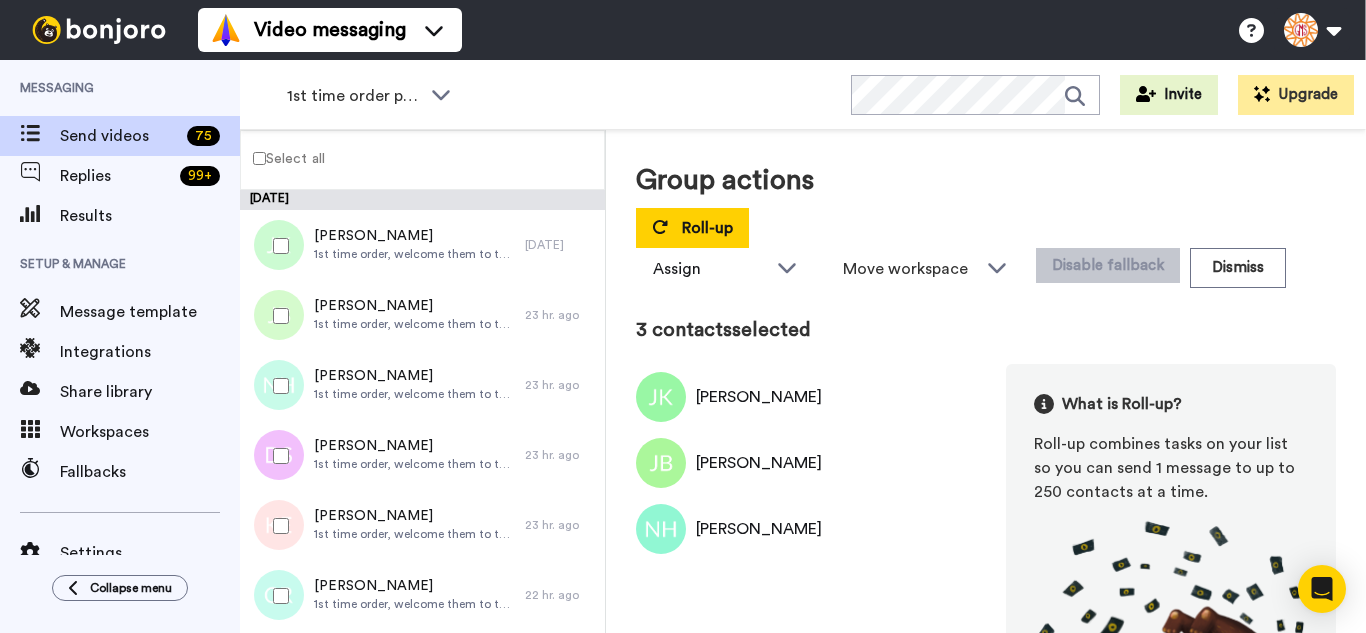 click at bounding box center [277, 526] 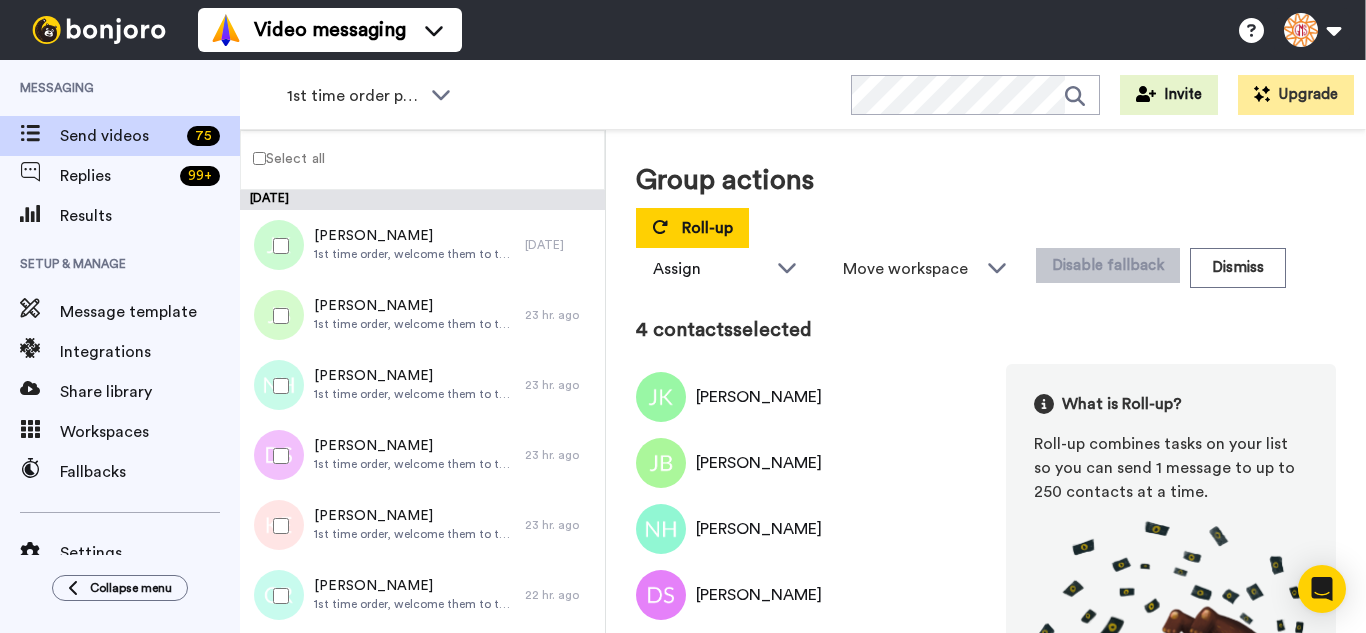 click at bounding box center [277, 596] 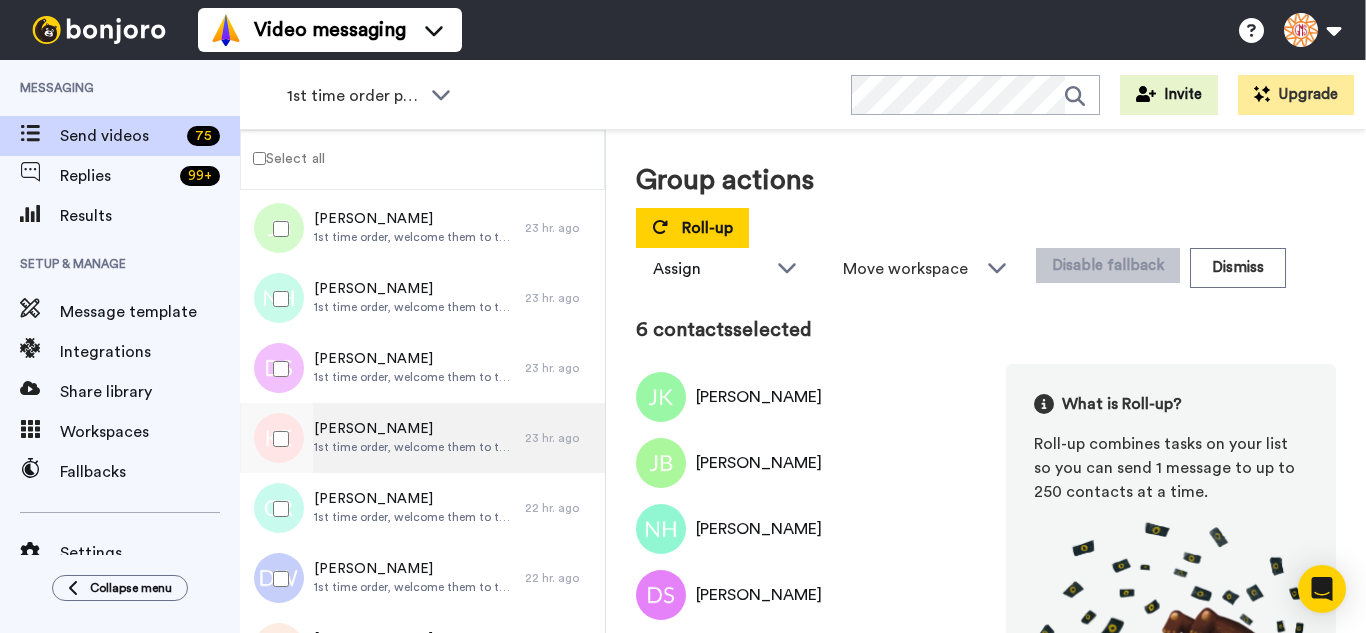 scroll, scrollTop: 300, scrollLeft: 0, axis: vertical 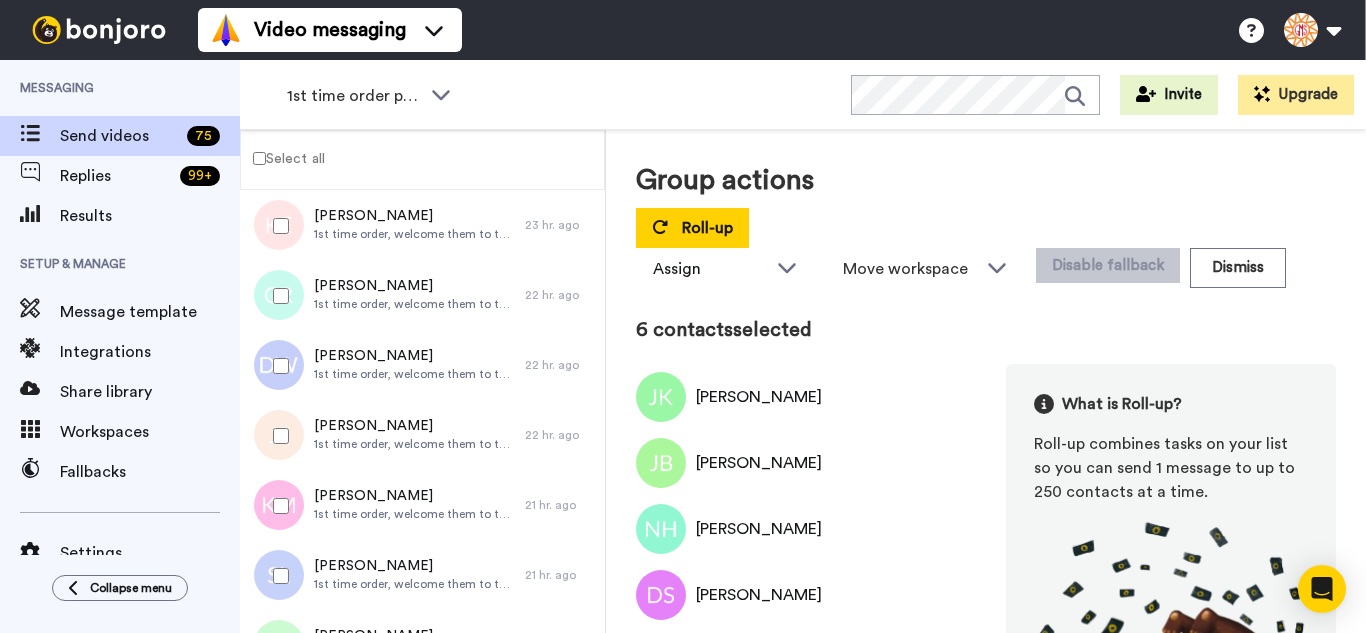 click at bounding box center (277, 366) 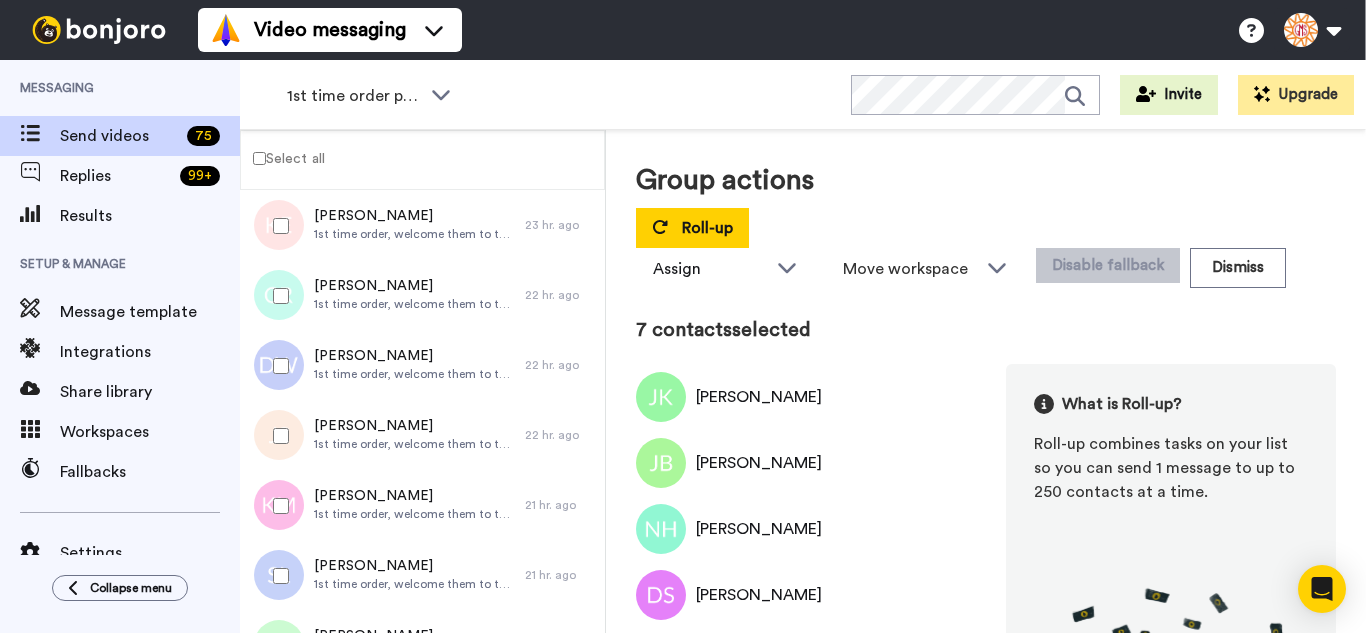 drag, startPoint x: 297, startPoint y: 487, endPoint x: 294, endPoint y: 530, distance: 43.104523 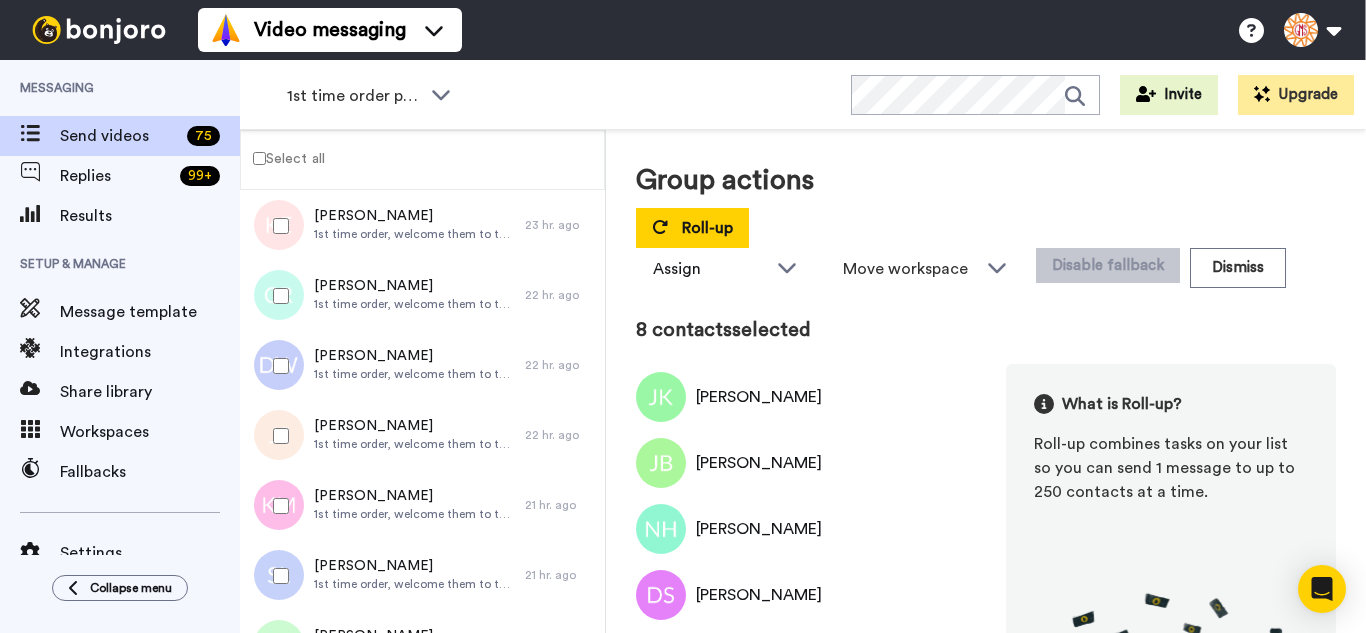 click at bounding box center [277, 576] 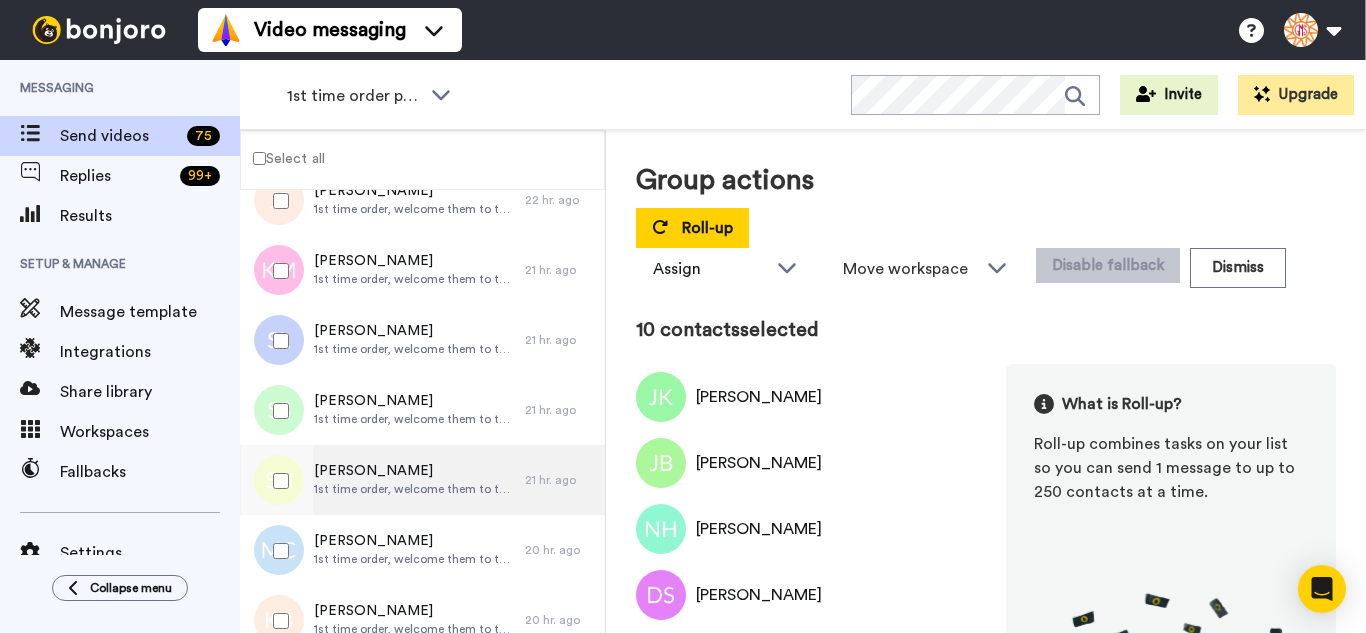 scroll, scrollTop: 600, scrollLeft: 0, axis: vertical 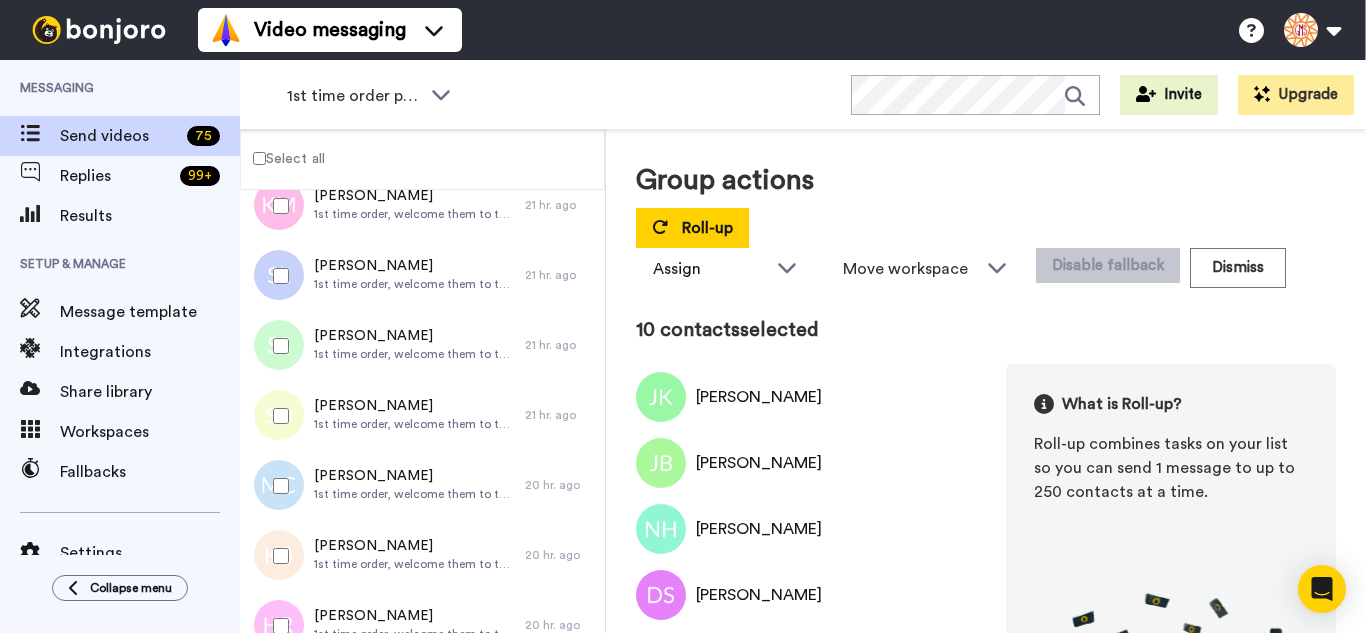 click at bounding box center (277, 346) 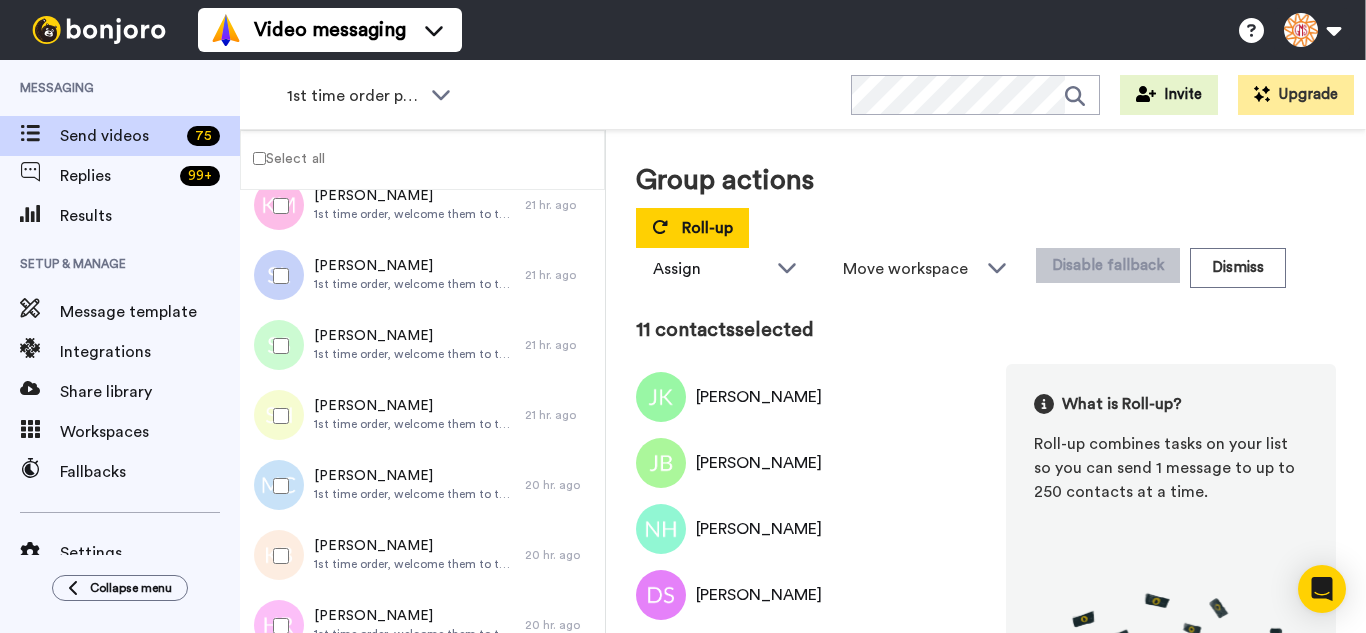 click at bounding box center [277, 416] 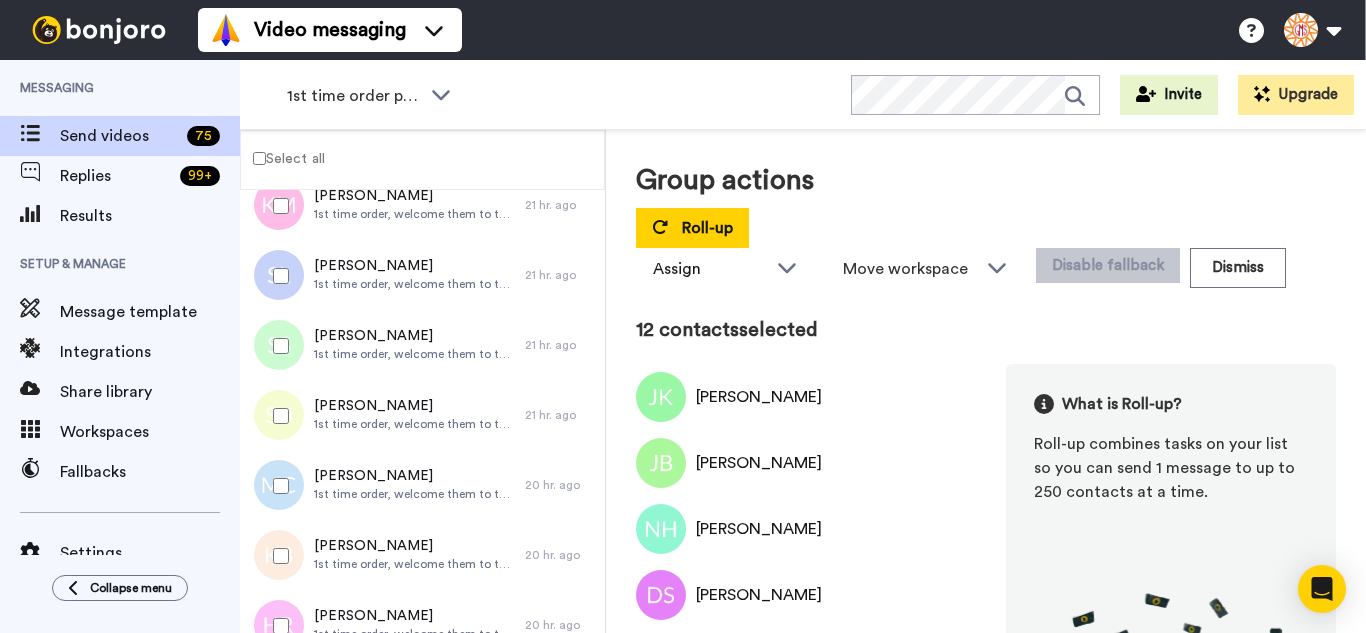 drag, startPoint x: 296, startPoint y: 480, endPoint x: 297, endPoint y: 550, distance: 70.00714 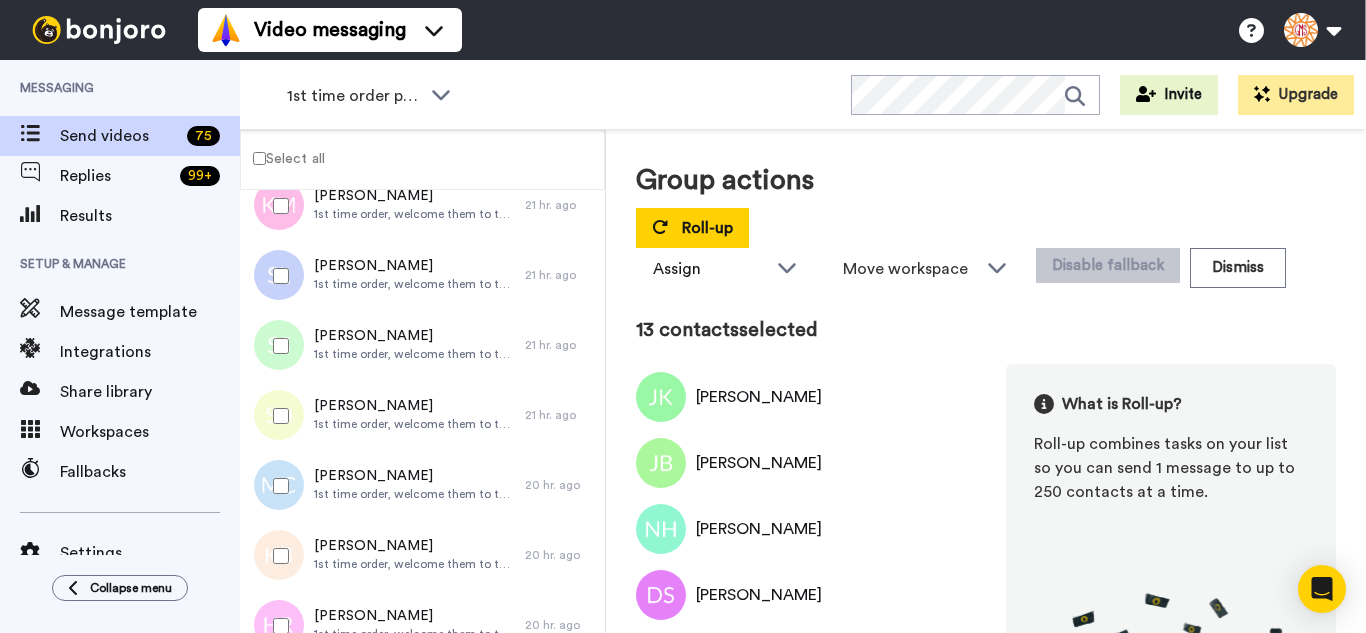 drag, startPoint x: 297, startPoint y: 555, endPoint x: 300, endPoint y: 581, distance: 26.172504 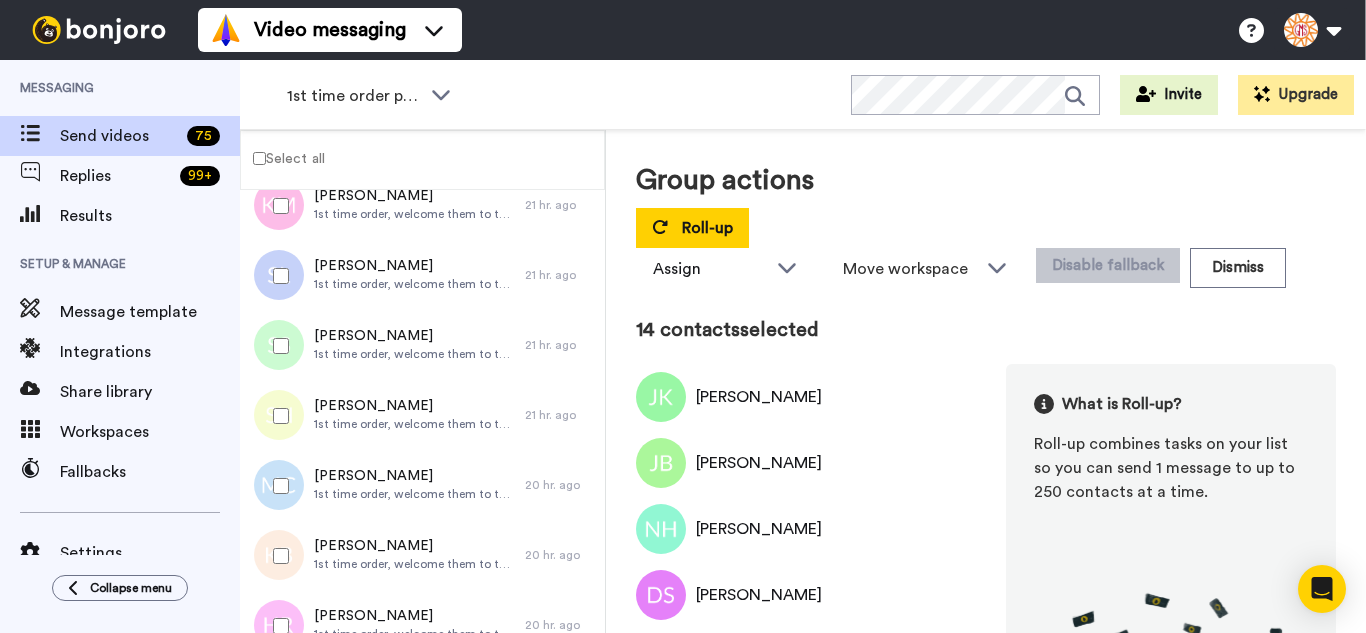 click at bounding box center (277, 626) 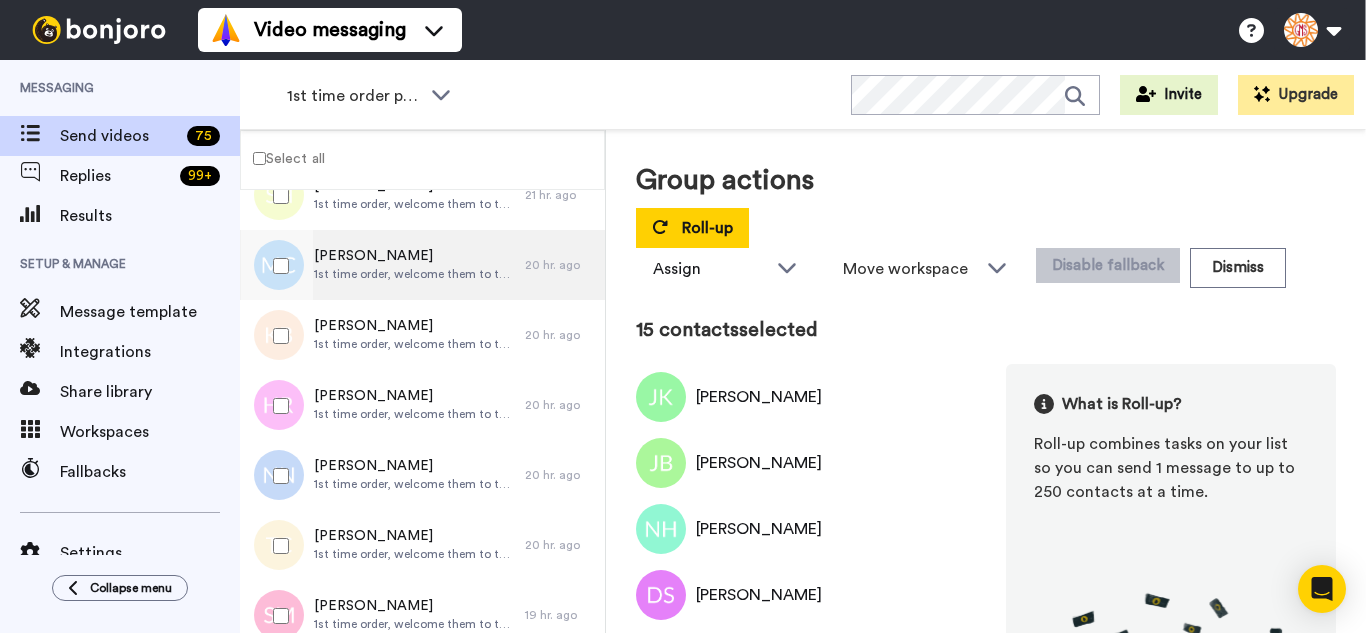 scroll, scrollTop: 900, scrollLeft: 0, axis: vertical 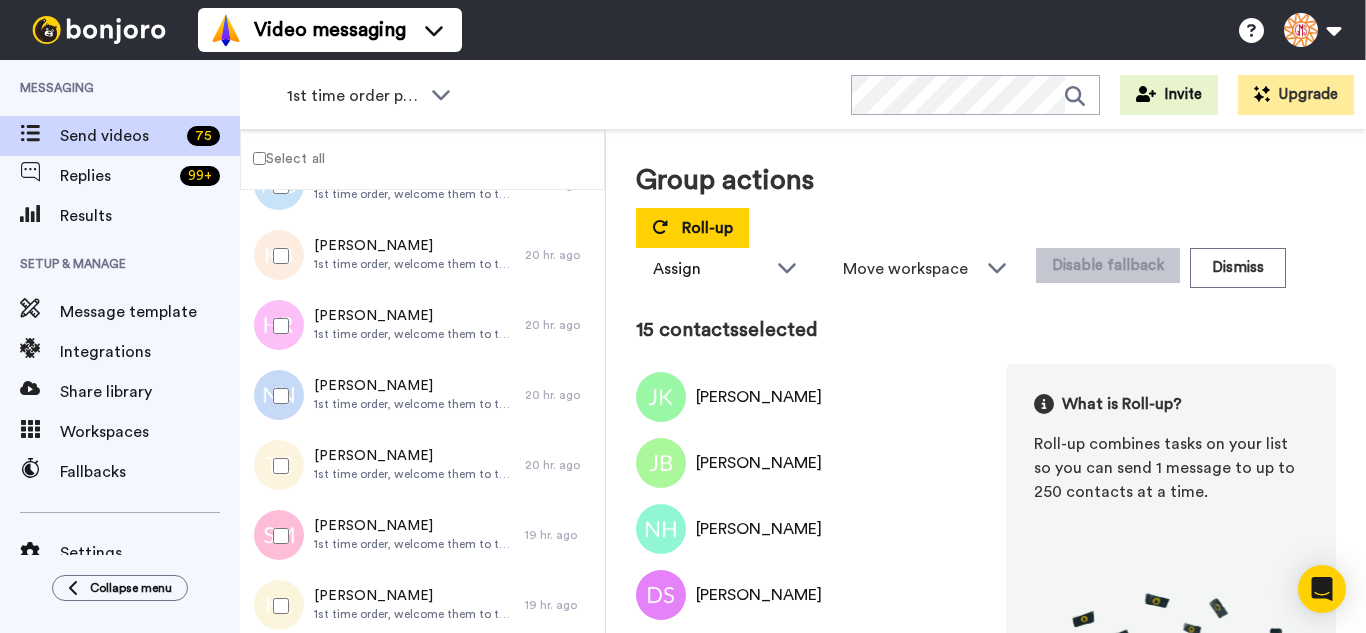 click at bounding box center [277, 396] 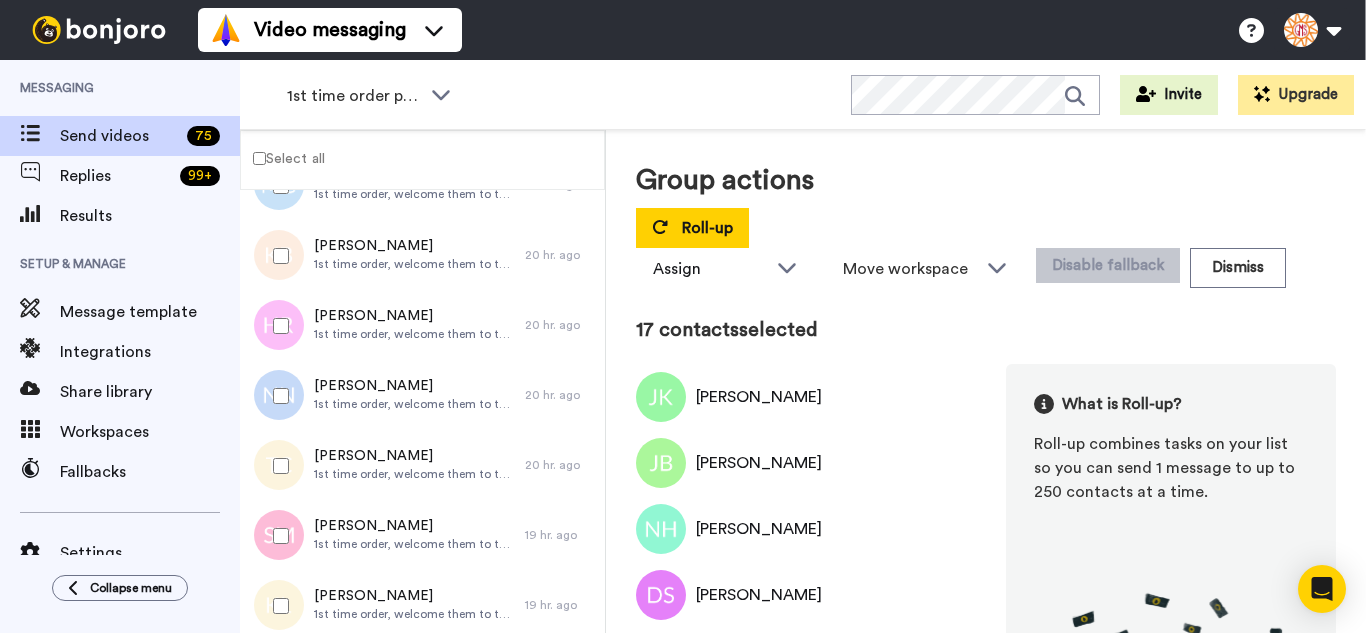 drag, startPoint x: 286, startPoint y: 526, endPoint x: 294, endPoint y: 606, distance: 80.399 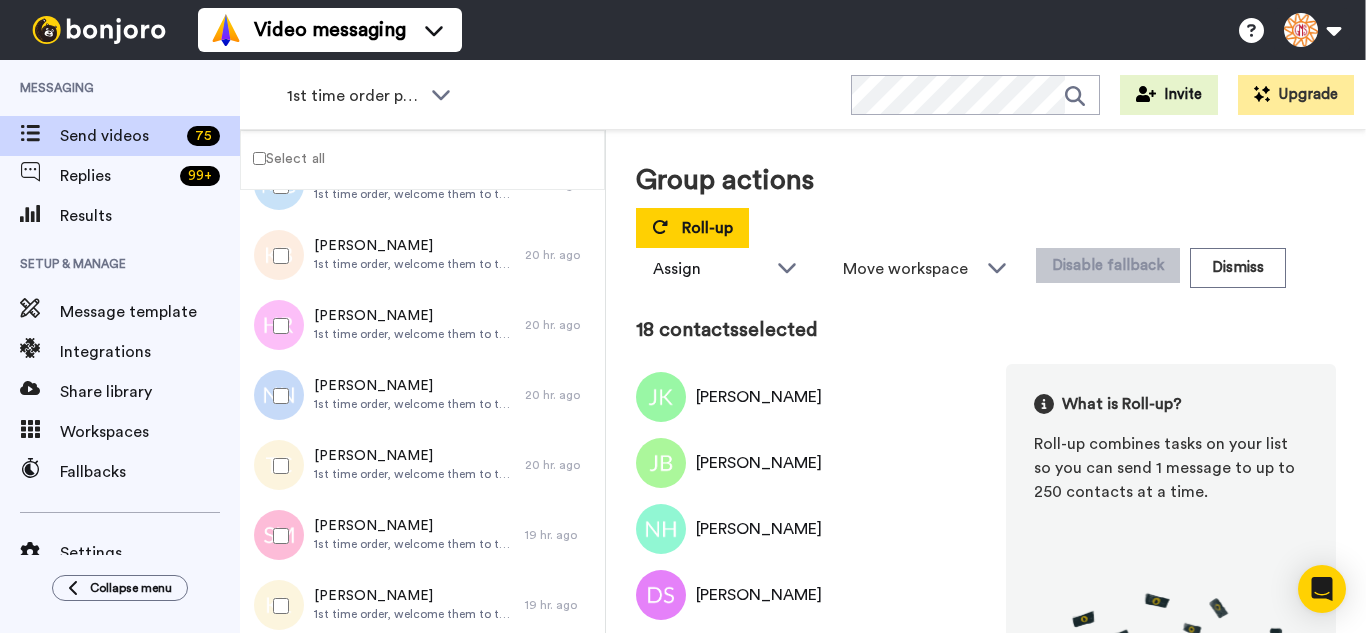 click at bounding box center [277, 606] 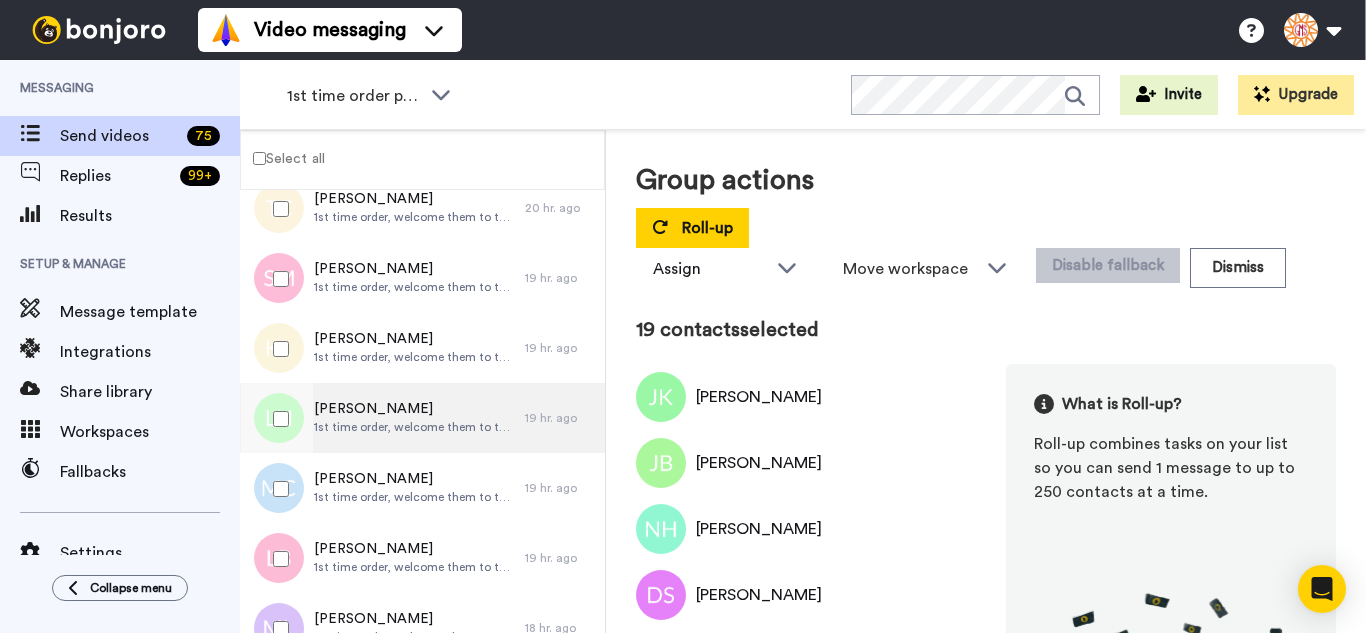 scroll, scrollTop: 1200, scrollLeft: 0, axis: vertical 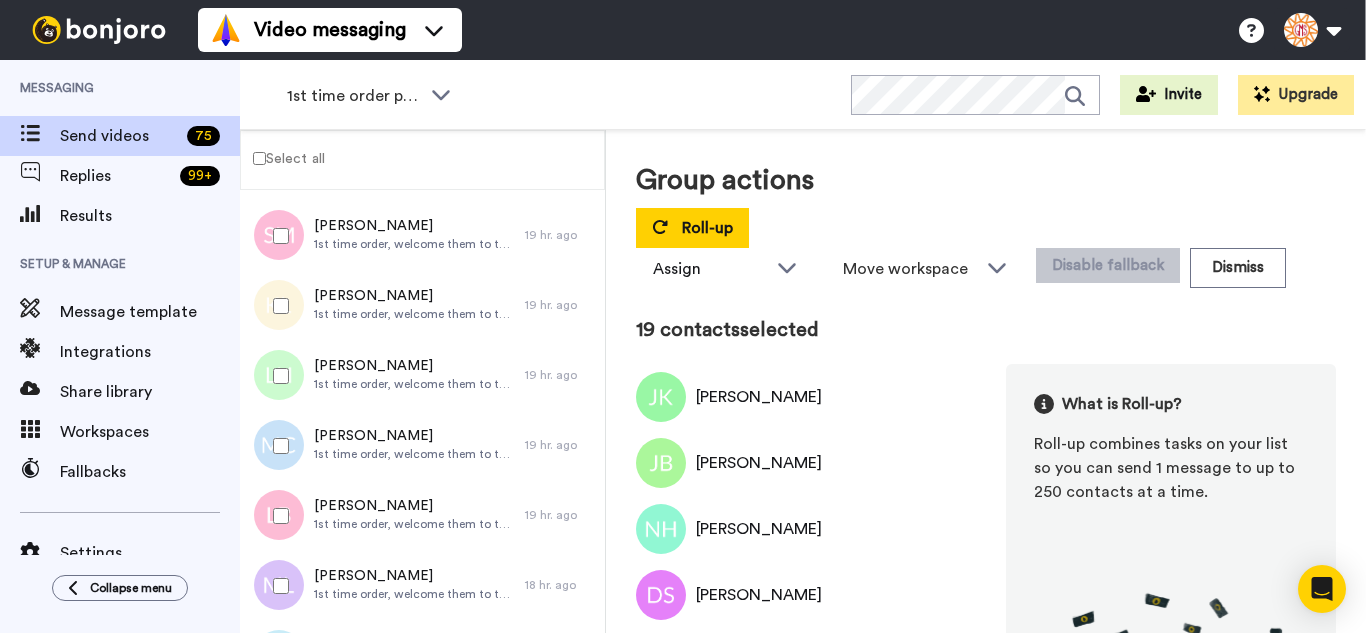 click at bounding box center (277, 376) 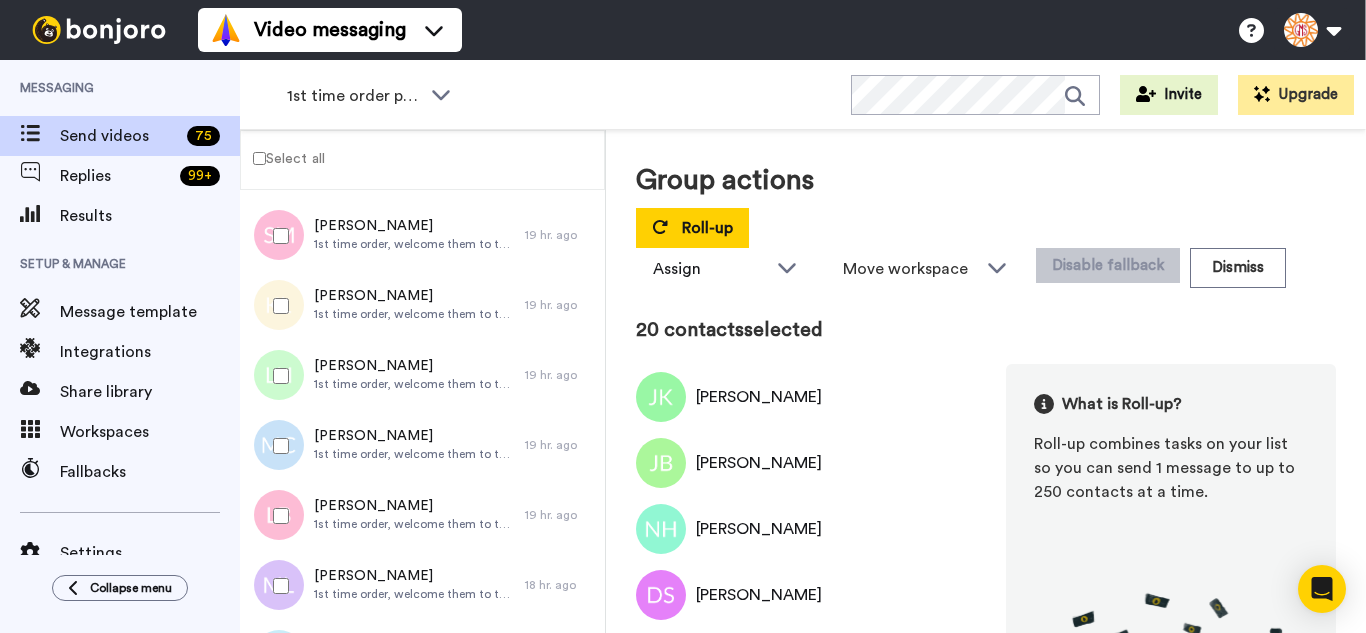 drag, startPoint x: 291, startPoint y: 499, endPoint x: 295, endPoint y: 571, distance: 72.11102 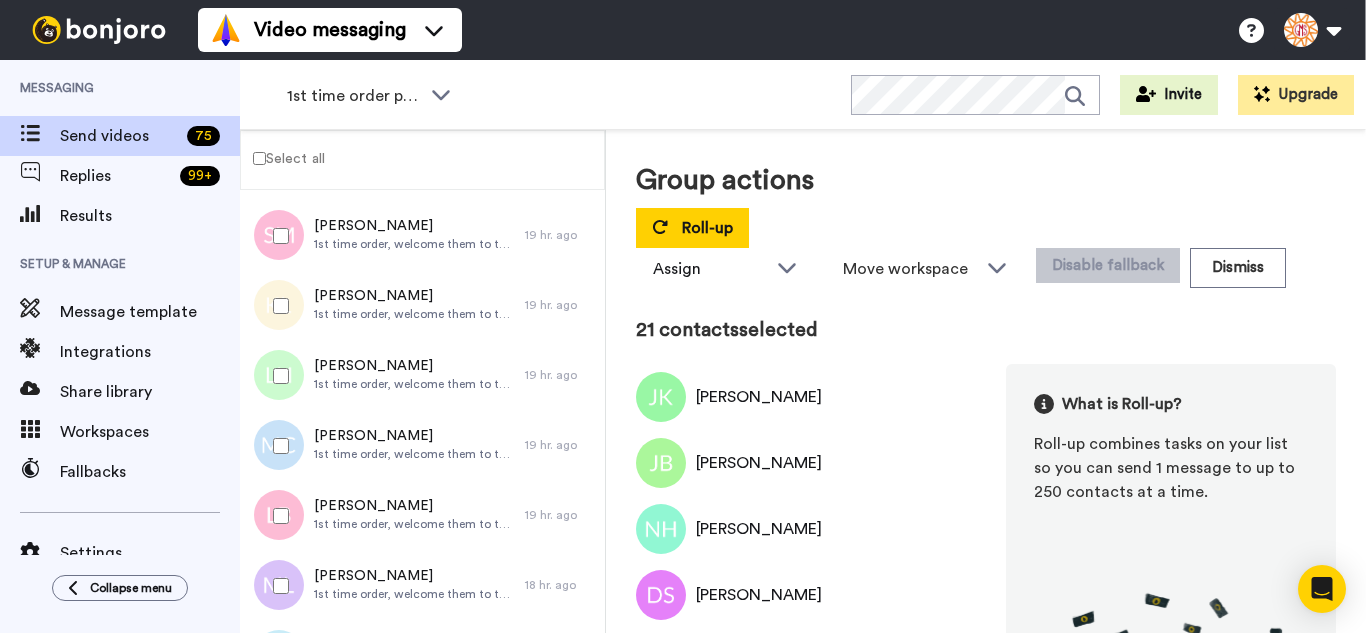 click at bounding box center (277, 586) 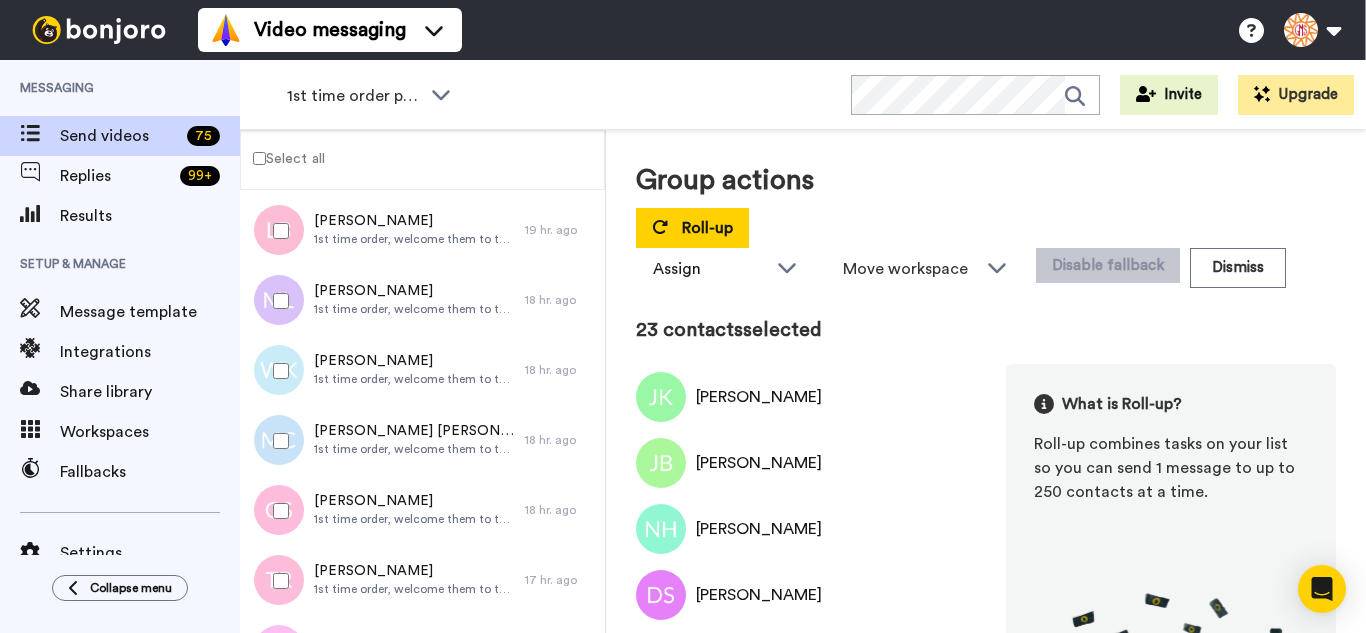 scroll, scrollTop: 1500, scrollLeft: 0, axis: vertical 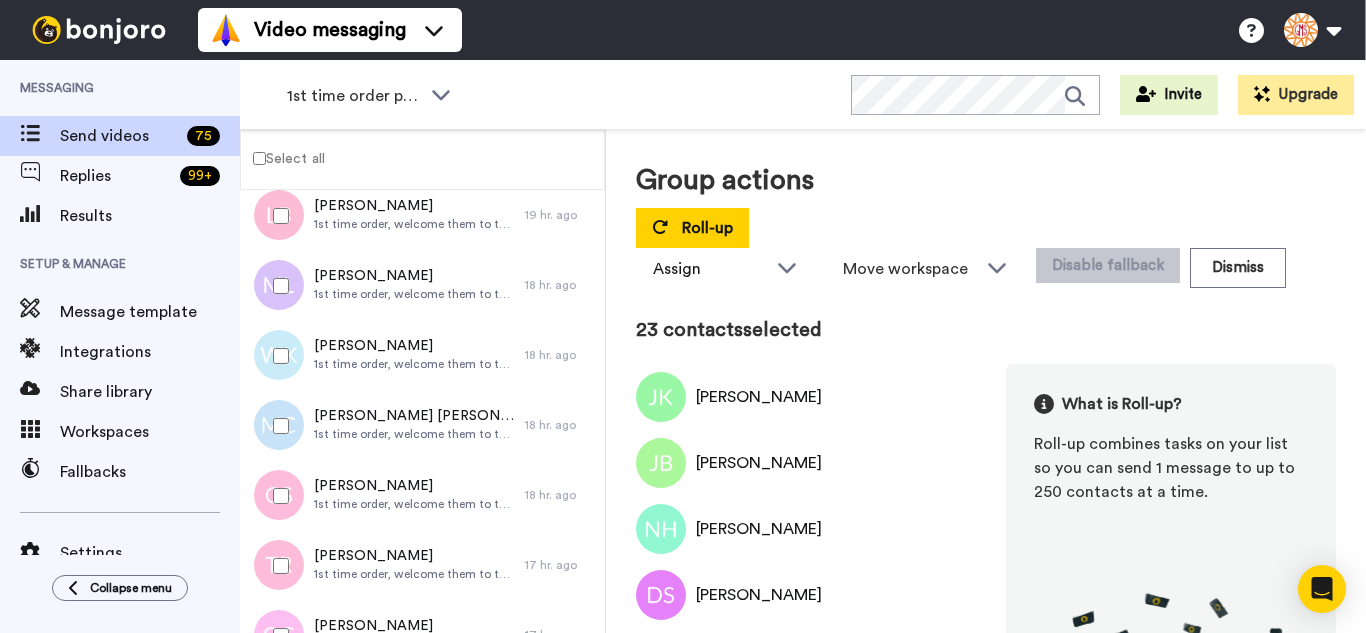 drag, startPoint x: 290, startPoint y: 435, endPoint x: 287, endPoint y: 451, distance: 16.27882 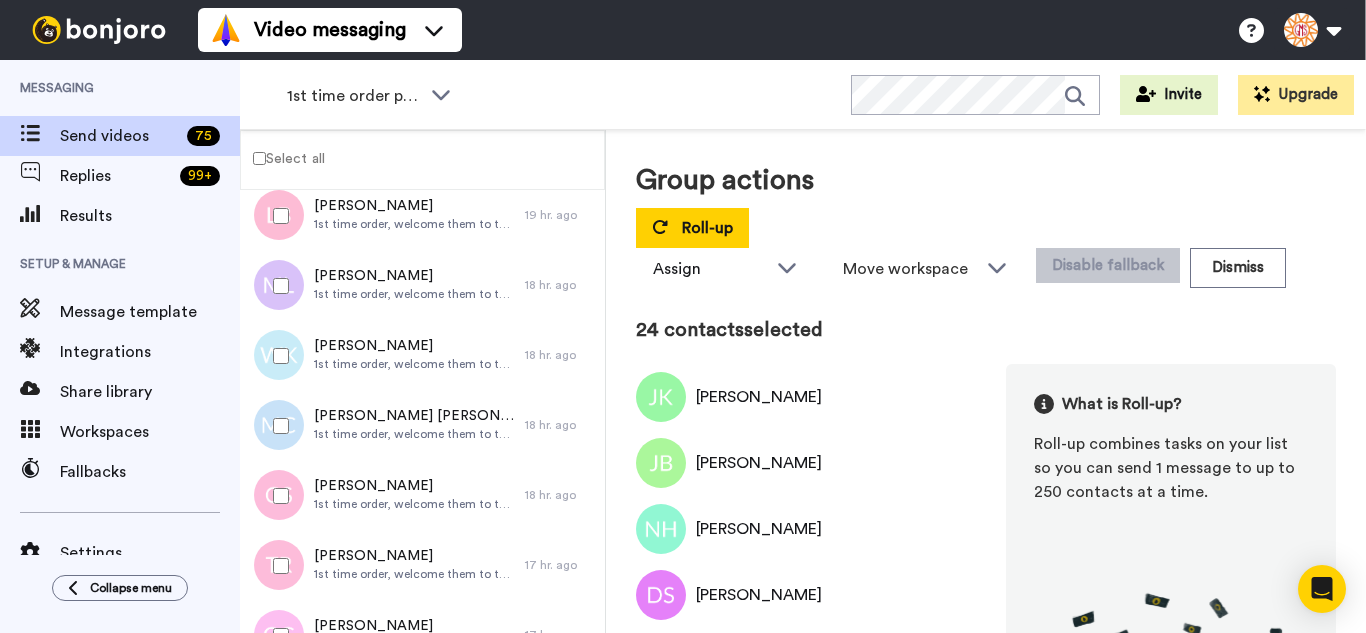 click at bounding box center [277, 496] 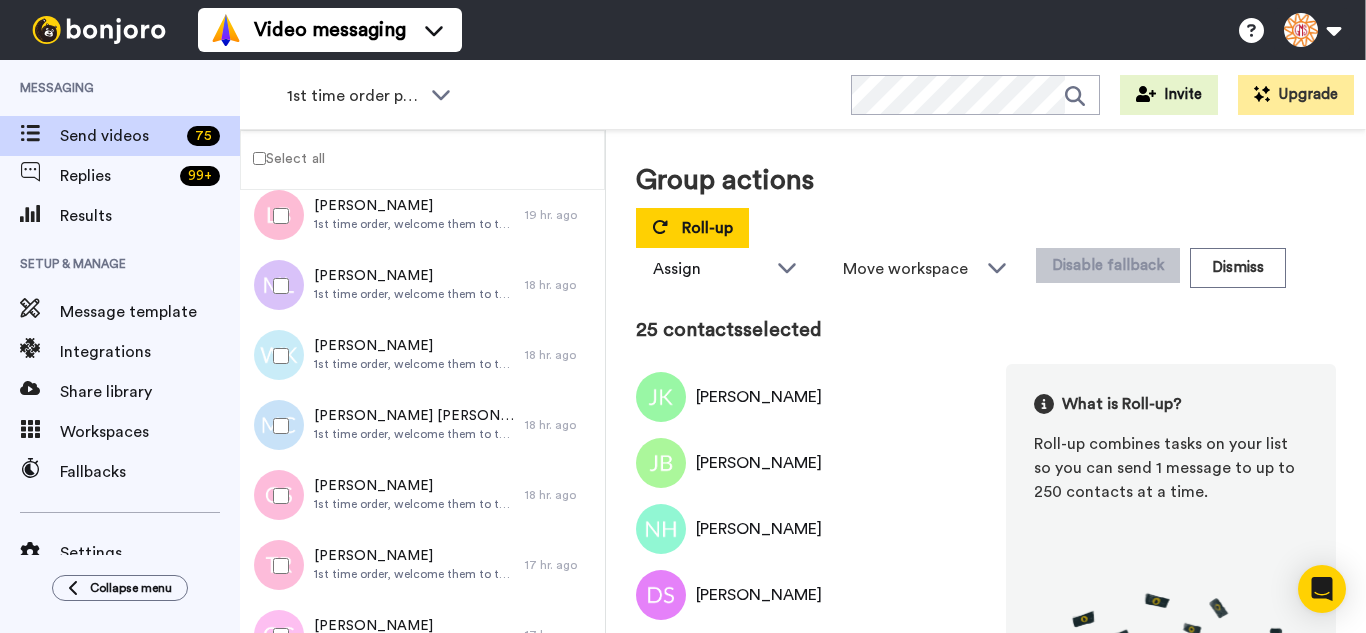 click at bounding box center [277, 566] 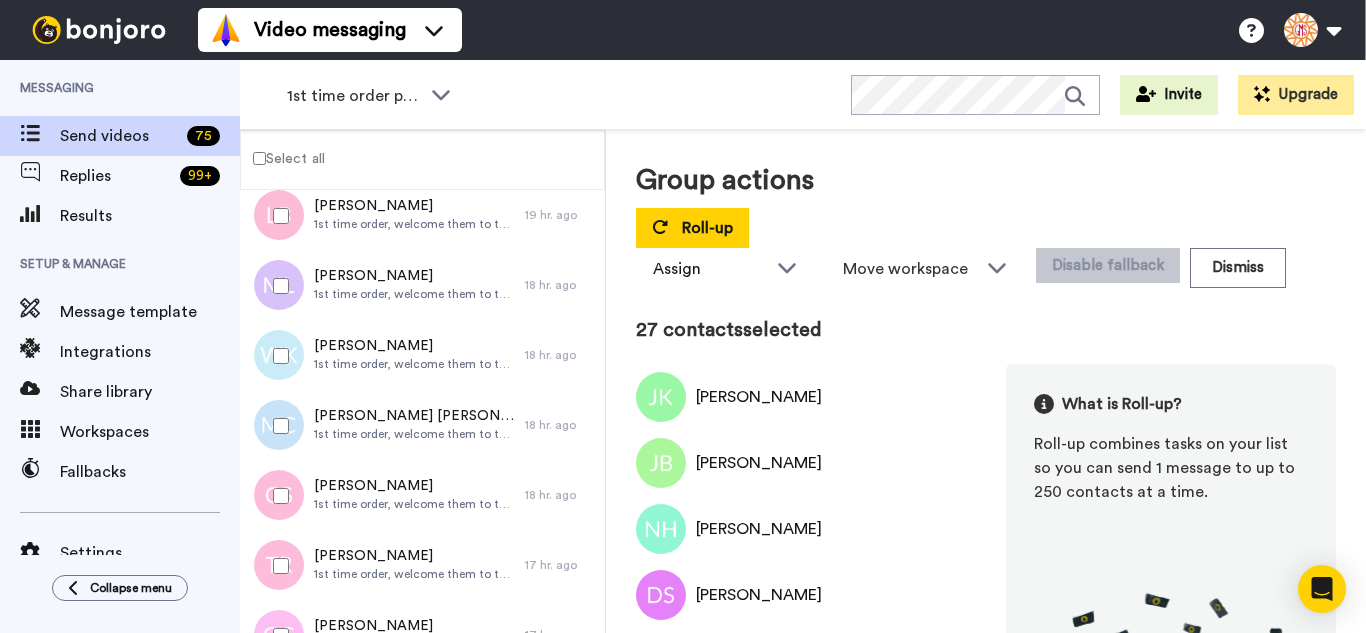 click on "Group actions Roll-up Assign Goat Milk Stuff Move workspace WORKSPACES View all Thanking Thankful for Orders Other Review Request - Ordered 14 days ago Retention 1st time order people Other GMS Testimonials - Survey people + Add a new workspace Disable fallback Dismiss" at bounding box center [986, 224] 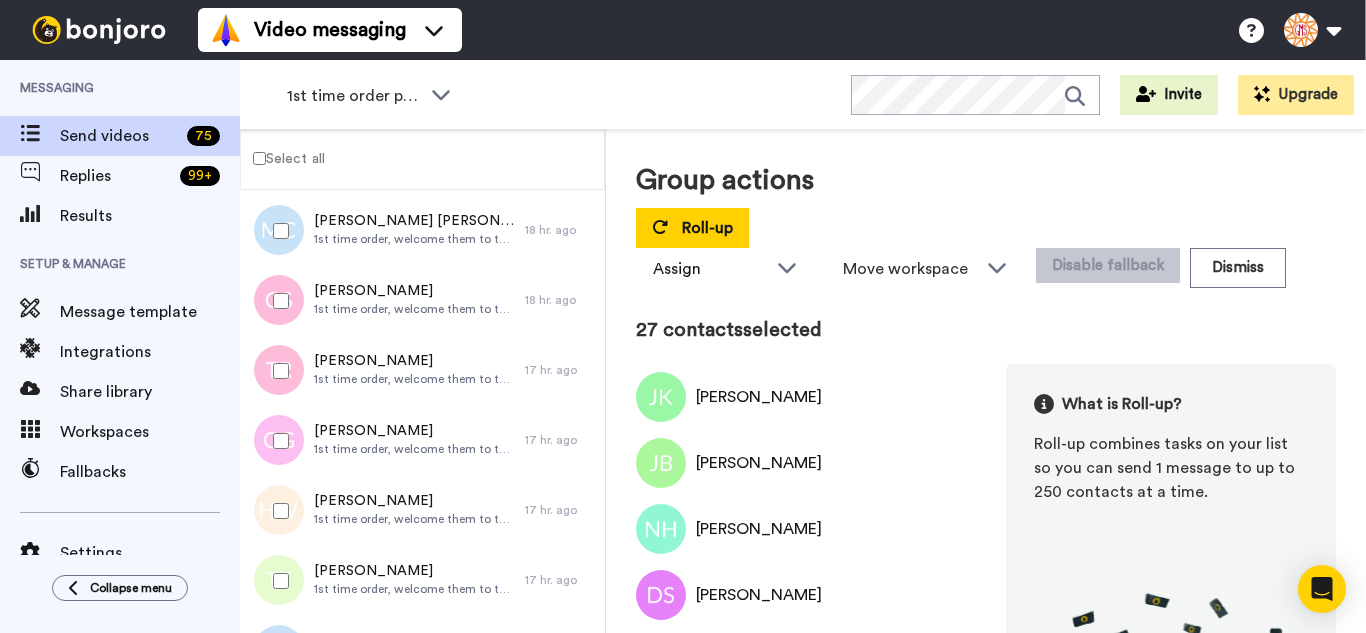 scroll, scrollTop: 1800, scrollLeft: 0, axis: vertical 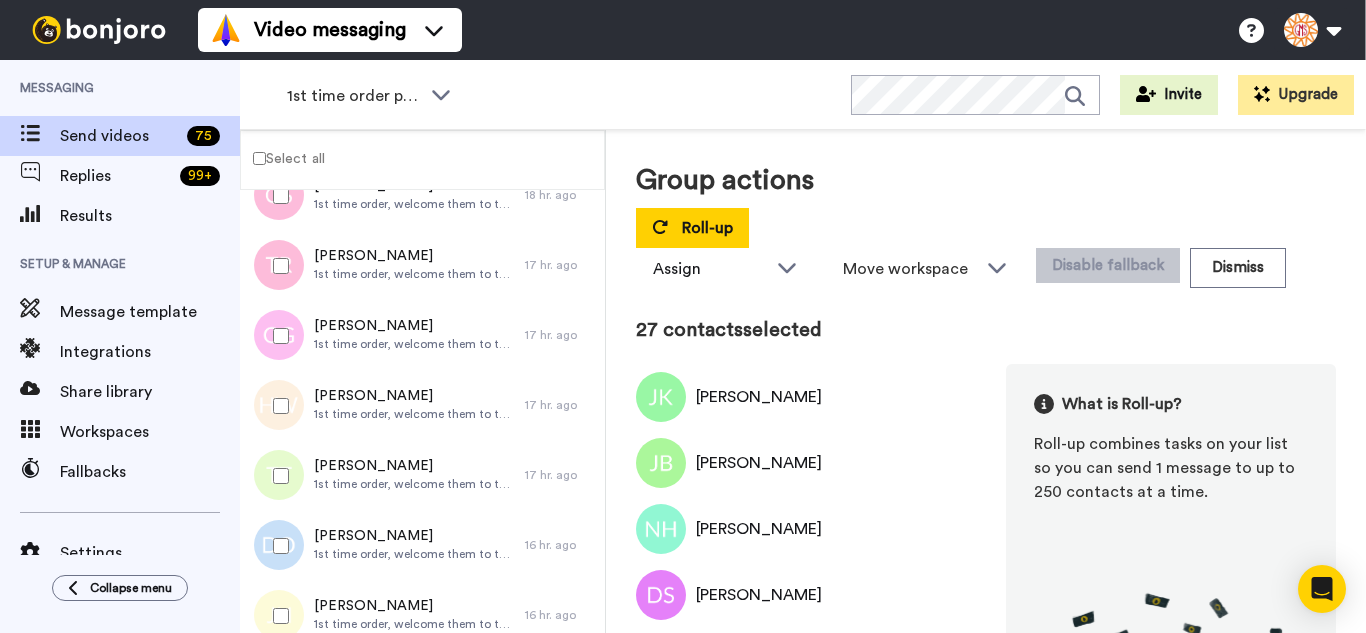 click at bounding box center [277, 336] 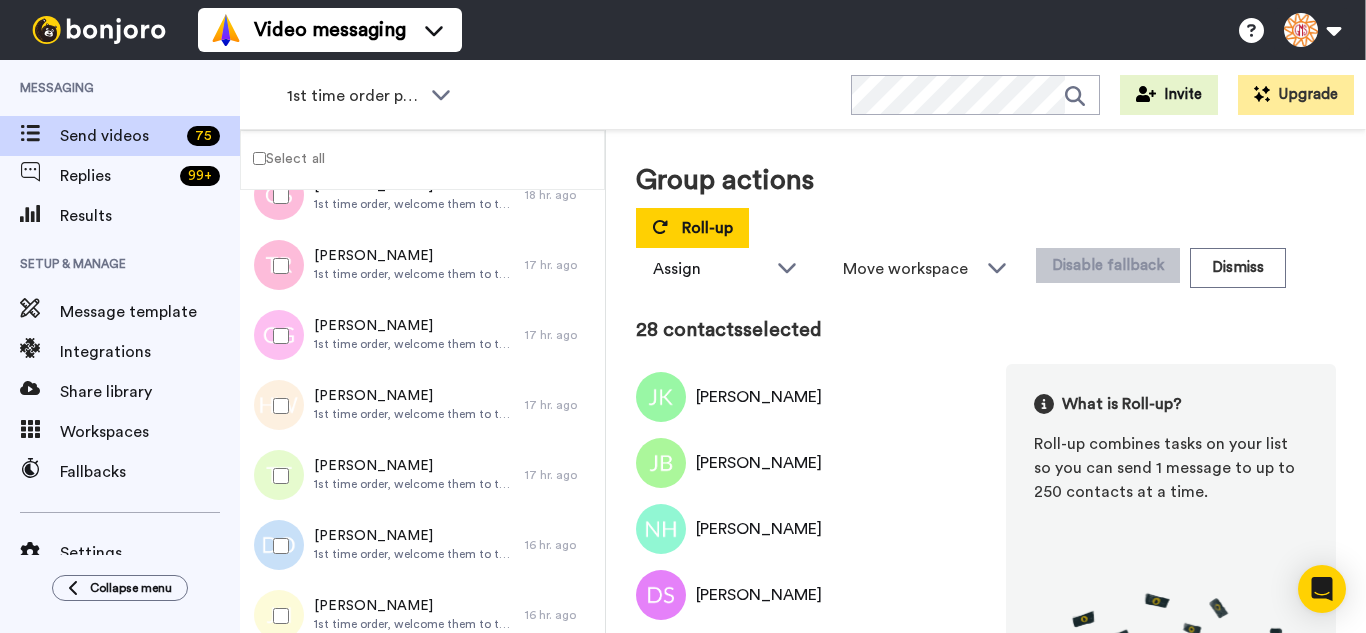 click at bounding box center (277, 406) 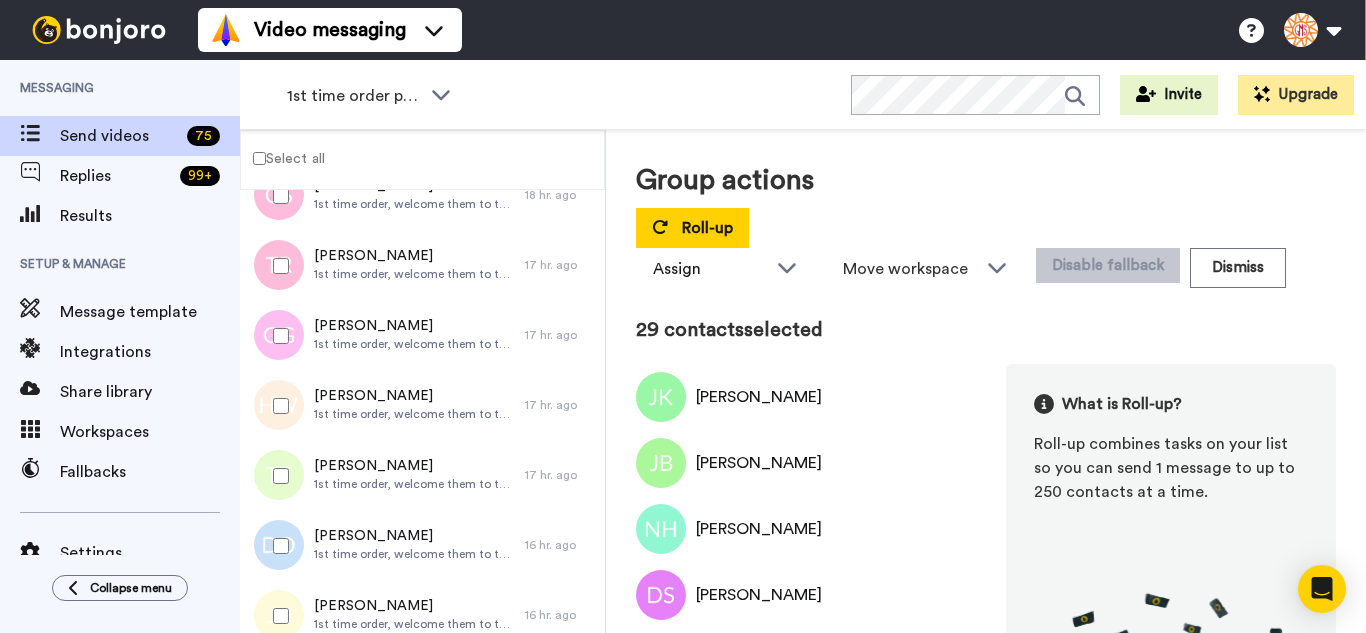 click at bounding box center [277, 476] 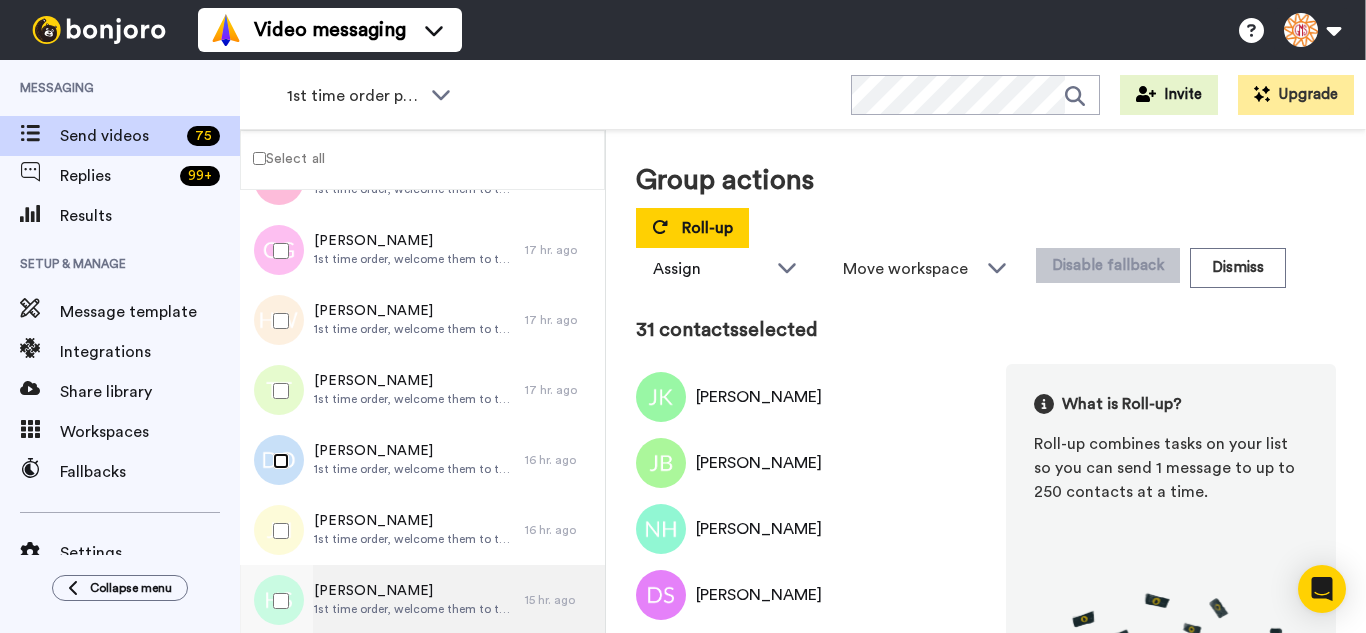 scroll, scrollTop: 2100, scrollLeft: 0, axis: vertical 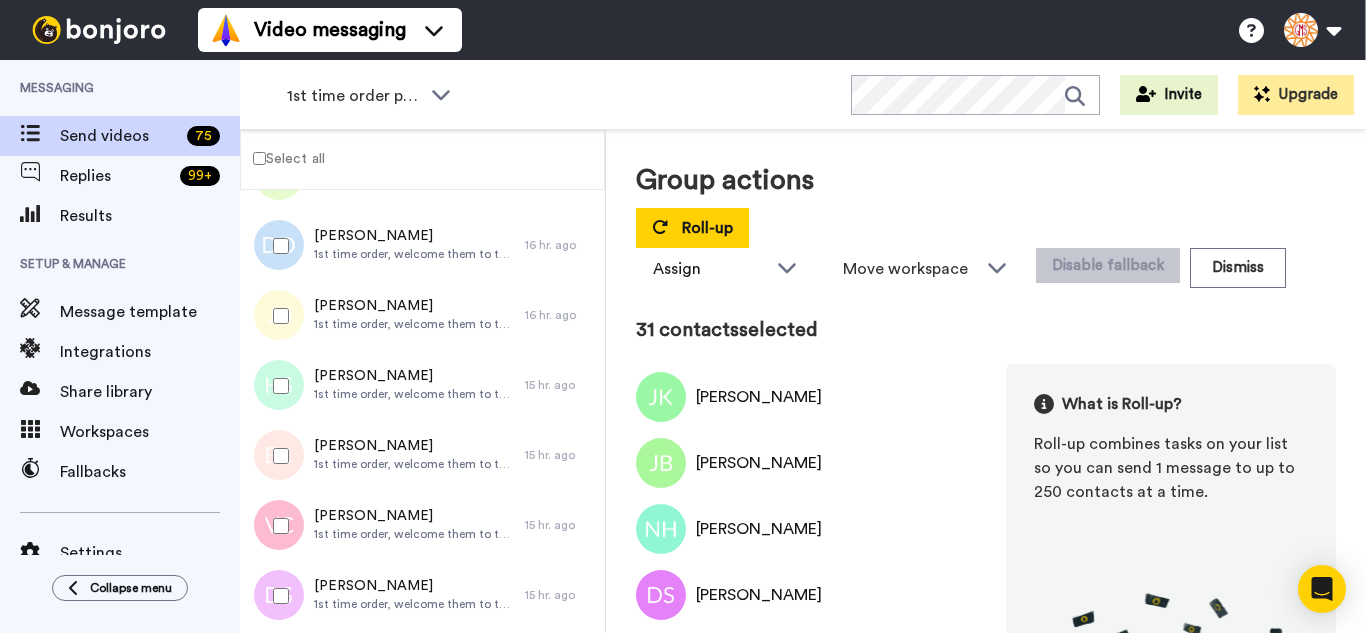 click at bounding box center [277, 316] 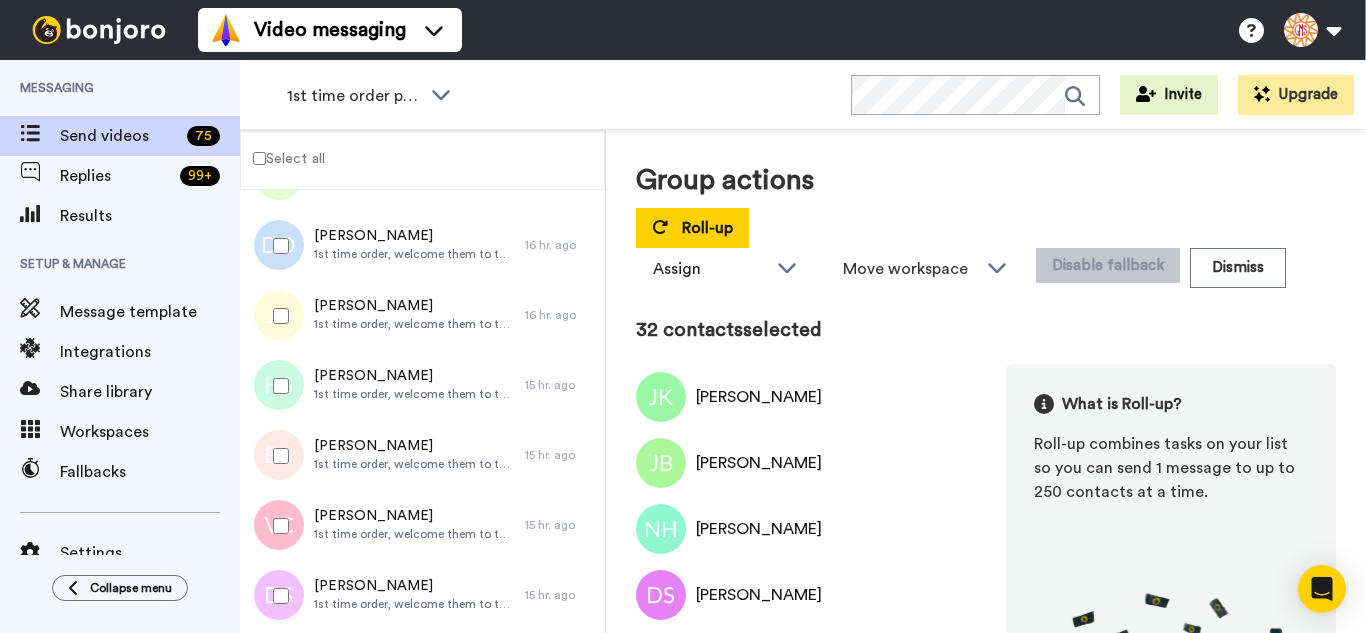 click at bounding box center [277, 386] 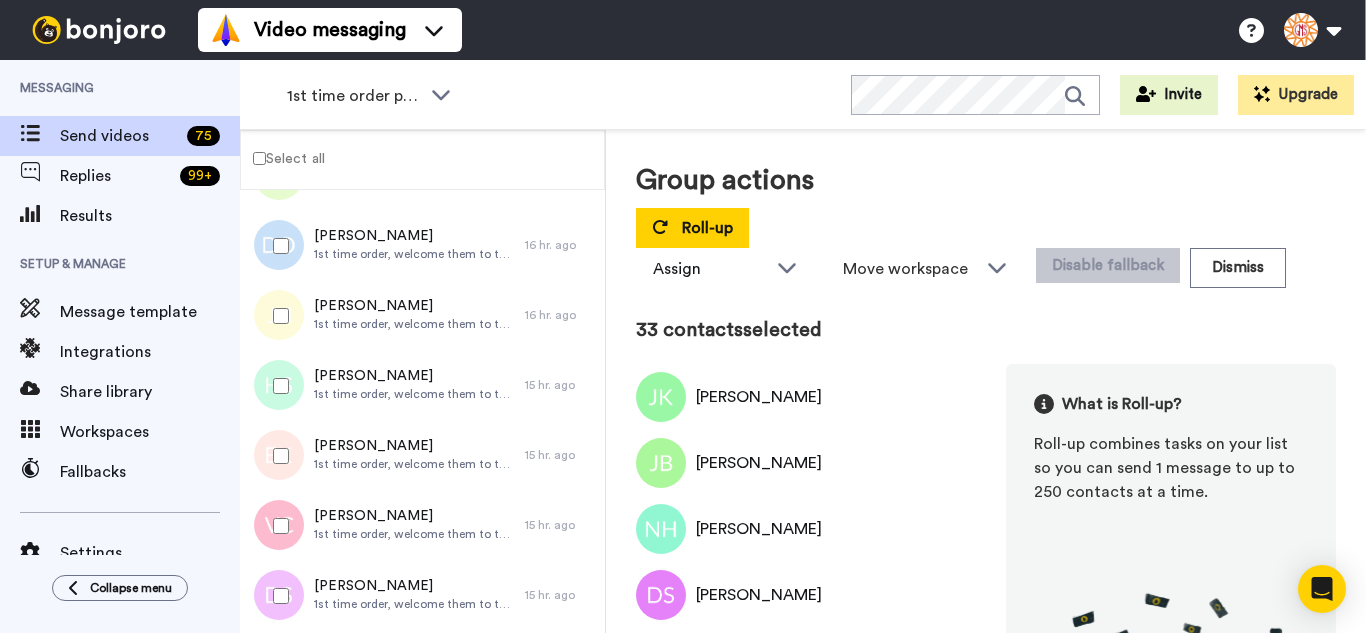 drag, startPoint x: 281, startPoint y: 494, endPoint x: 283, endPoint y: 560, distance: 66.0303 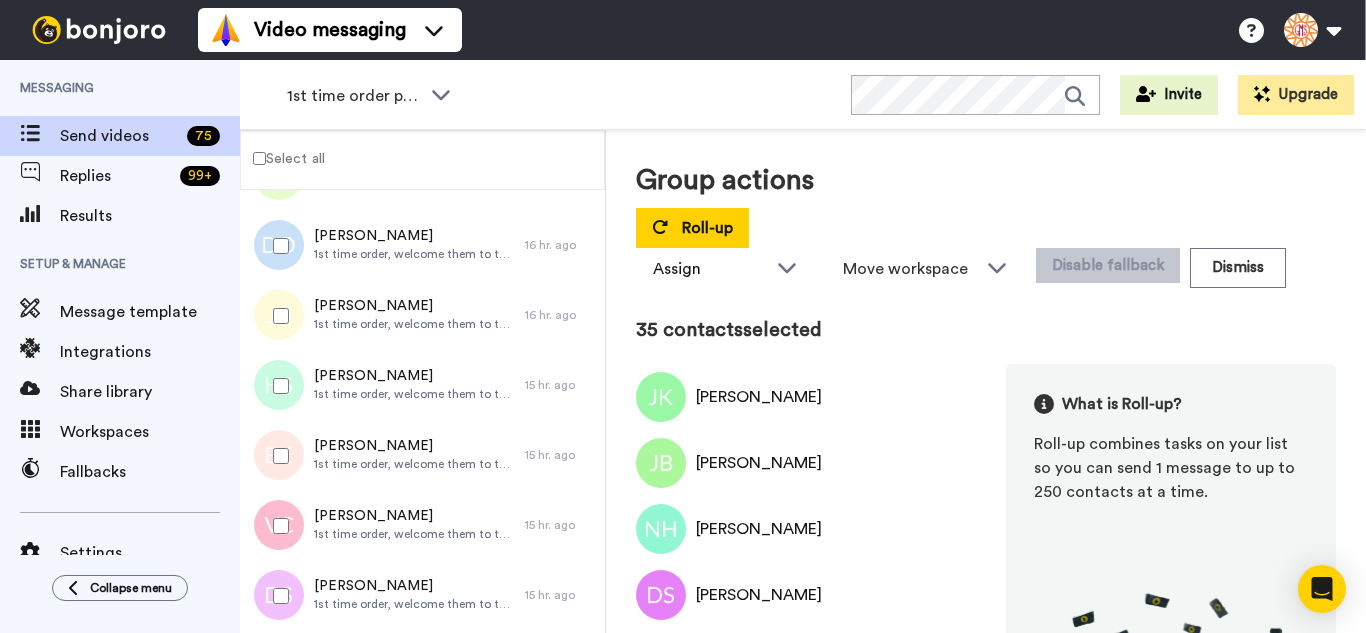 click at bounding box center (277, 596) 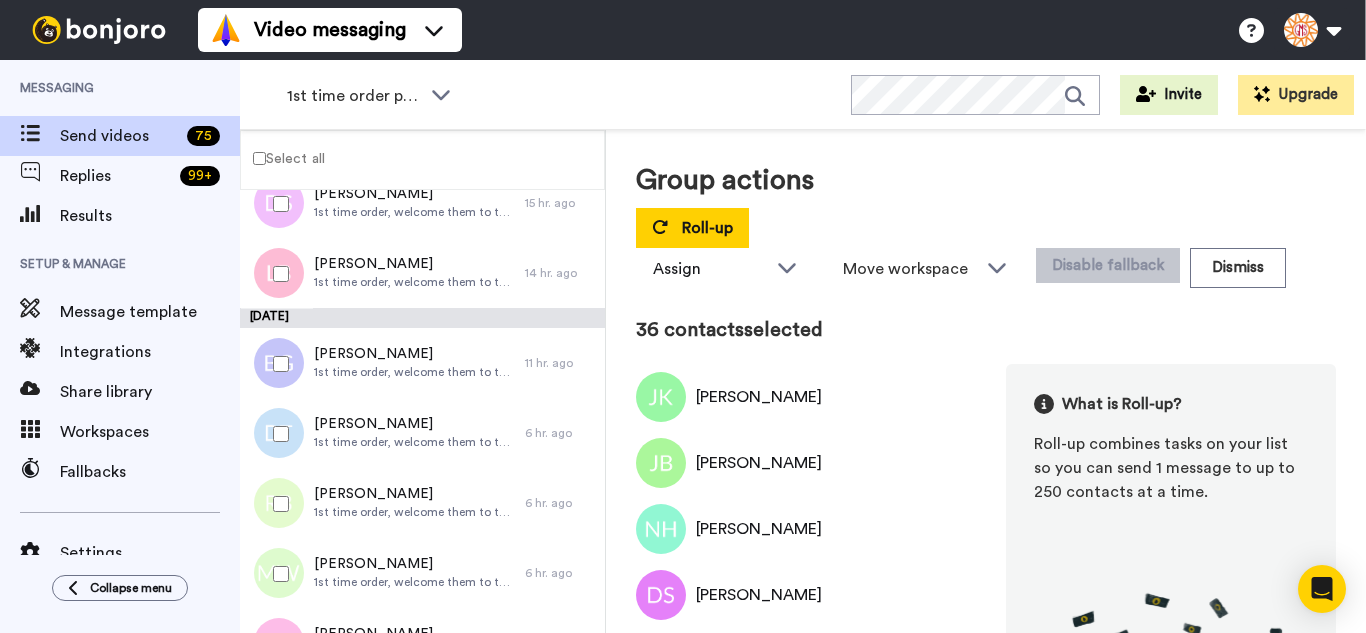 scroll, scrollTop: 2500, scrollLeft: 0, axis: vertical 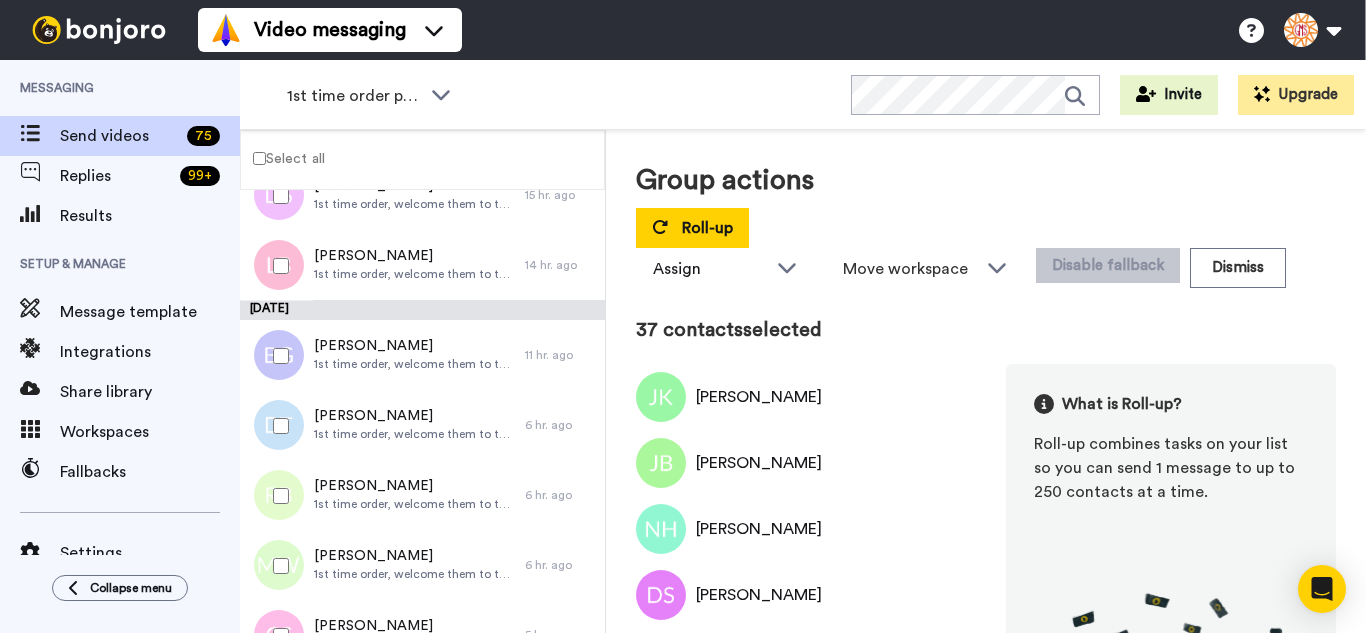 click at bounding box center [277, 426] 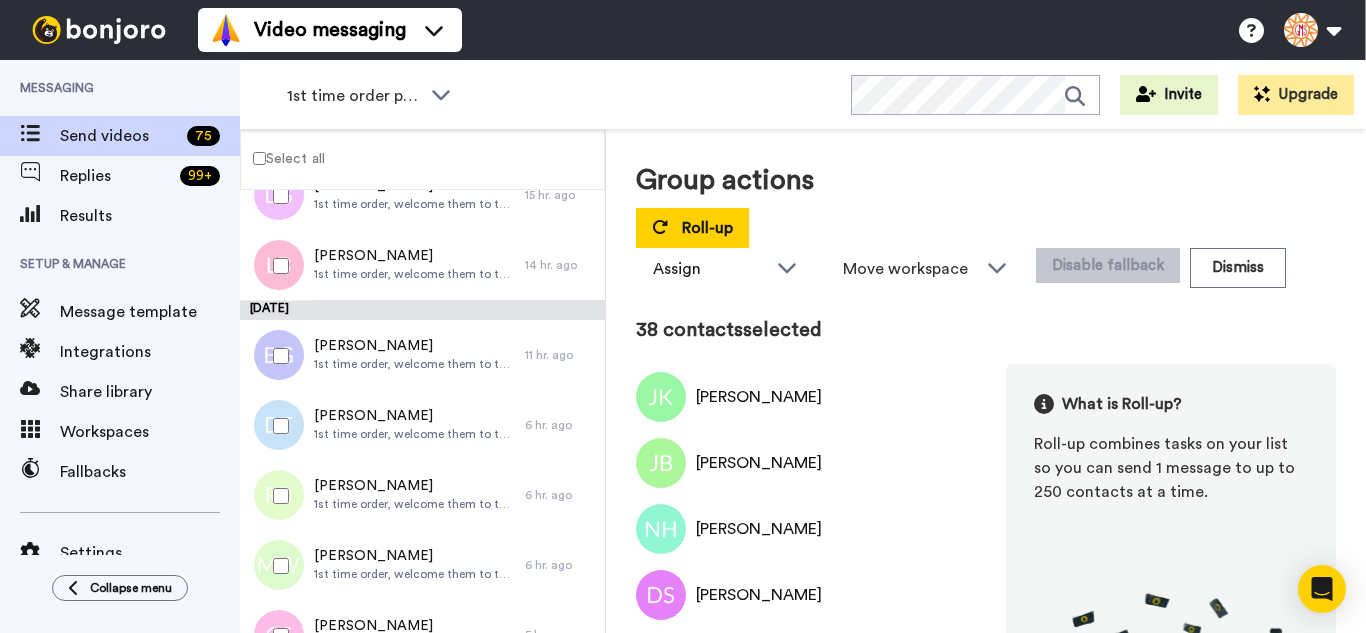 click at bounding box center [277, 356] 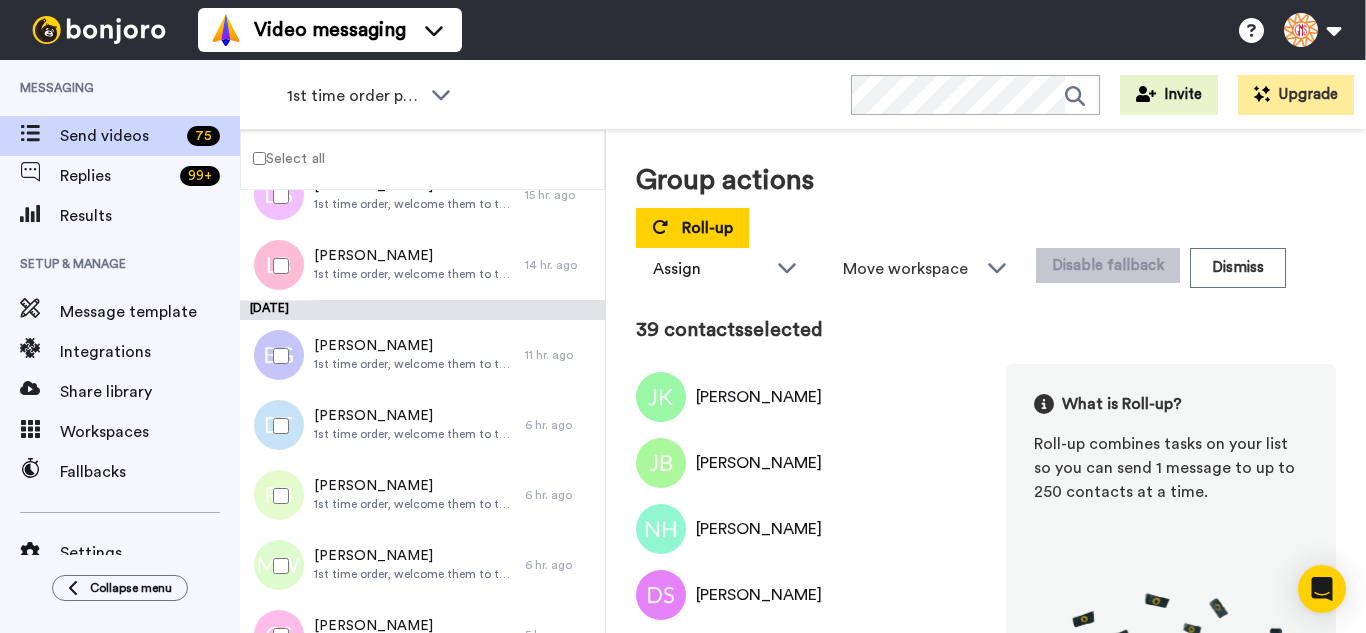 click at bounding box center (277, 496) 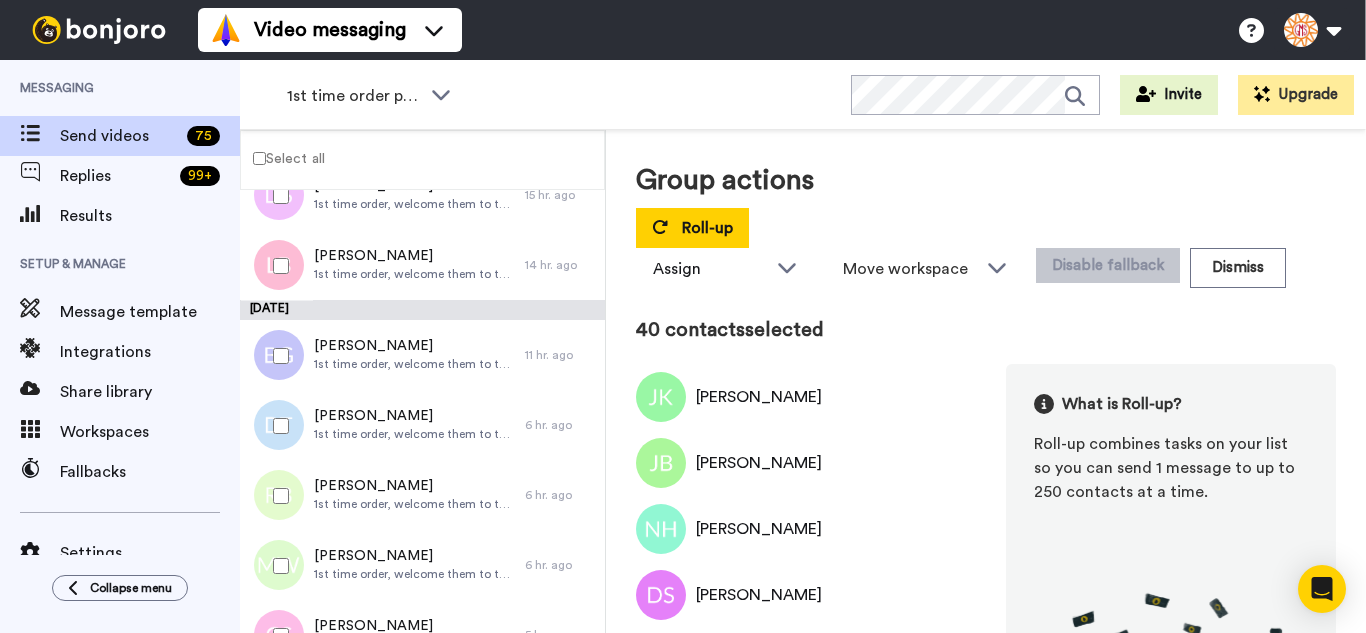 click at bounding box center (277, 566) 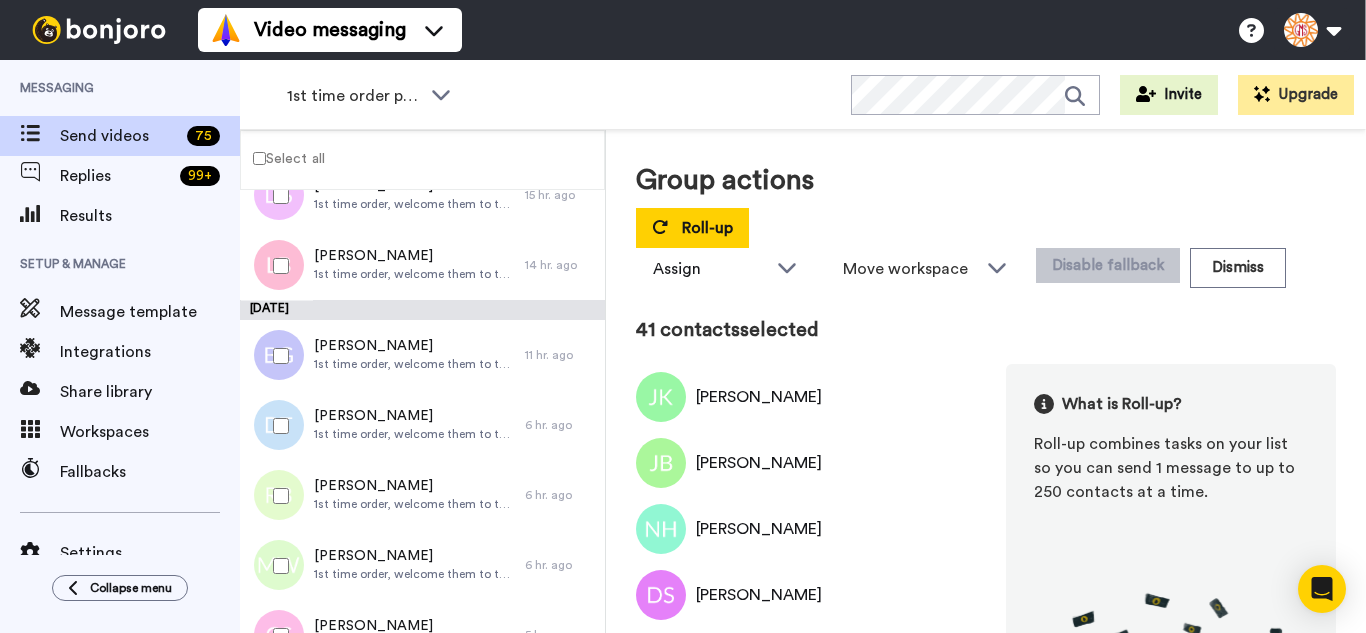 click at bounding box center (277, 636) 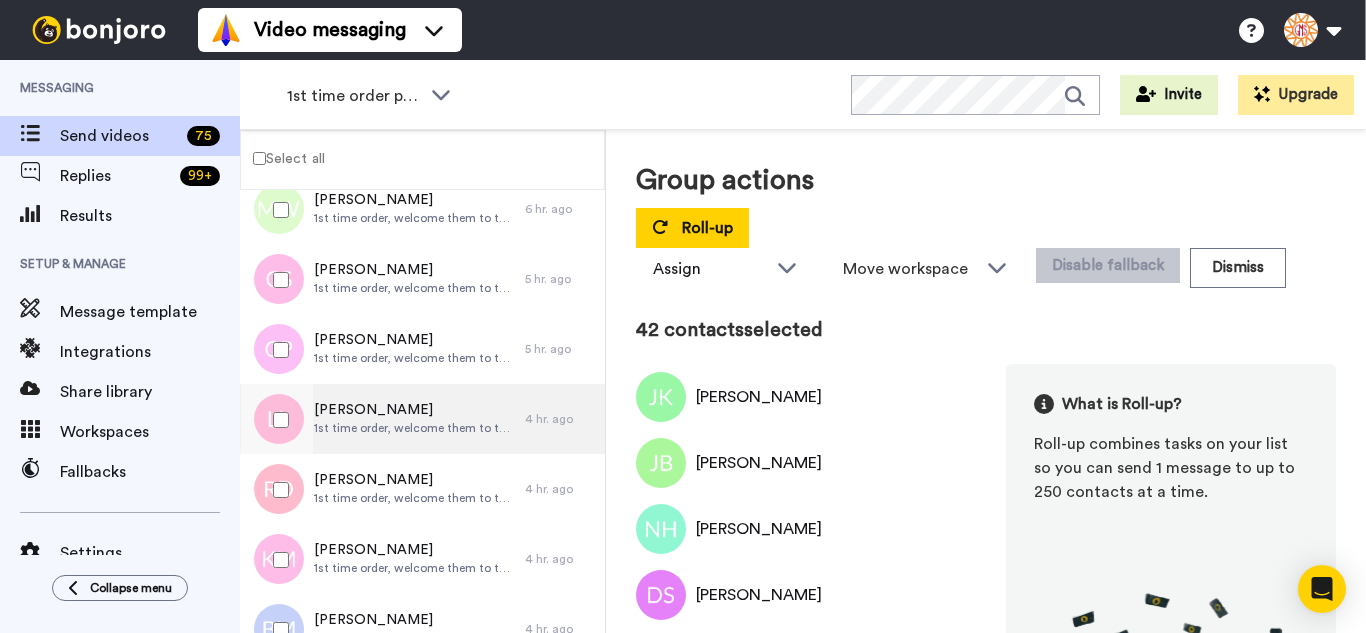 scroll, scrollTop: 2900, scrollLeft: 0, axis: vertical 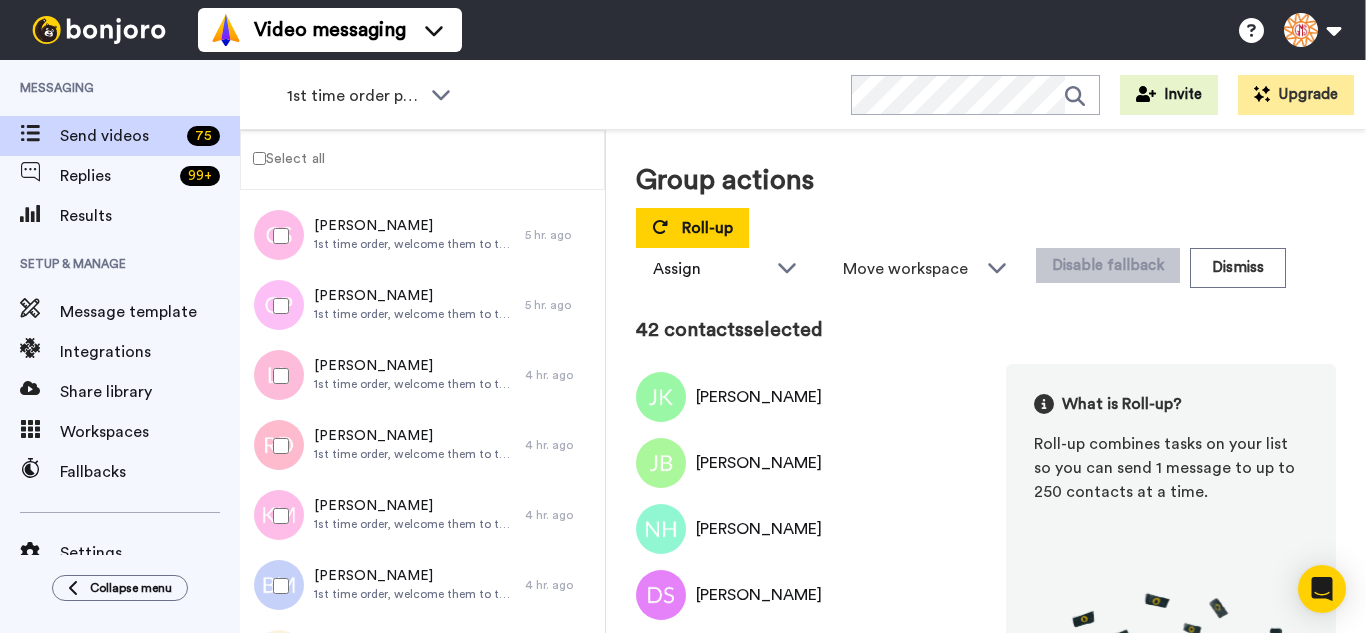 click at bounding box center [277, 306] 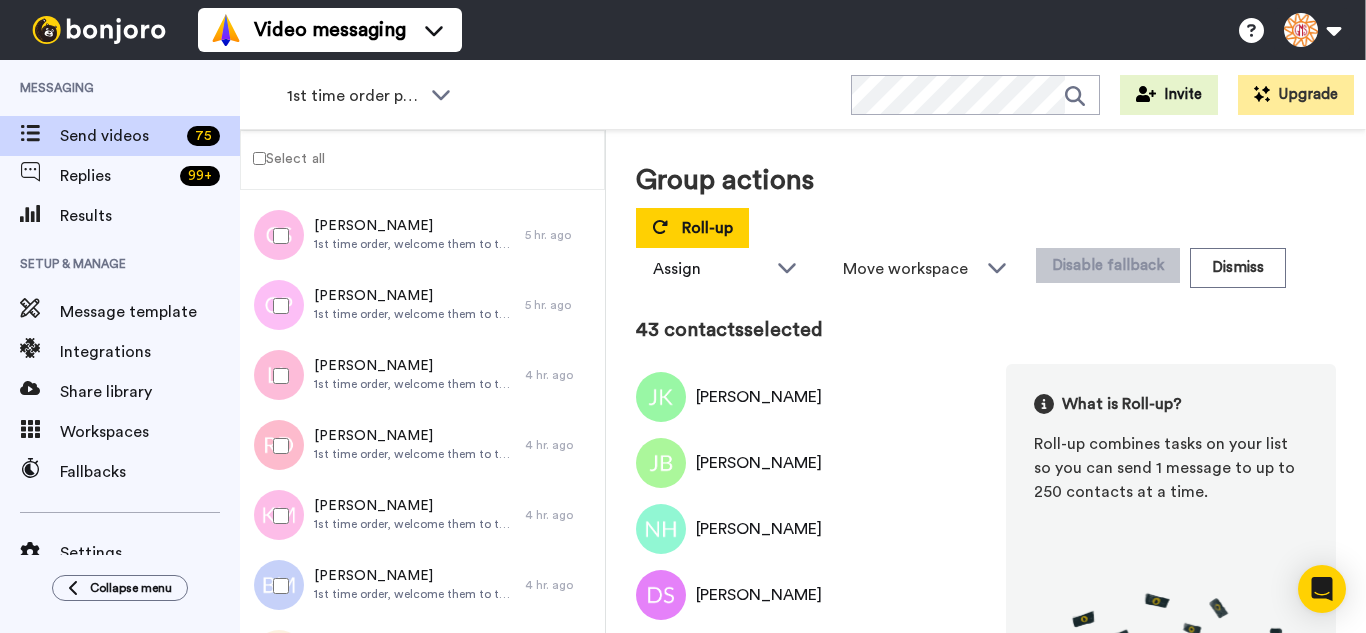 click at bounding box center (277, 446) 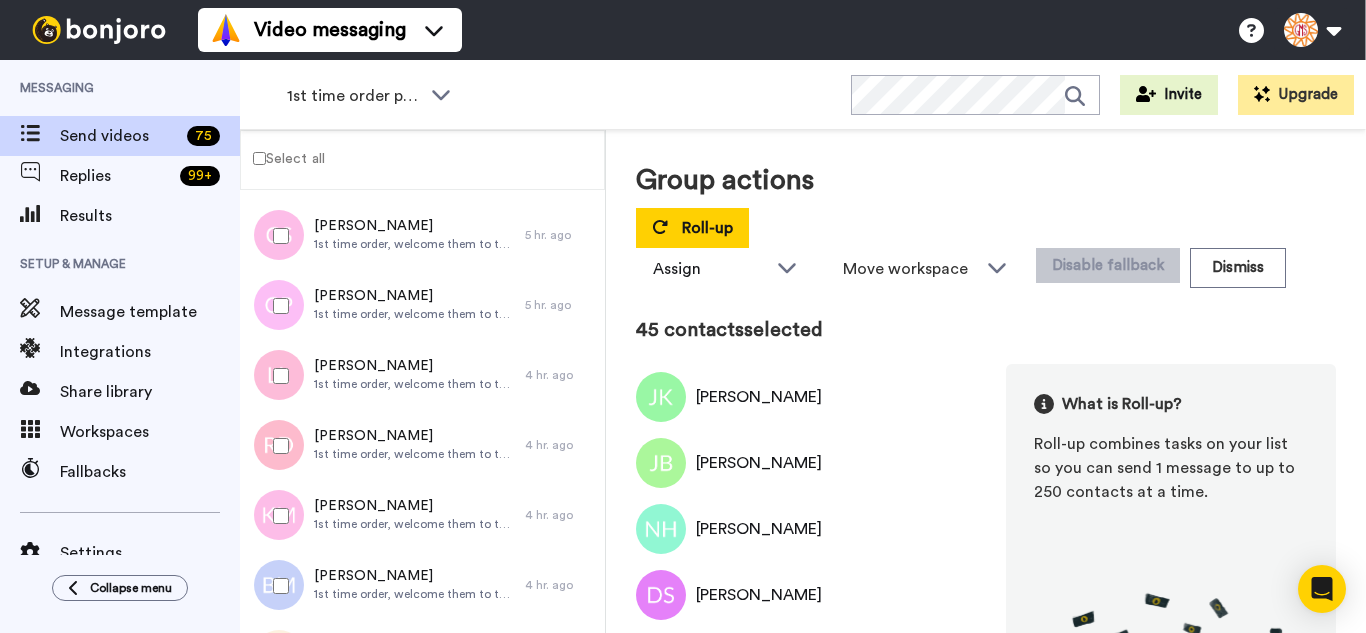 click at bounding box center [277, 516] 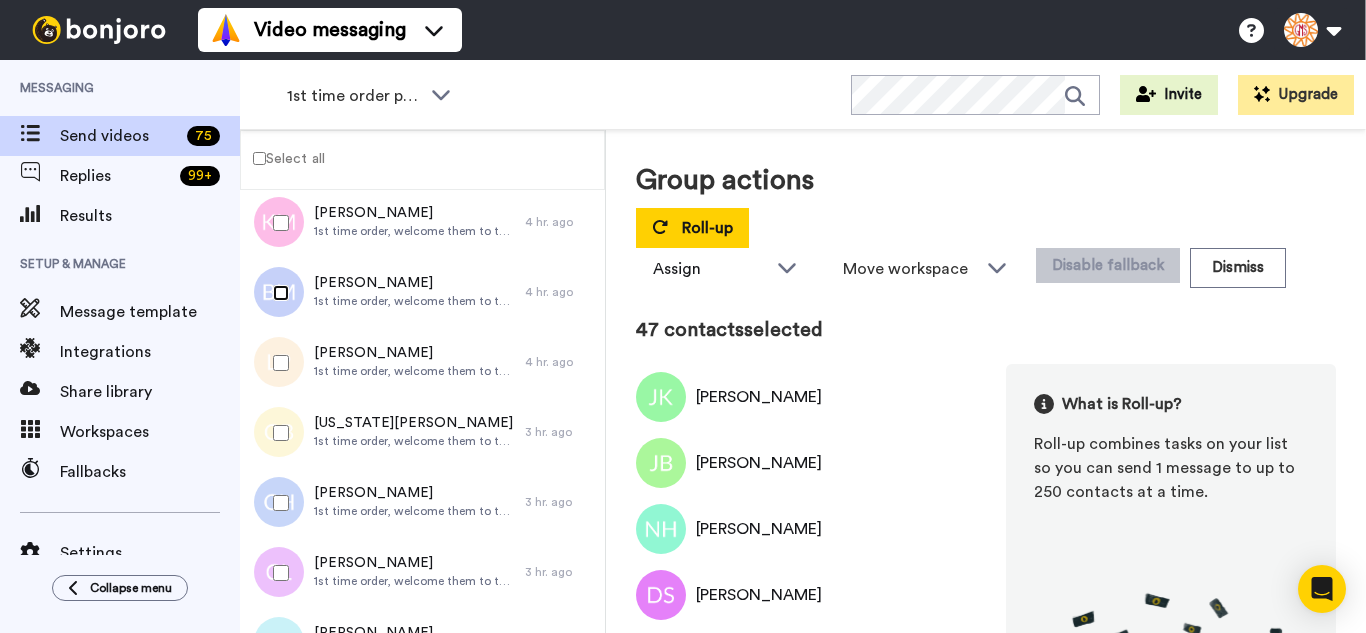 scroll, scrollTop: 3200, scrollLeft: 0, axis: vertical 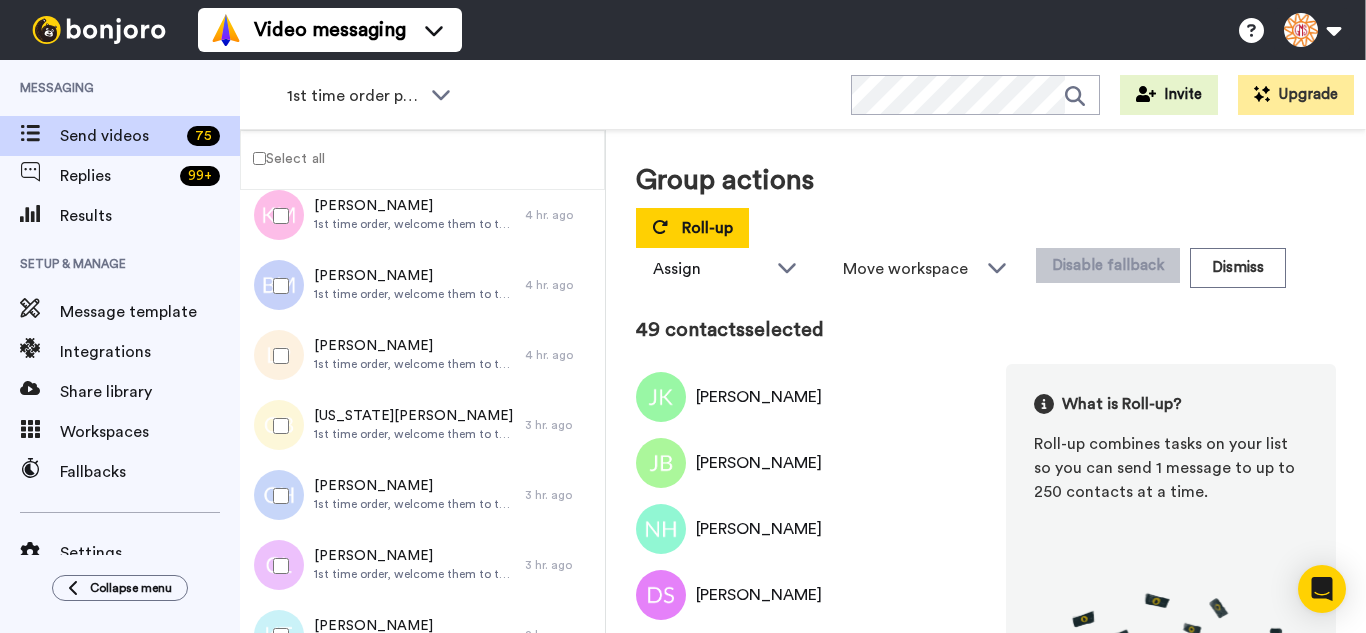 drag, startPoint x: 292, startPoint y: 470, endPoint x: 299, endPoint y: 553, distance: 83.294655 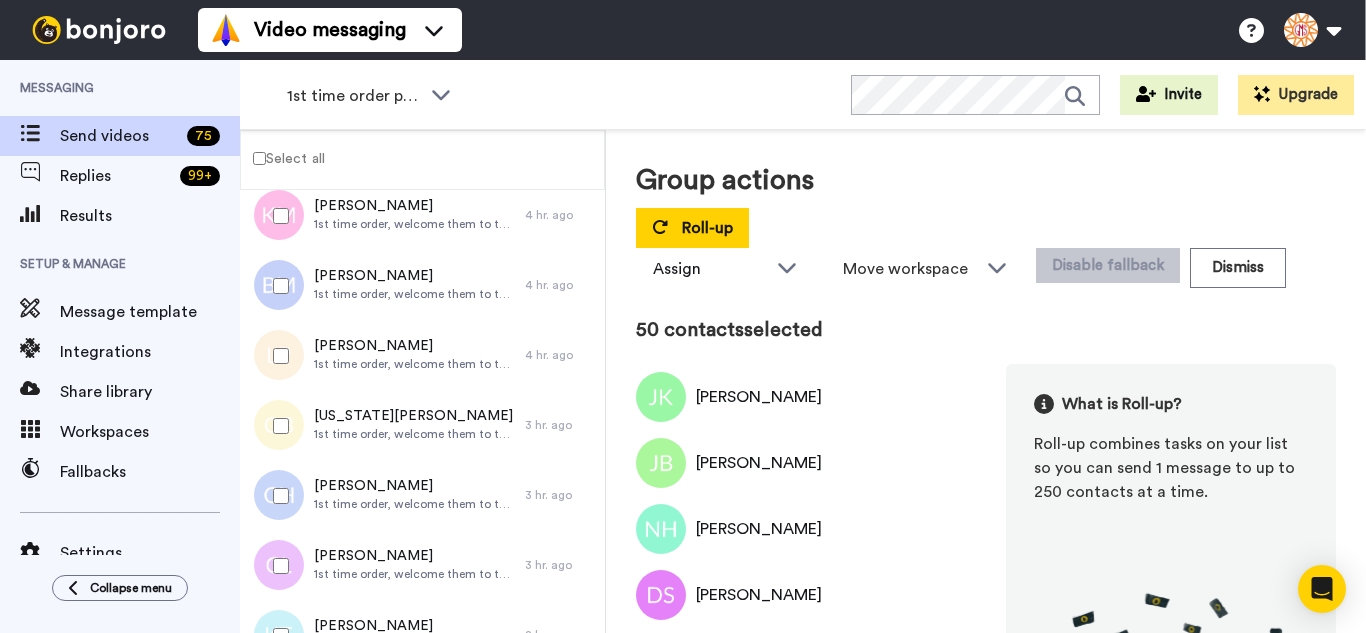 click at bounding box center [277, 566] 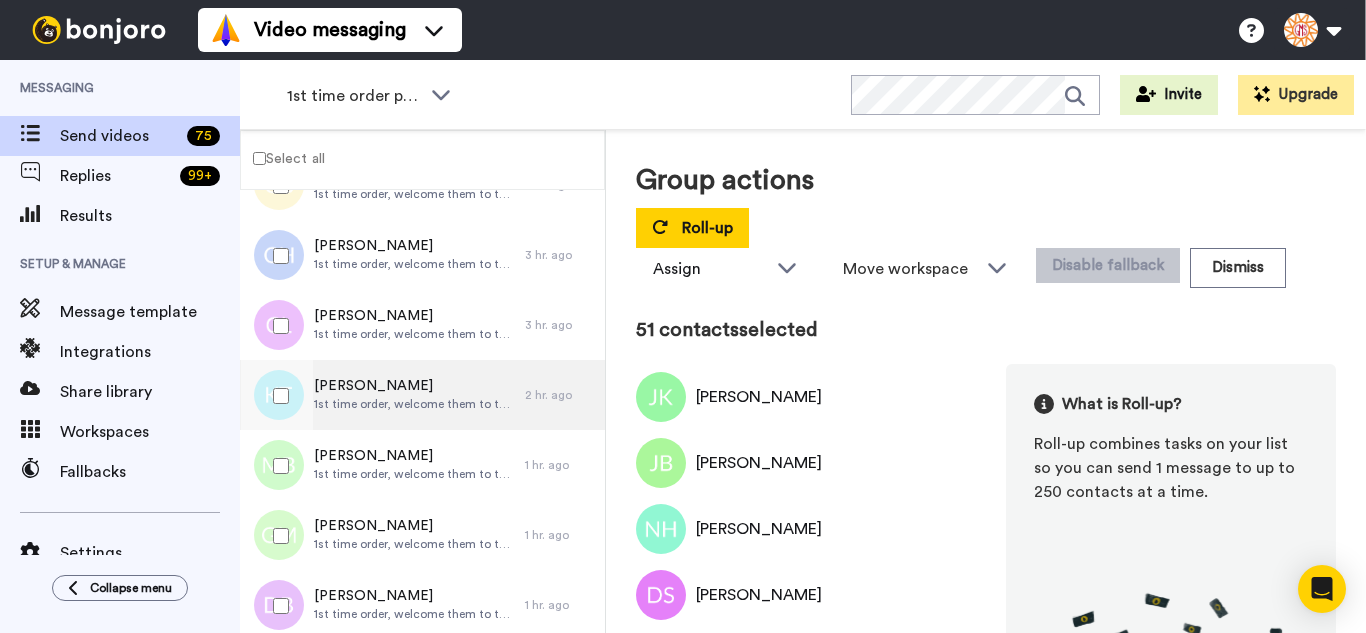 scroll, scrollTop: 3500, scrollLeft: 0, axis: vertical 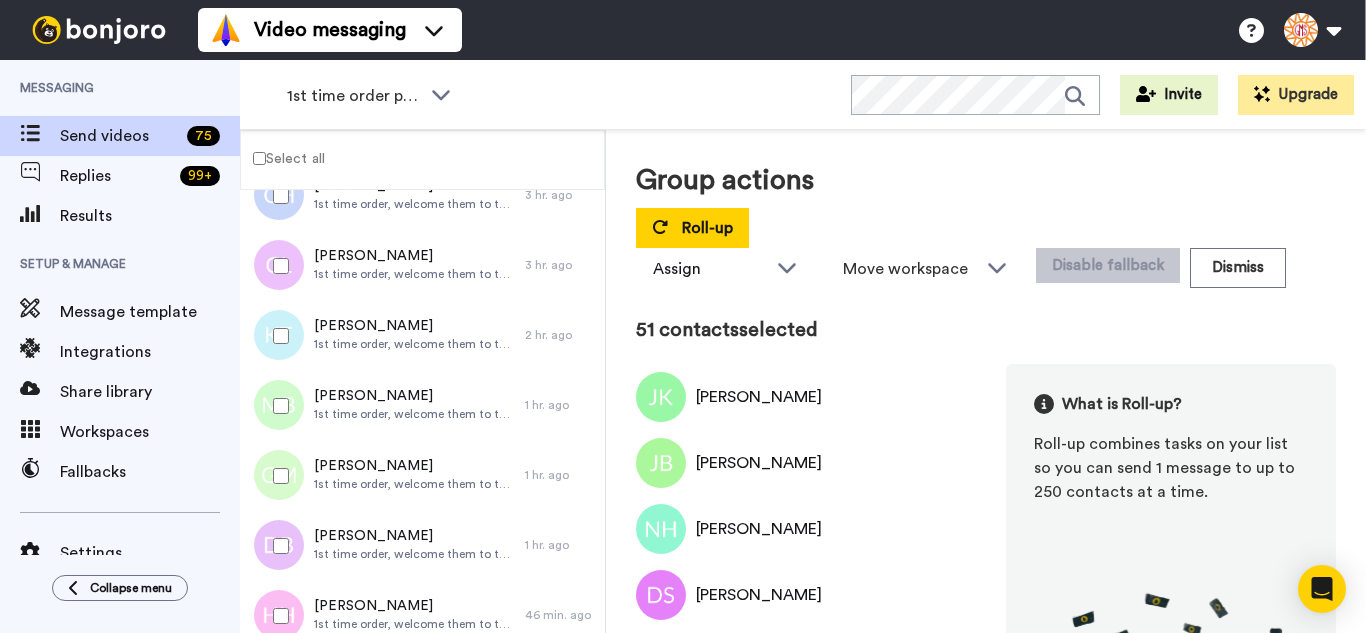 click at bounding box center (277, 406) 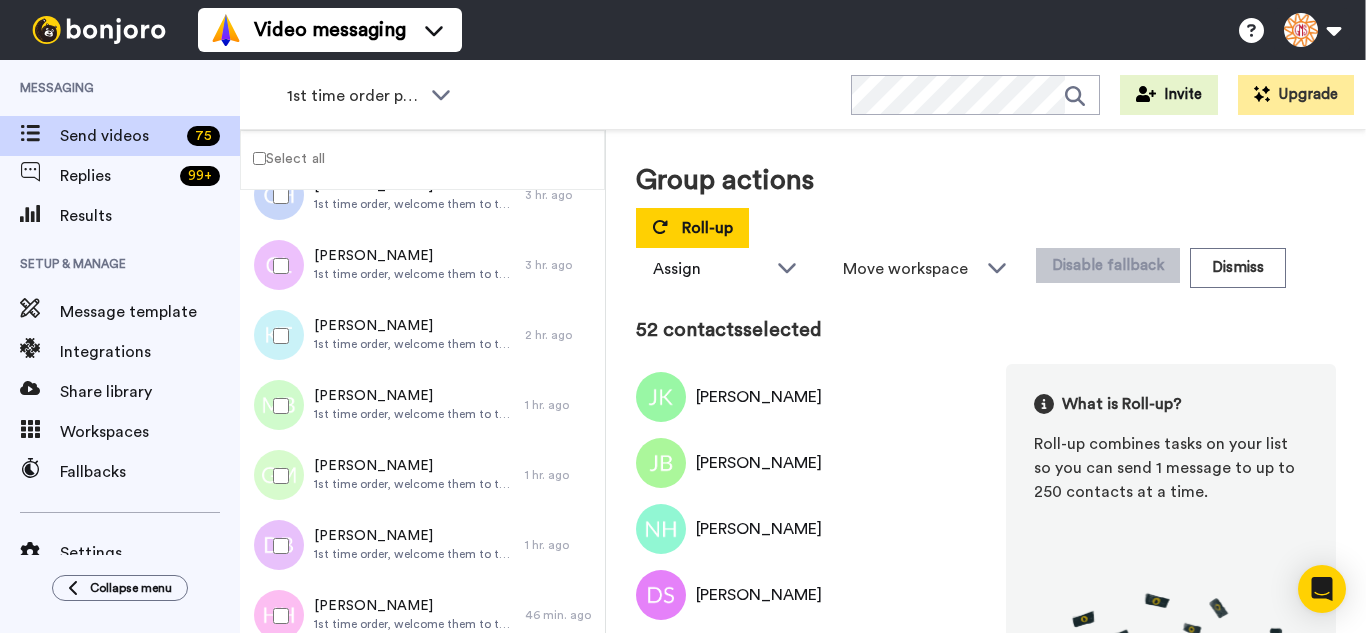 drag, startPoint x: 297, startPoint y: 464, endPoint x: 309, endPoint y: 524, distance: 61.188232 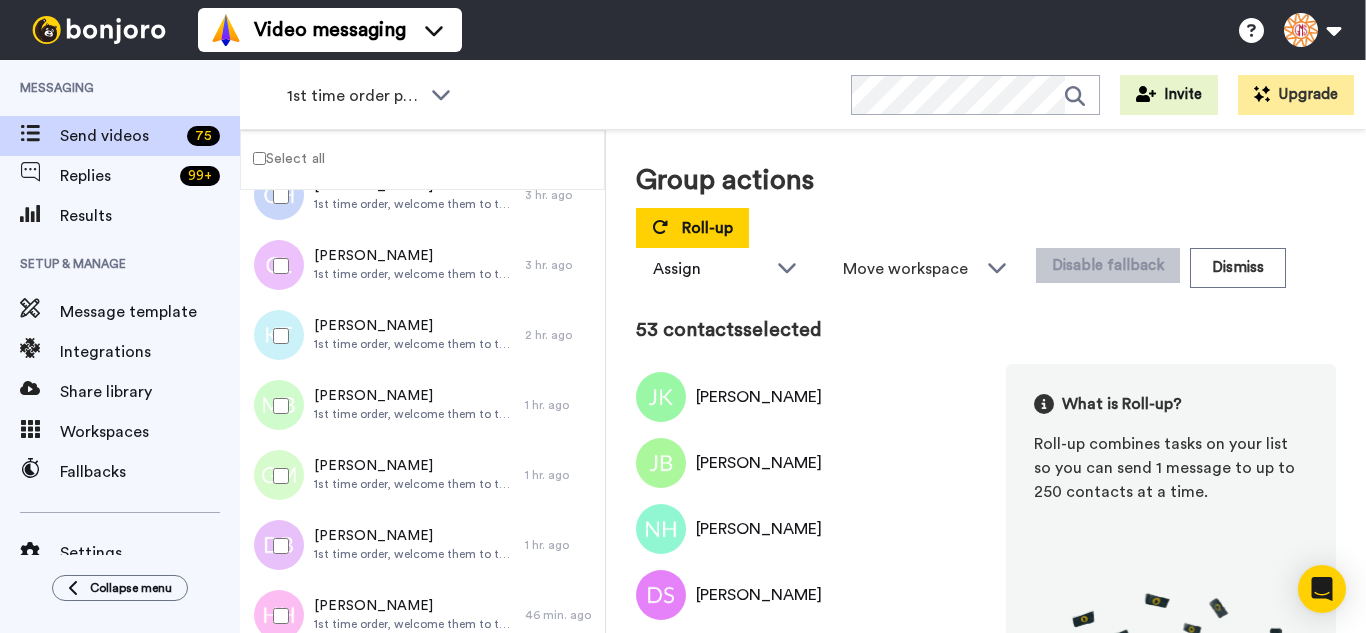click at bounding box center (277, 546) 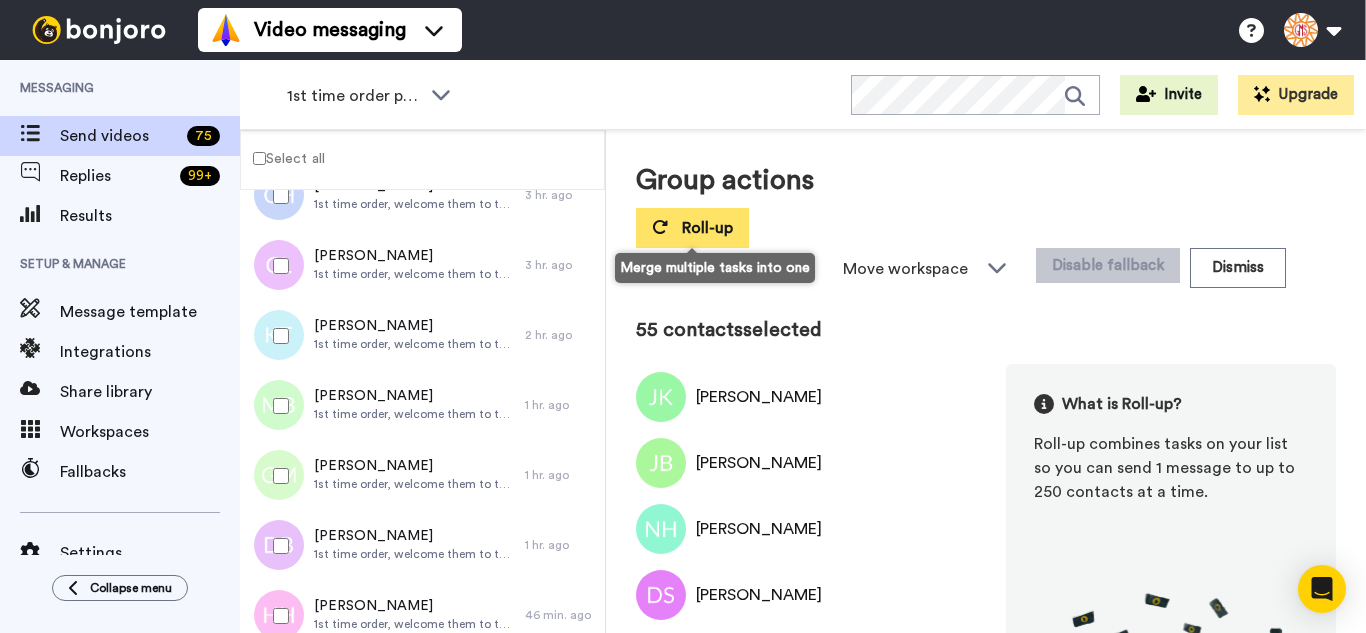 click on "Roll-up" at bounding box center (692, 228) 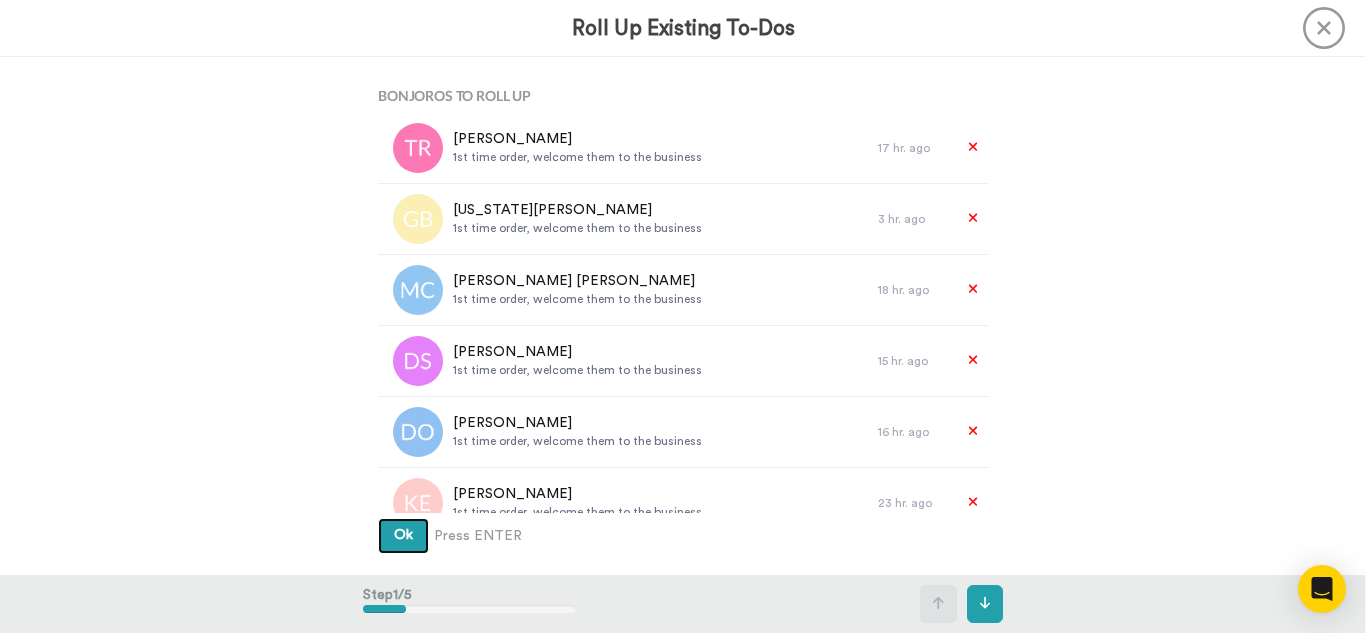 type 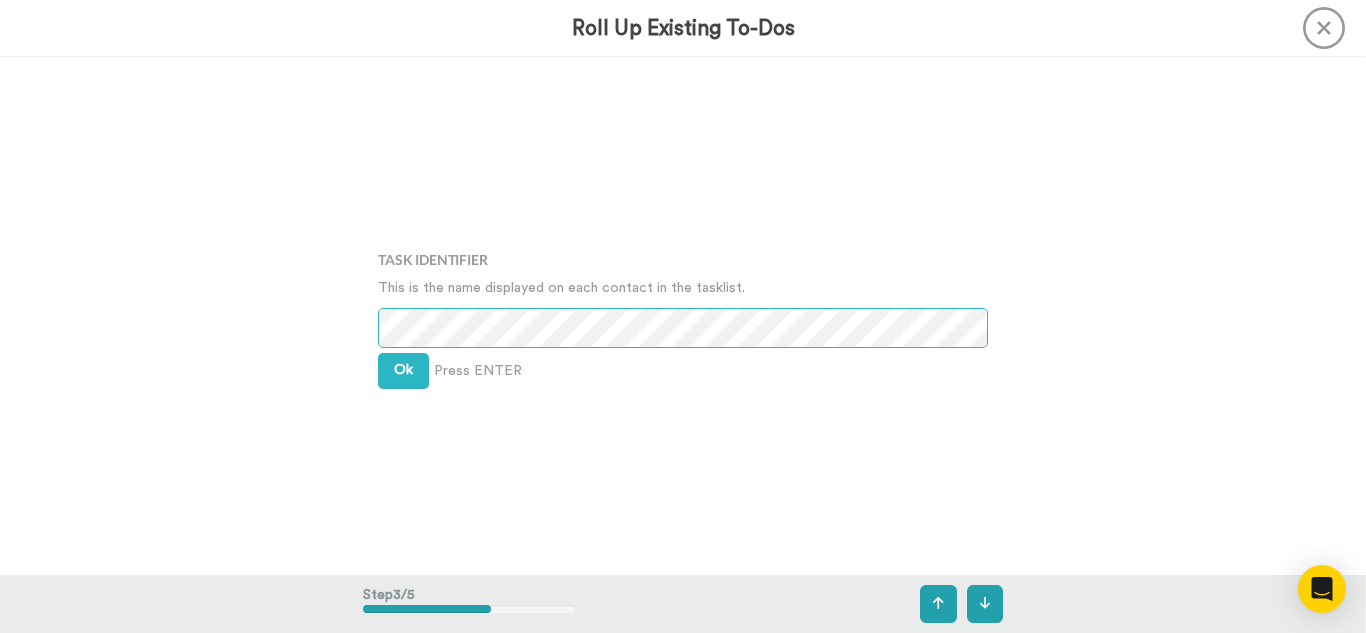 scroll, scrollTop: 1036, scrollLeft: 0, axis: vertical 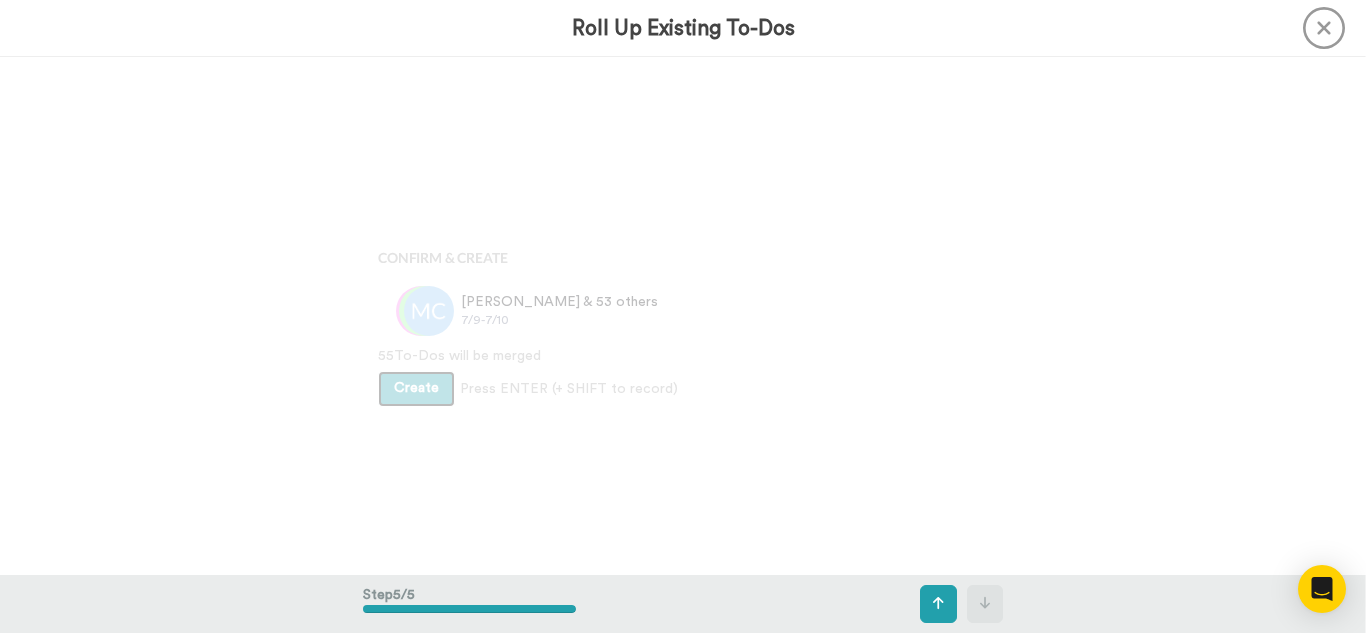 type 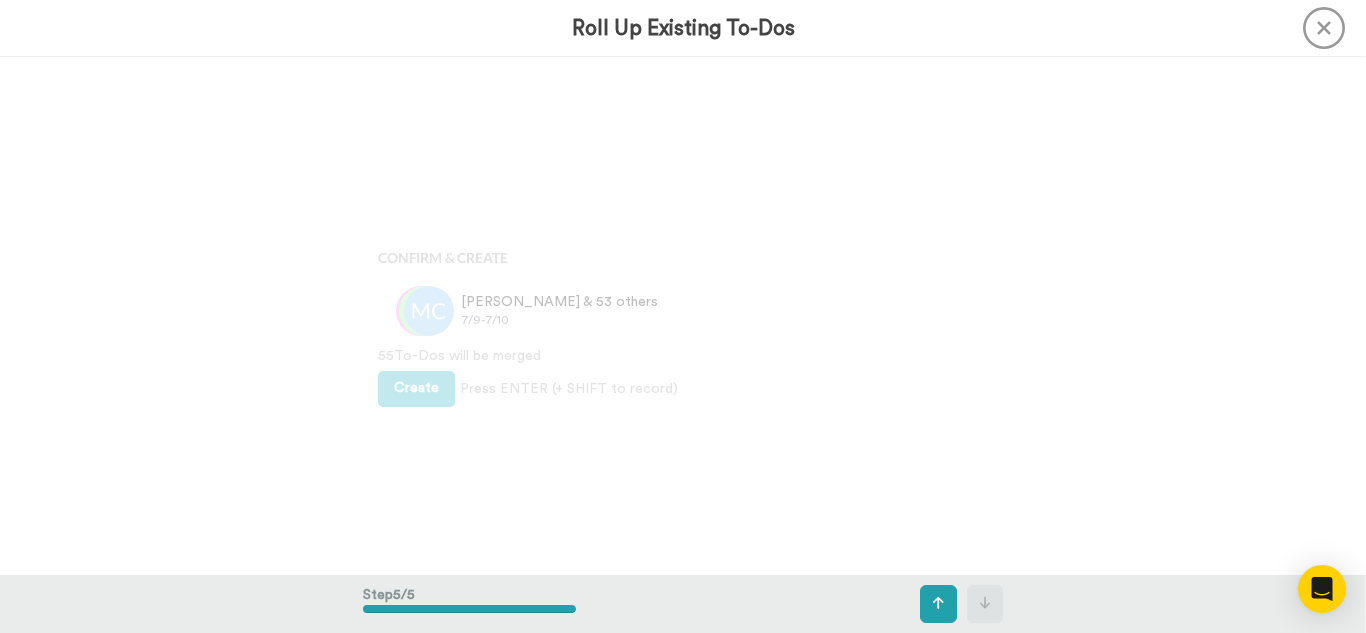 scroll, scrollTop: 2070, scrollLeft: 0, axis: vertical 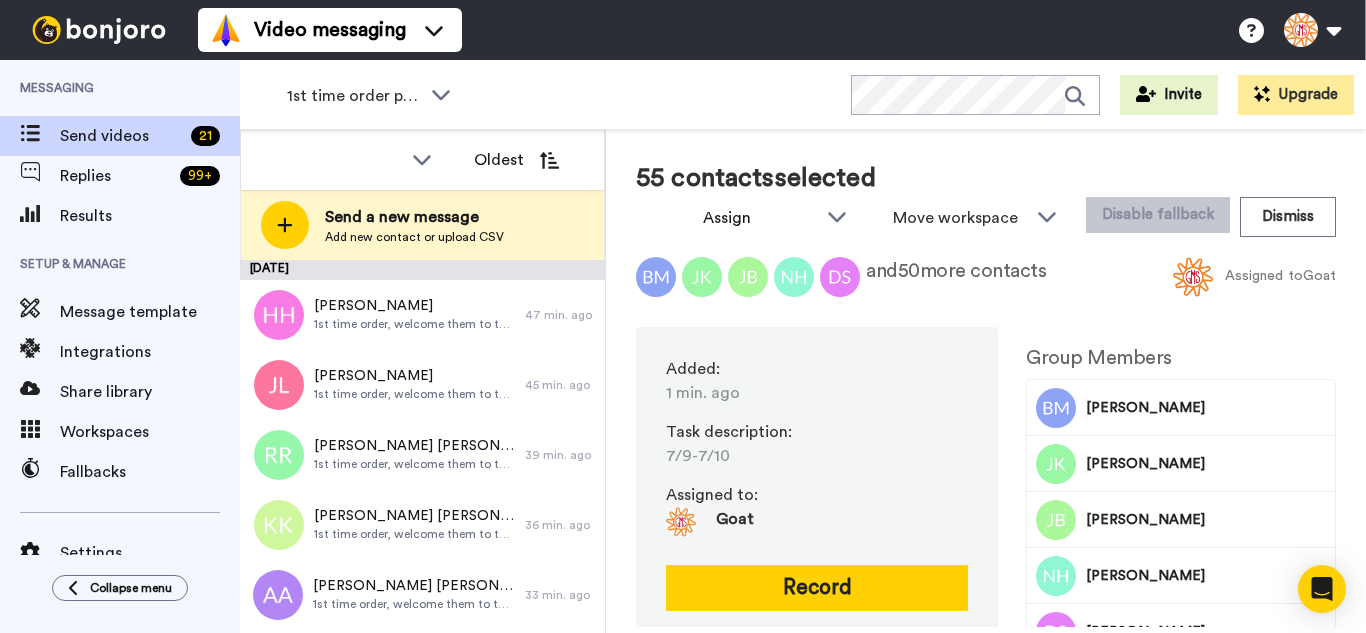 click on "1st time order people WORKSPACES View all All Thanking Thankful for Orders Other Review Request - Ordered [DATE] Retention 1st time order people Other GMS Testimonials - Survey people + Add a new workspace
Invite Upgrade" at bounding box center [803, 95] 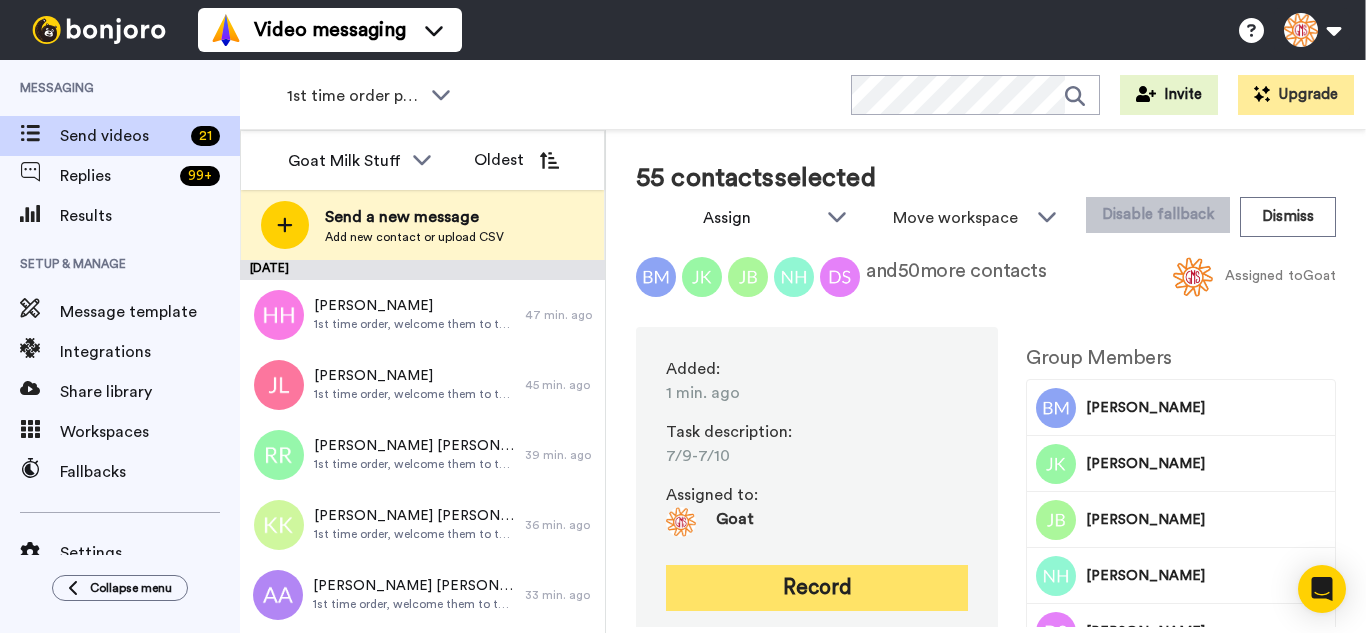 click on "Record" at bounding box center (817, 588) 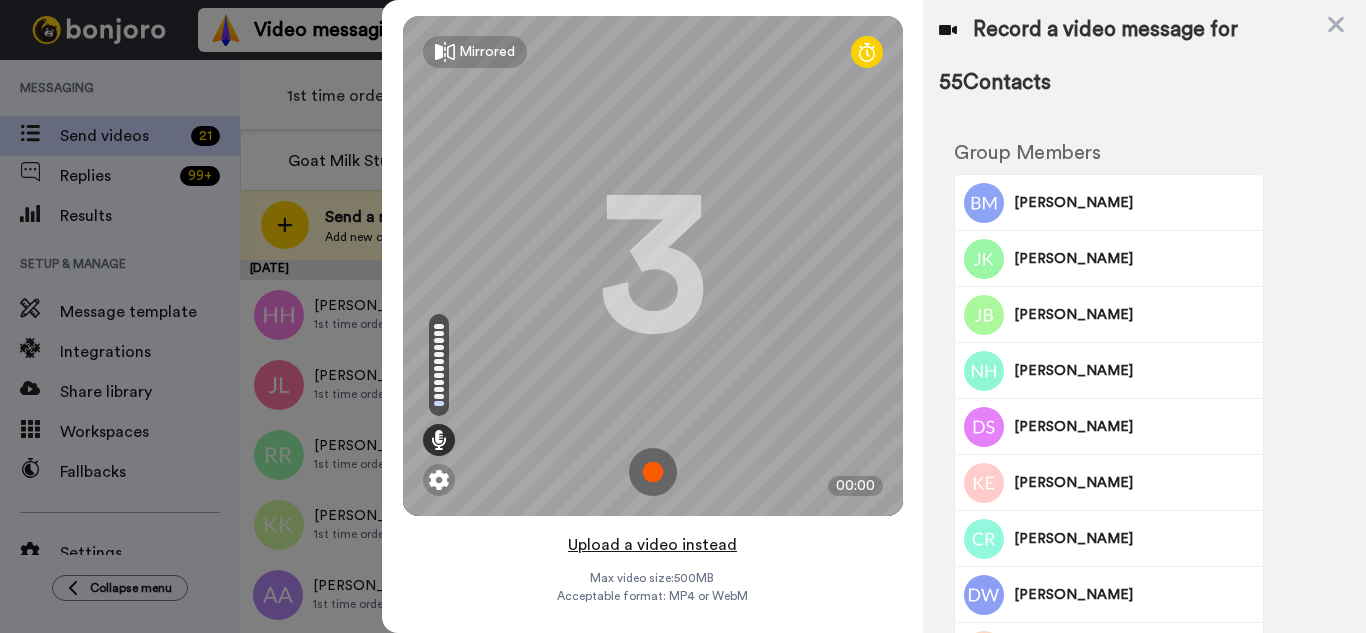 click on "Upload a video instead" at bounding box center [652, 545] 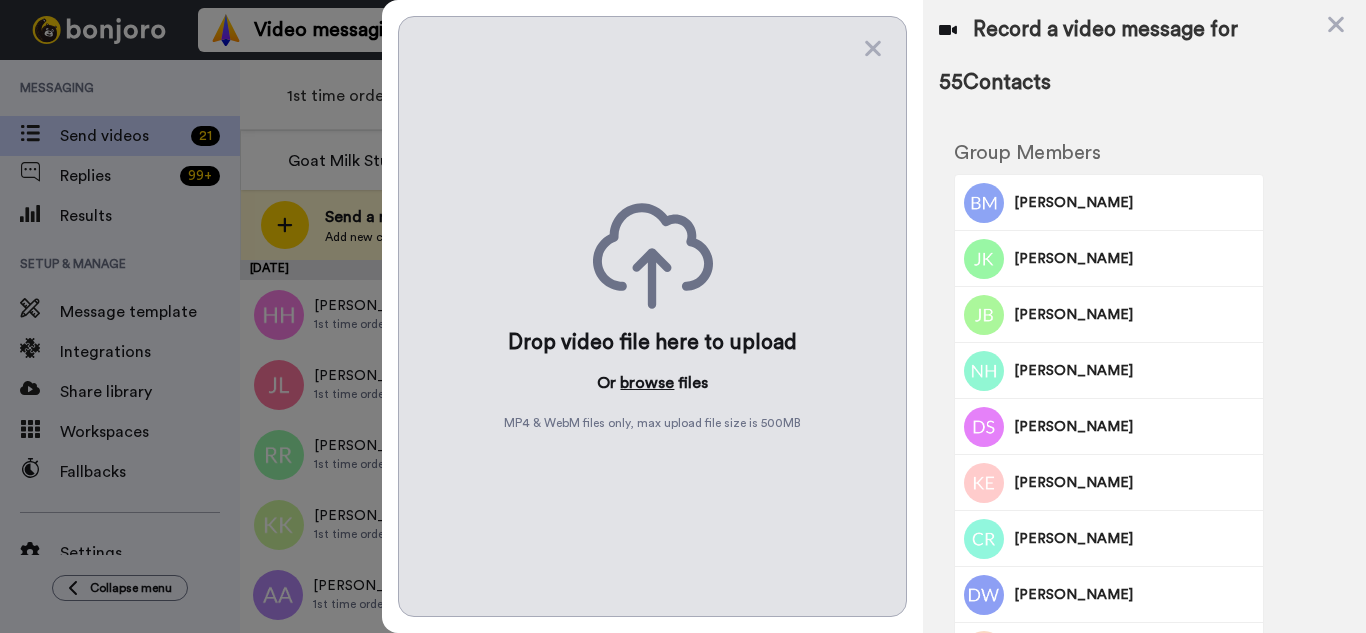 click on "browse" at bounding box center [647, 383] 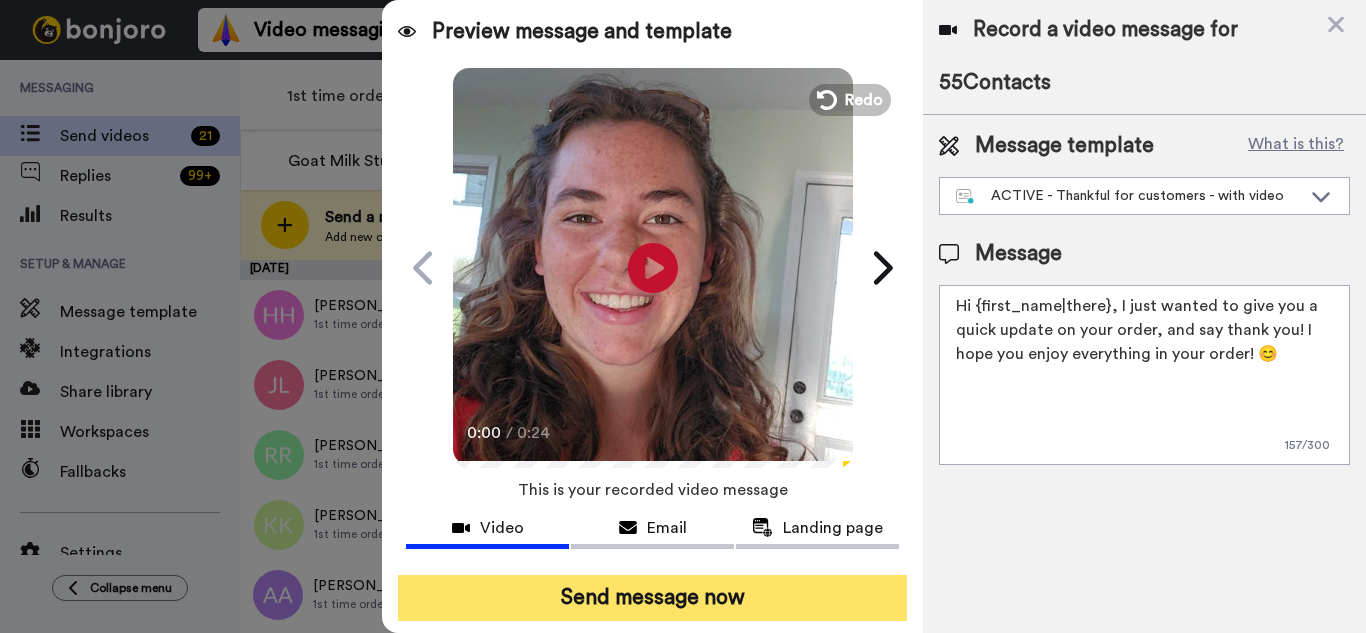 click on "Send message now" at bounding box center (652, 598) 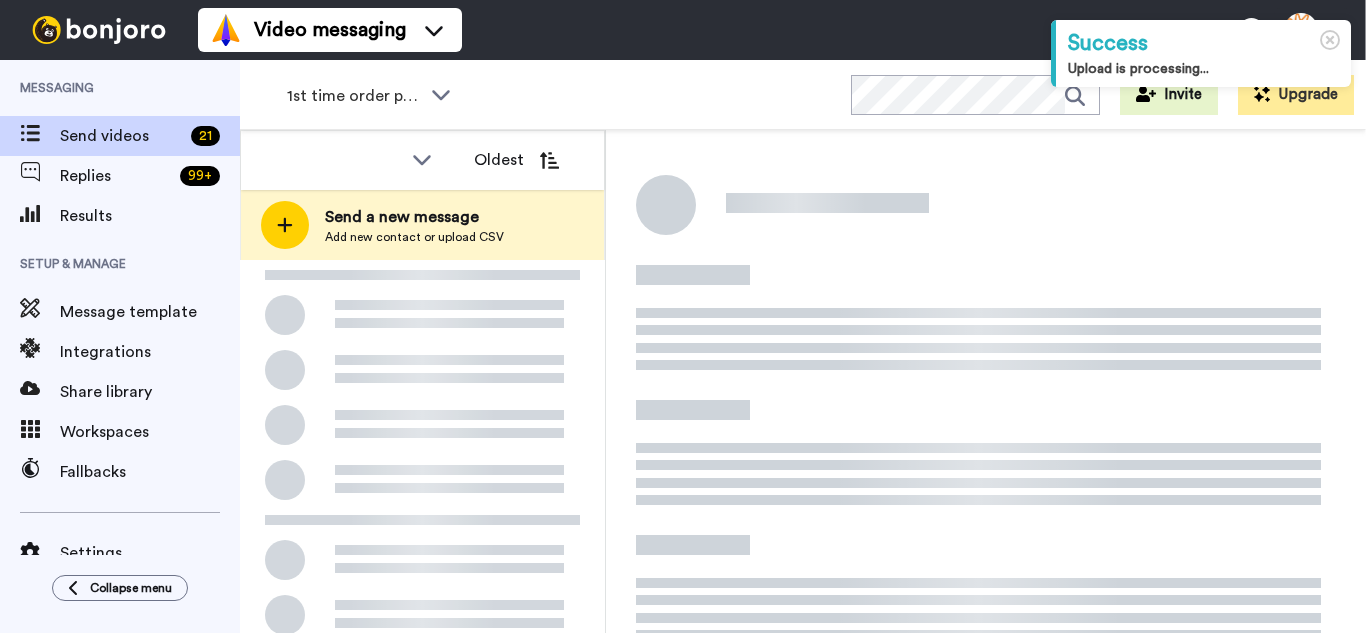 scroll, scrollTop: 0, scrollLeft: 0, axis: both 